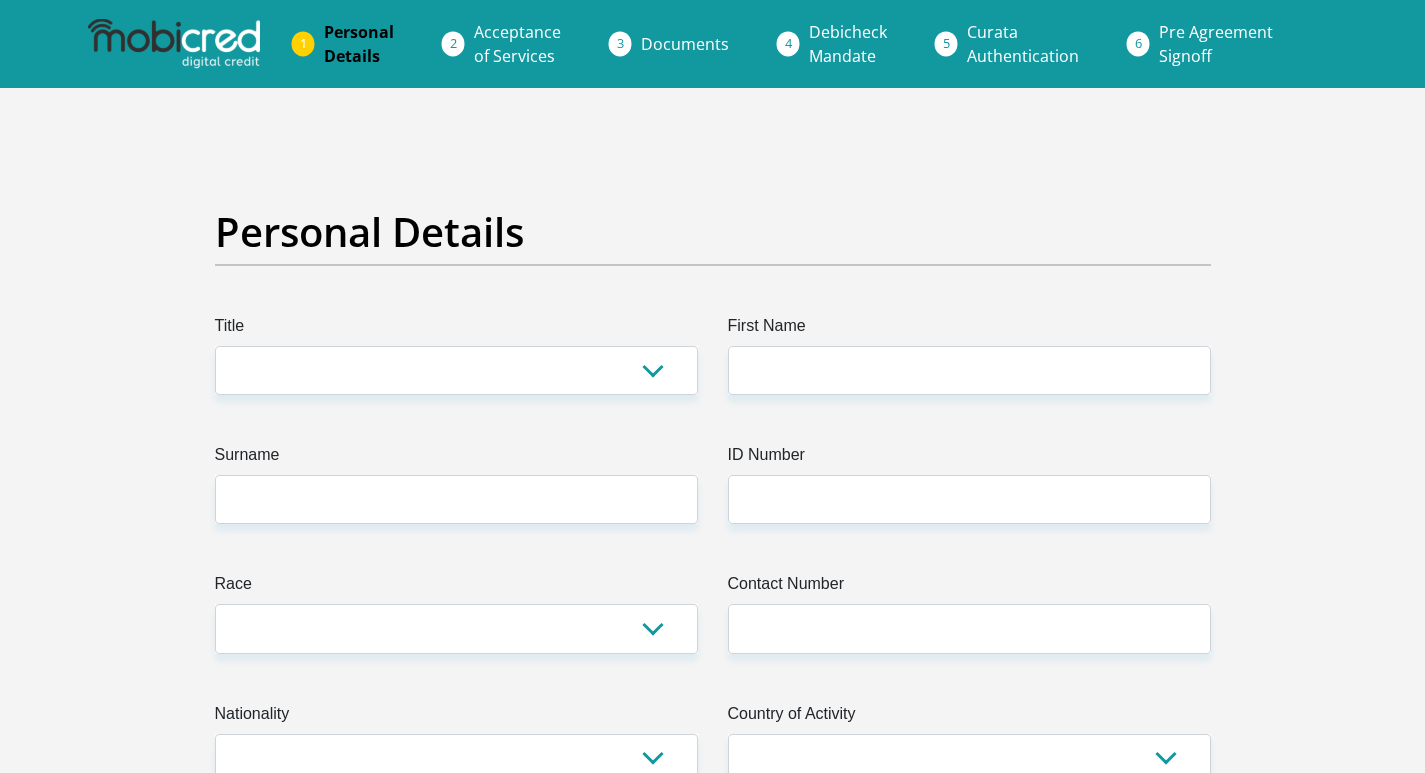 scroll, scrollTop: 0, scrollLeft: 0, axis: both 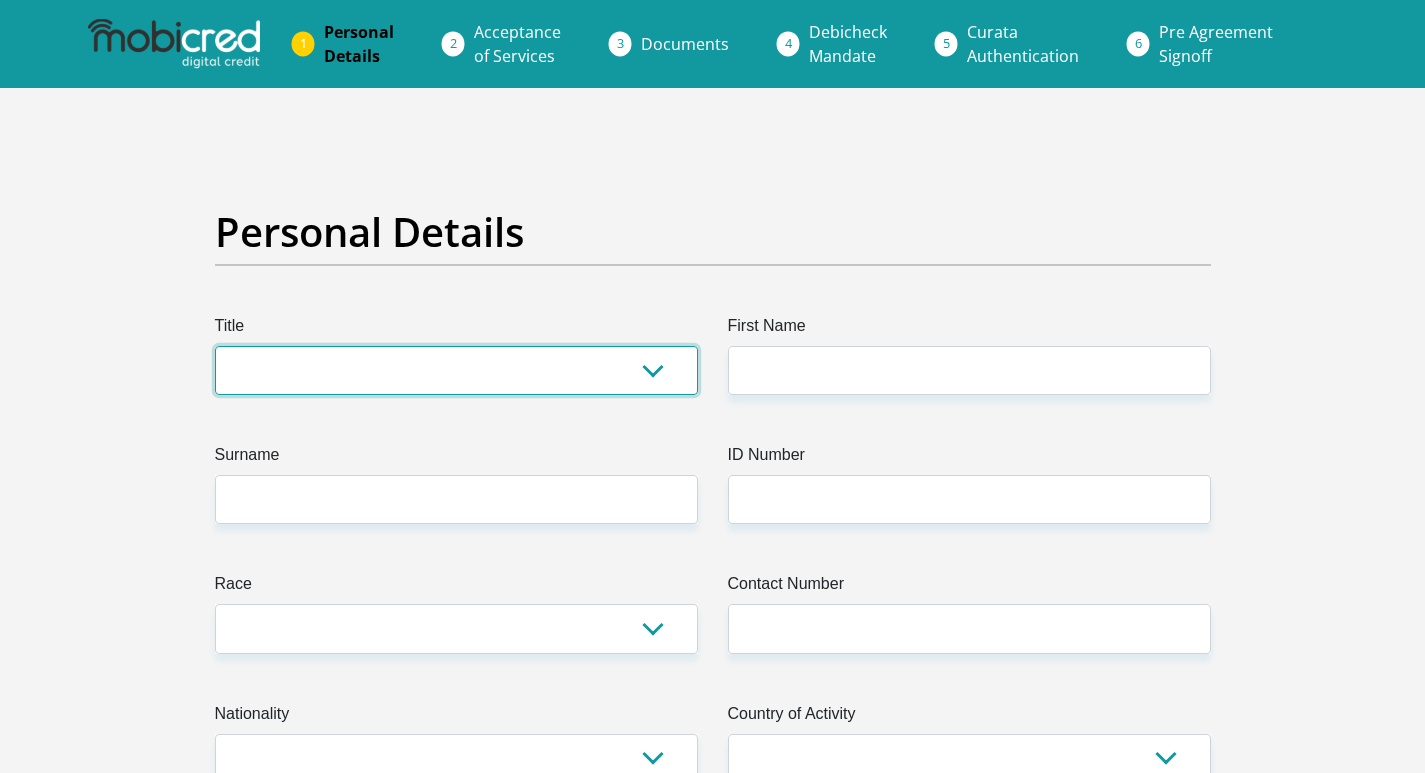 click on "Mr
Ms
Mrs
Dr
Other" at bounding box center [456, 370] 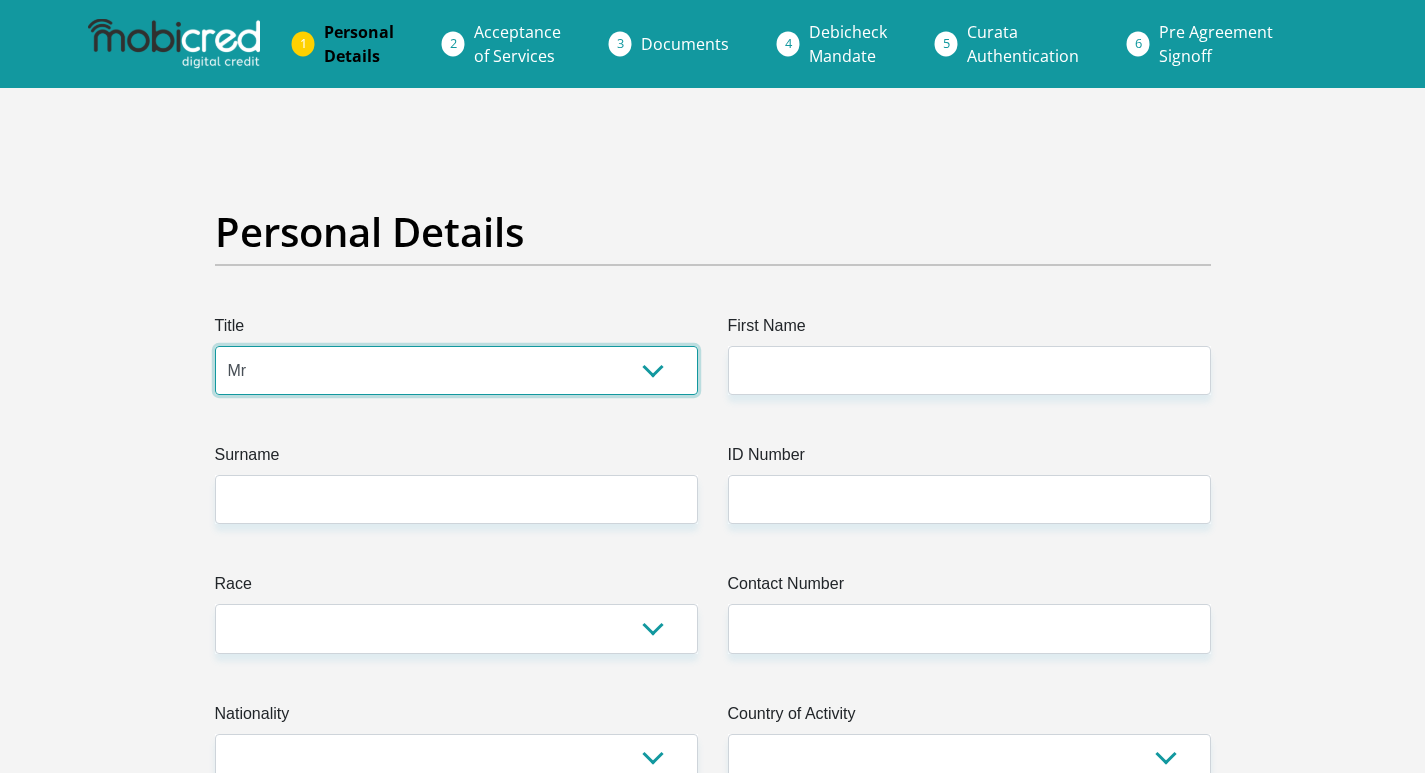 click on "Mr
Ms
Mrs
Dr
Other" at bounding box center [456, 370] 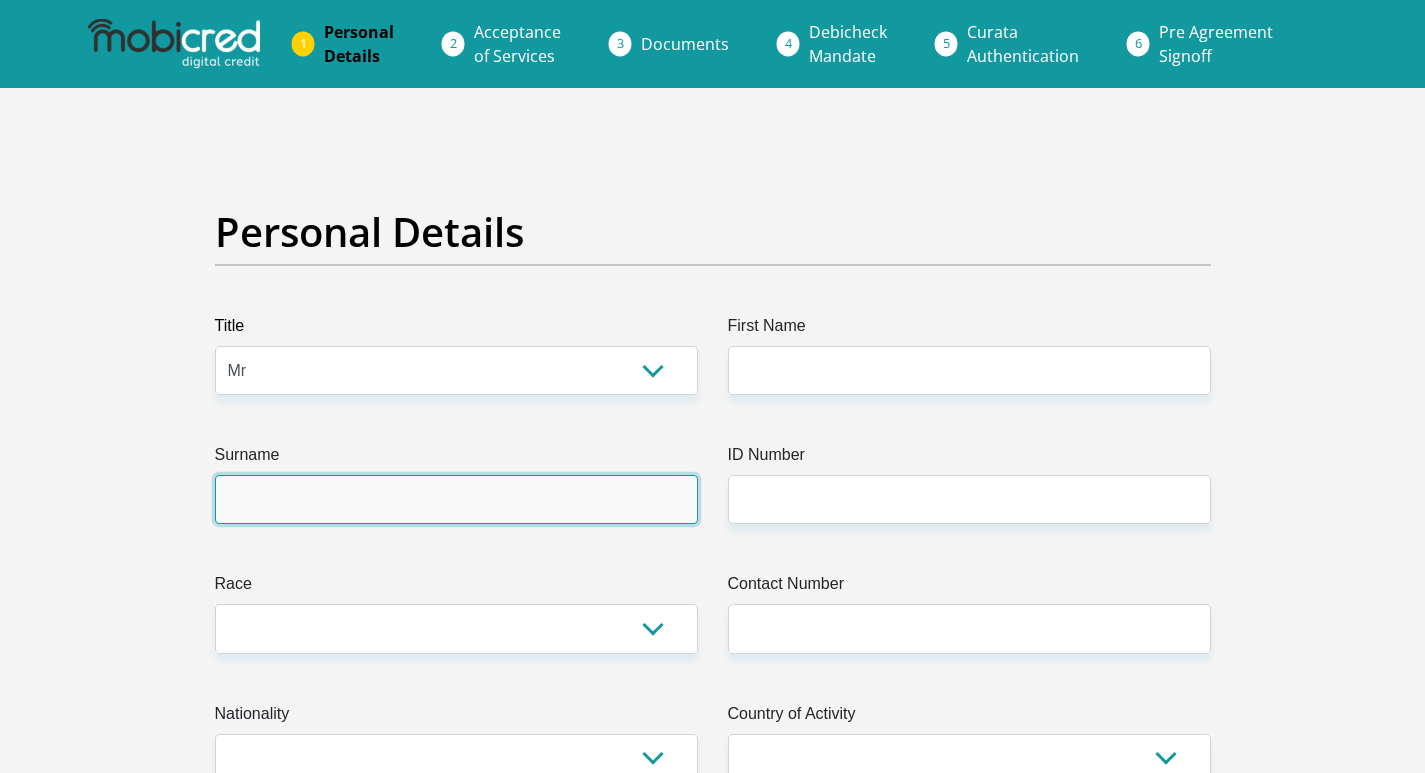 click on "Surname" at bounding box center [456, 499] 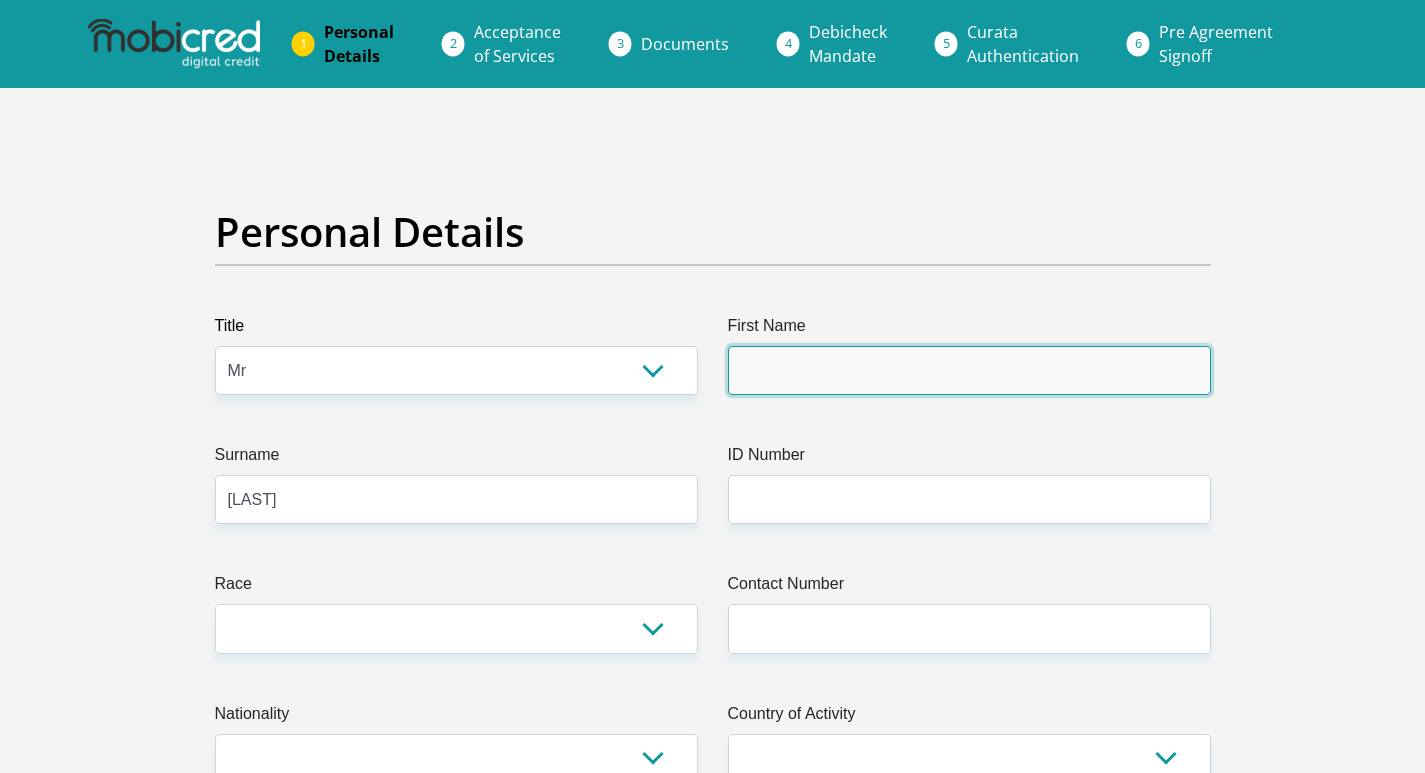 type on "[FIRST]" 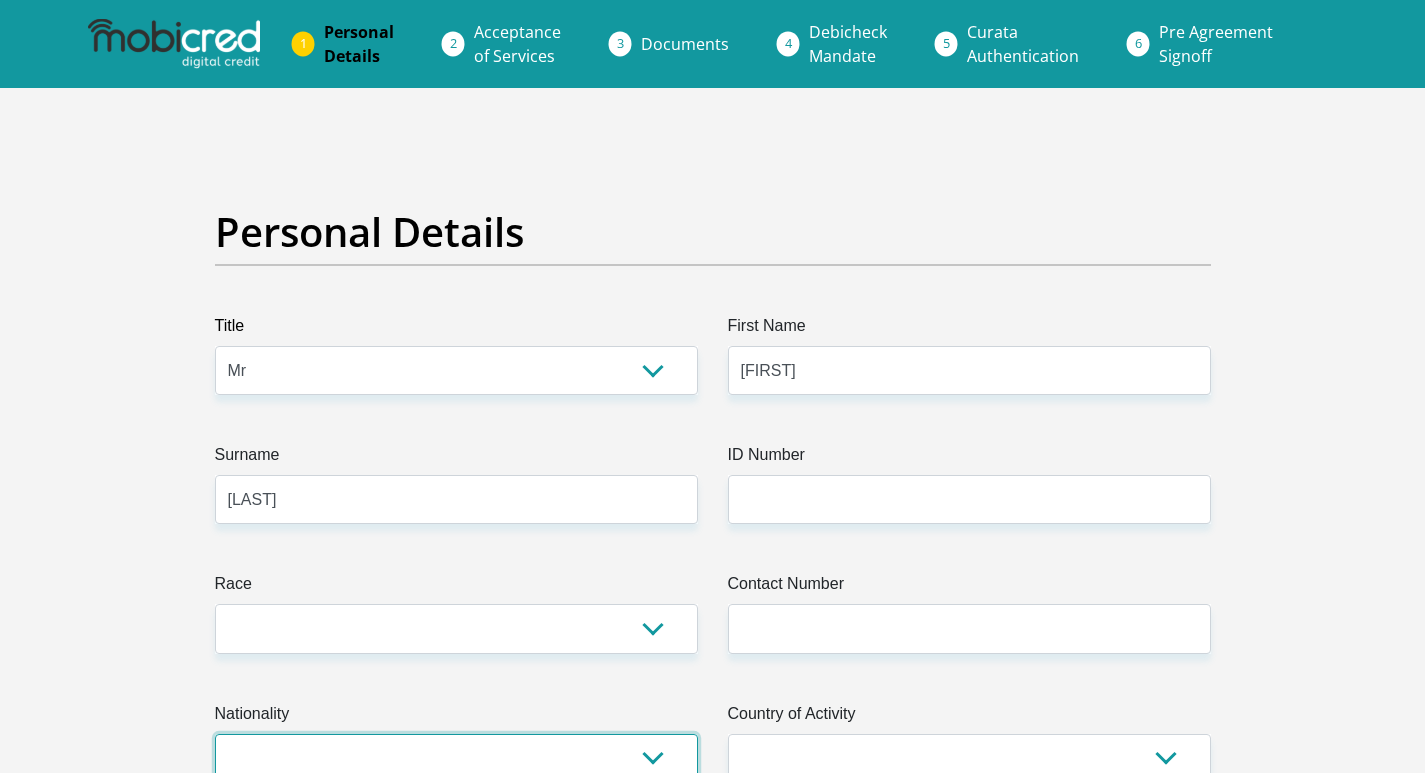 select on "ZAF" 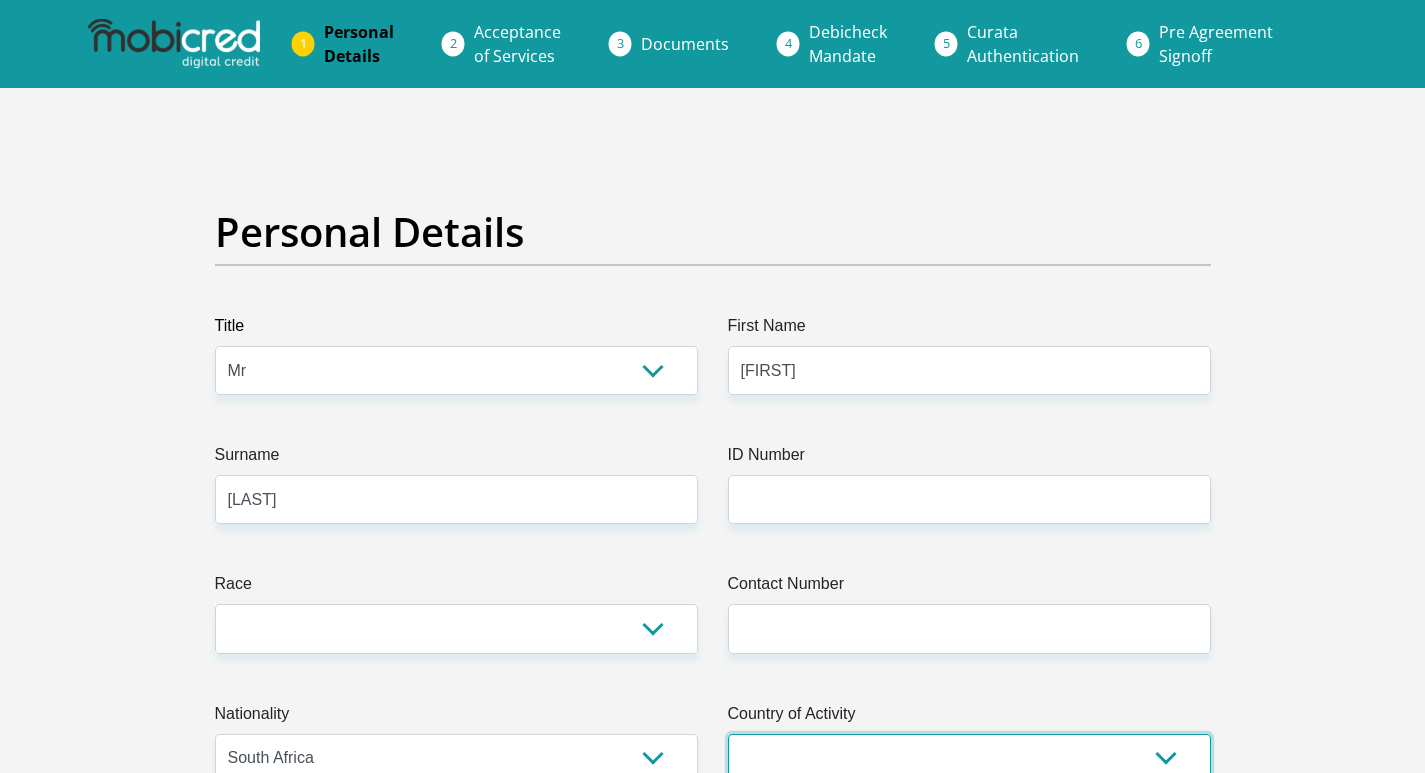 select on "ZAF" 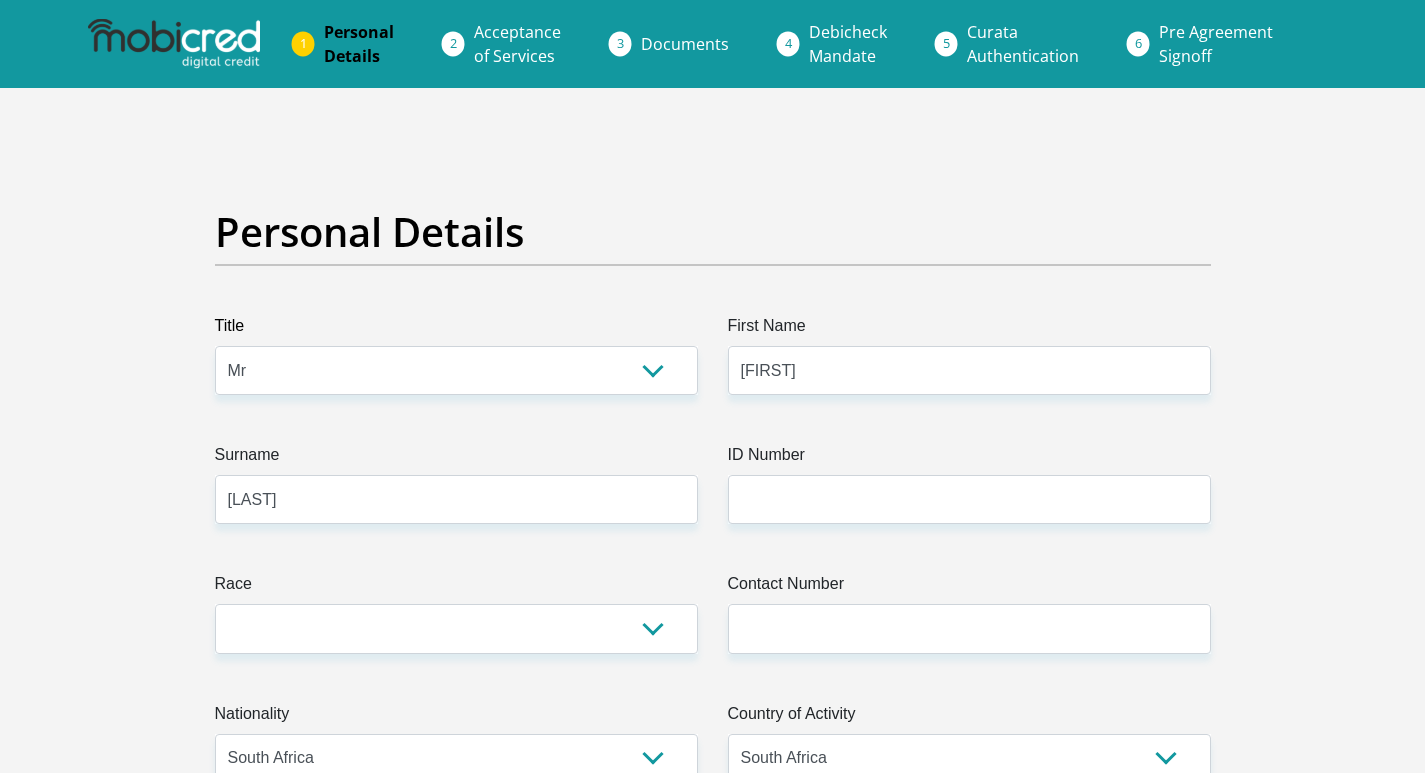 type on "[NUMBER] [STREET]" 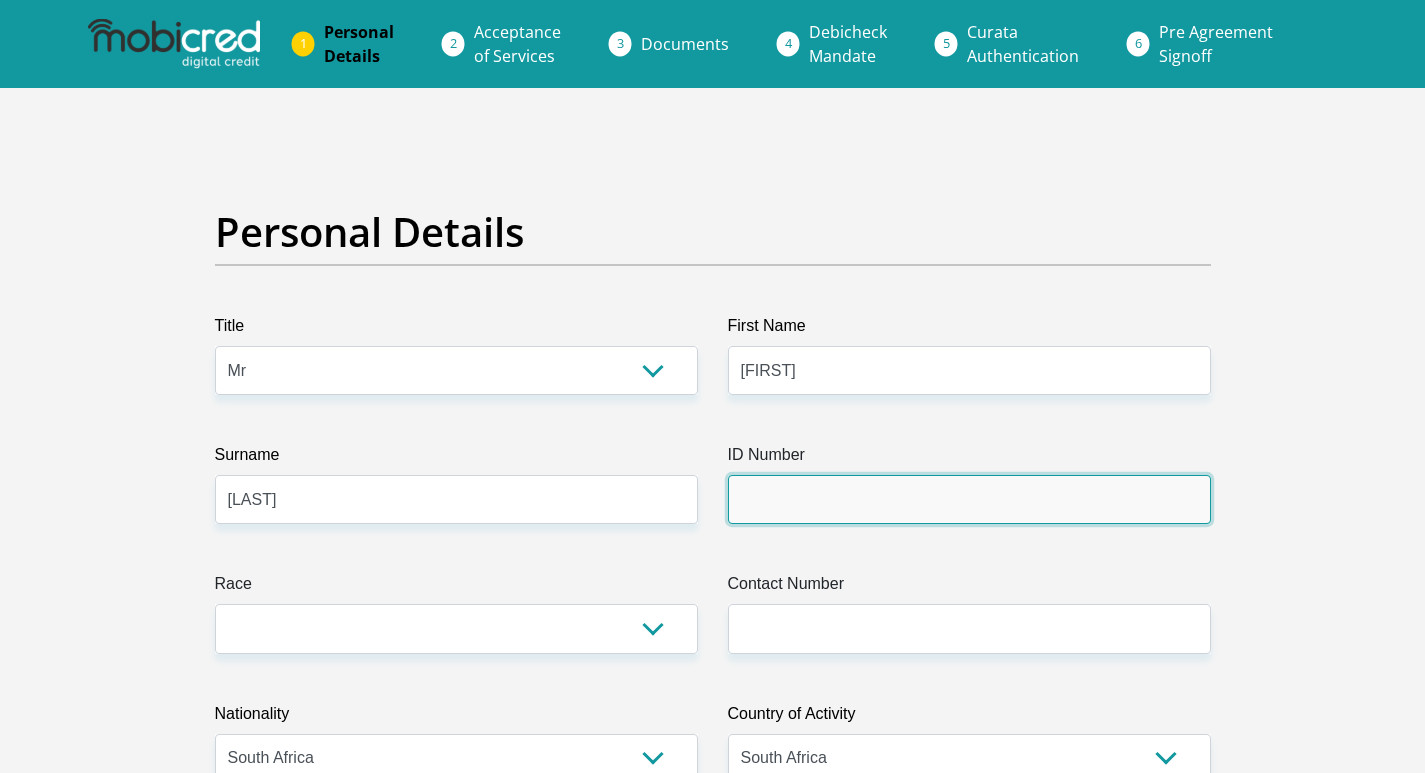 click on "ID Number" at bounding box center (969, 499) 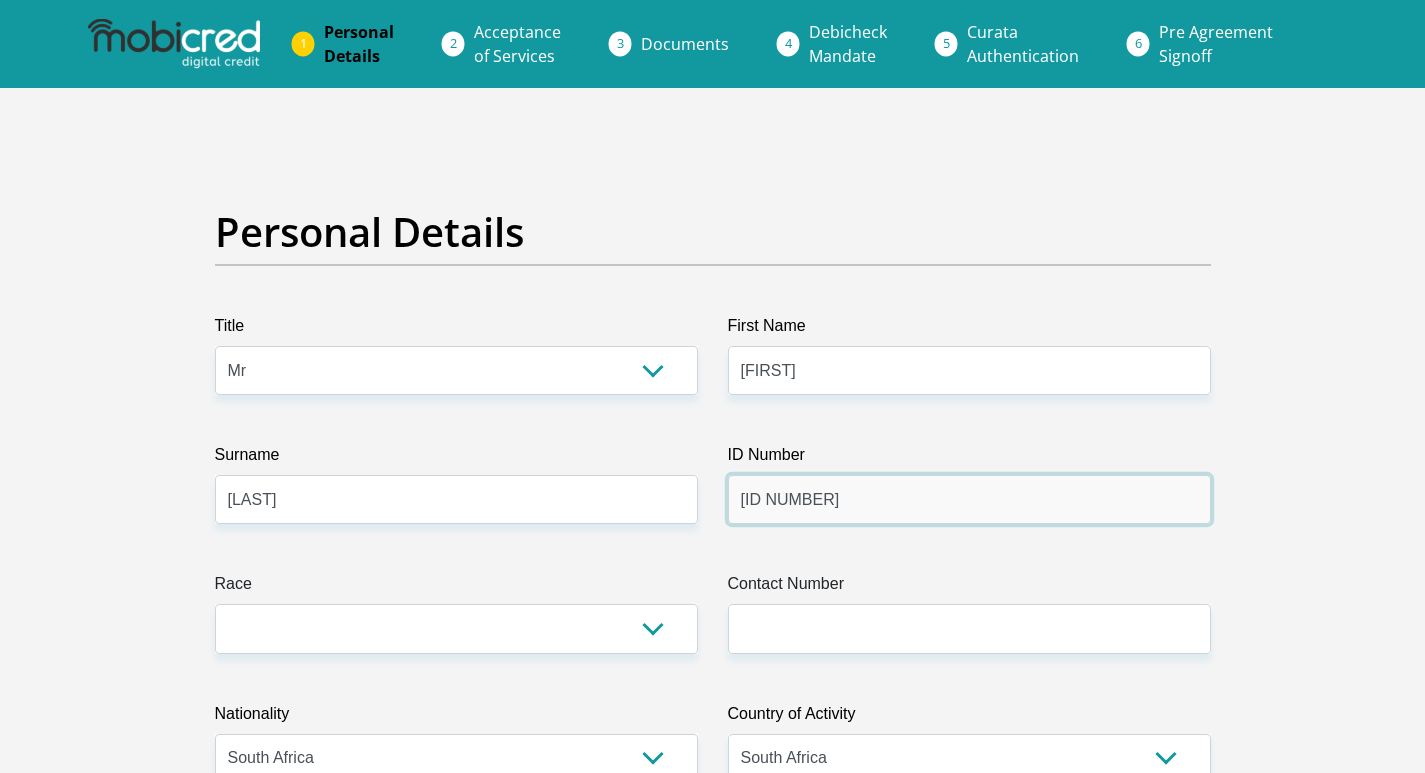type on "[ID NUMBER]" 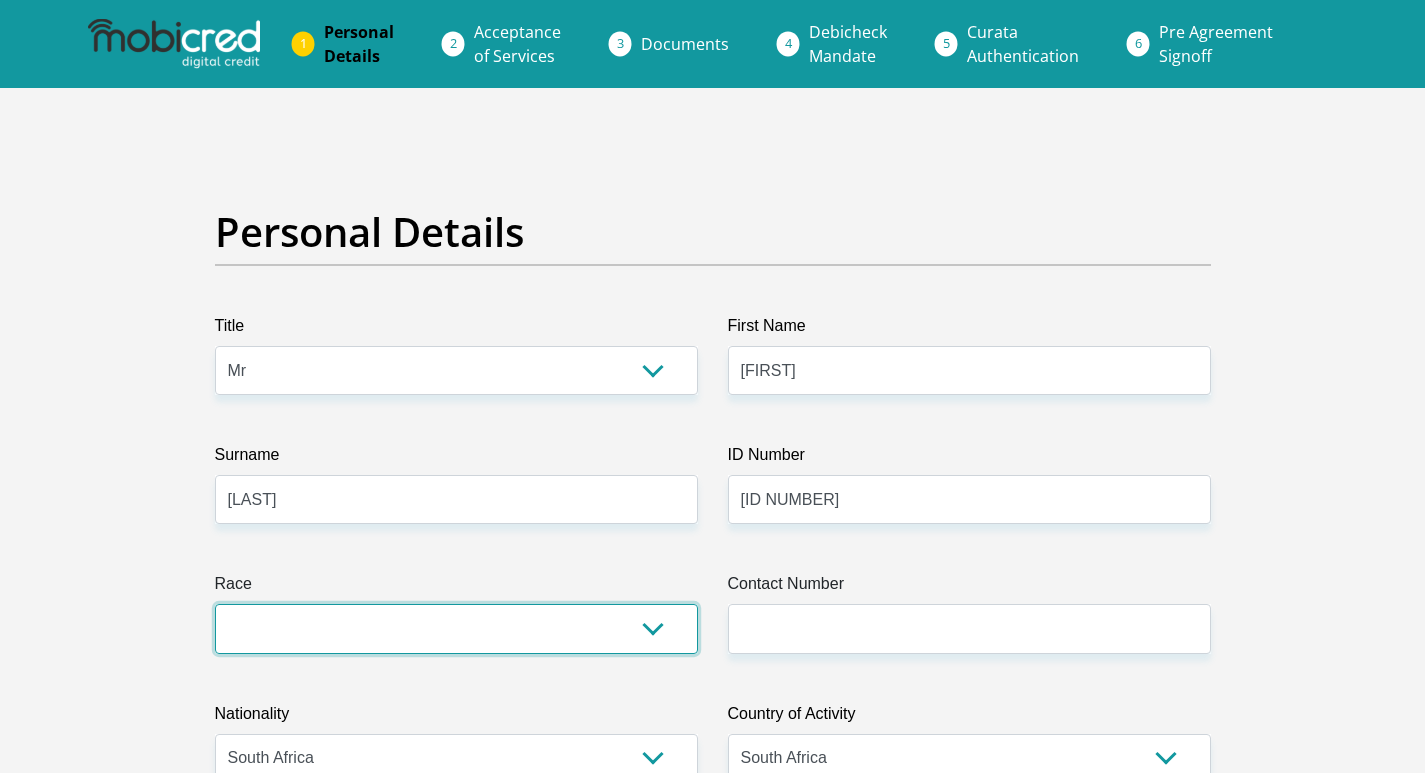 select on "3" 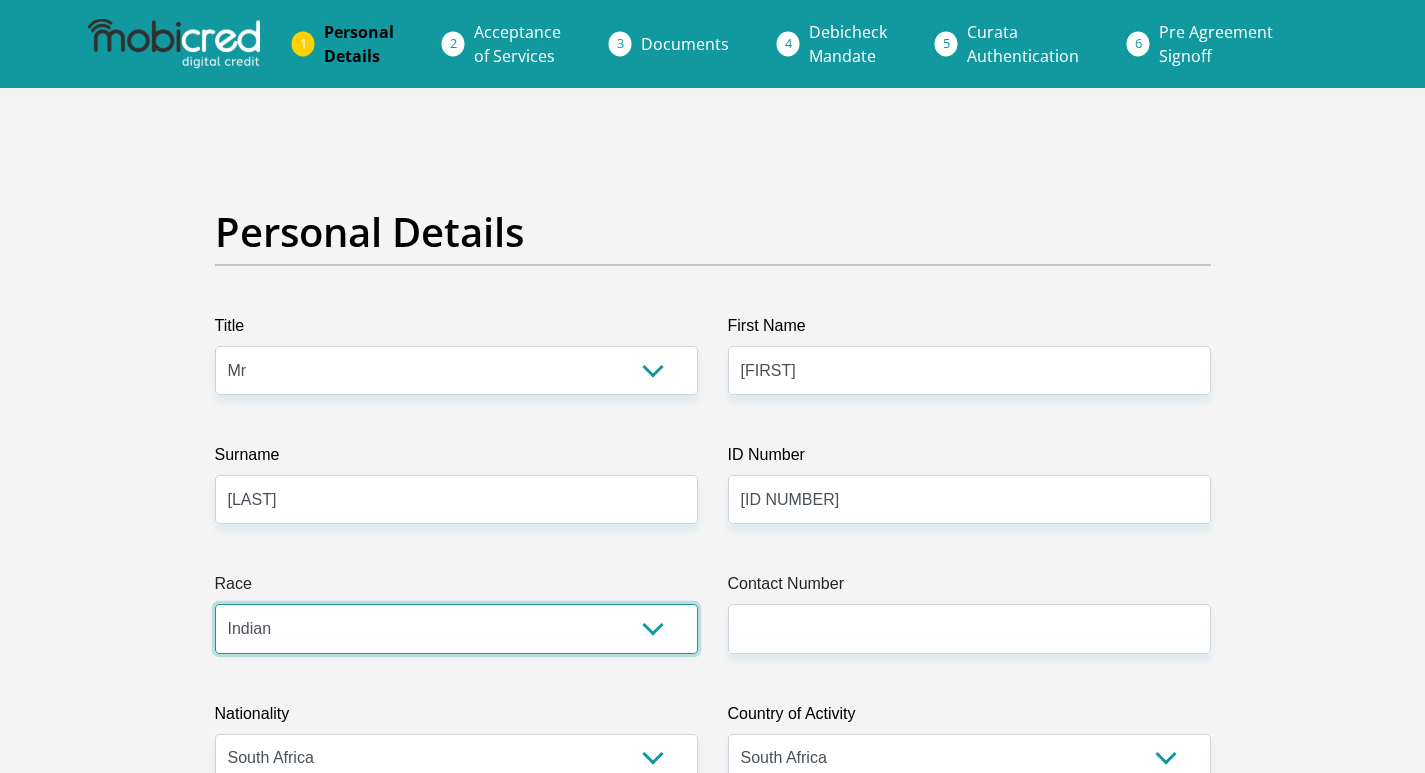 click on "Black
Coloured
Indian
White
Other" at bounding box center [456, 628] 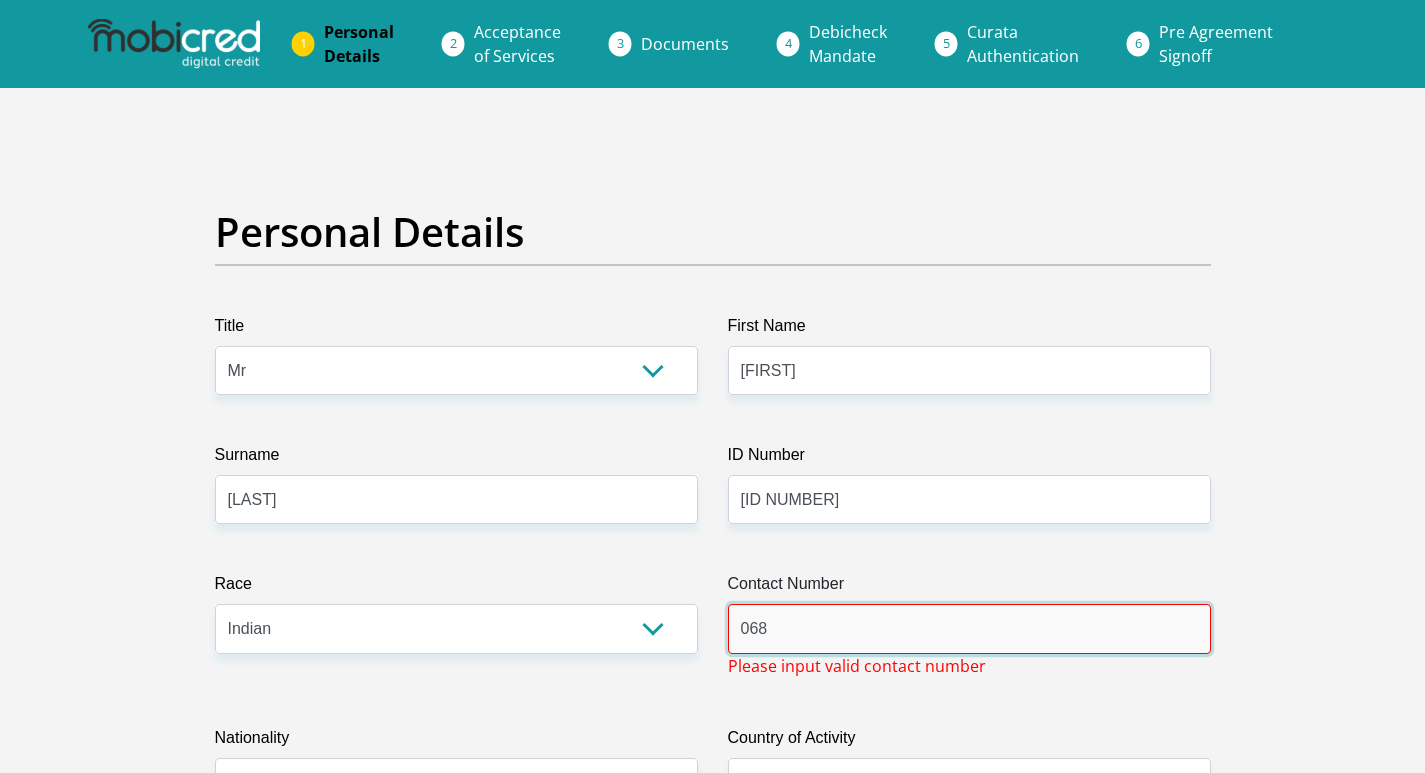 type on "[PHONE]" 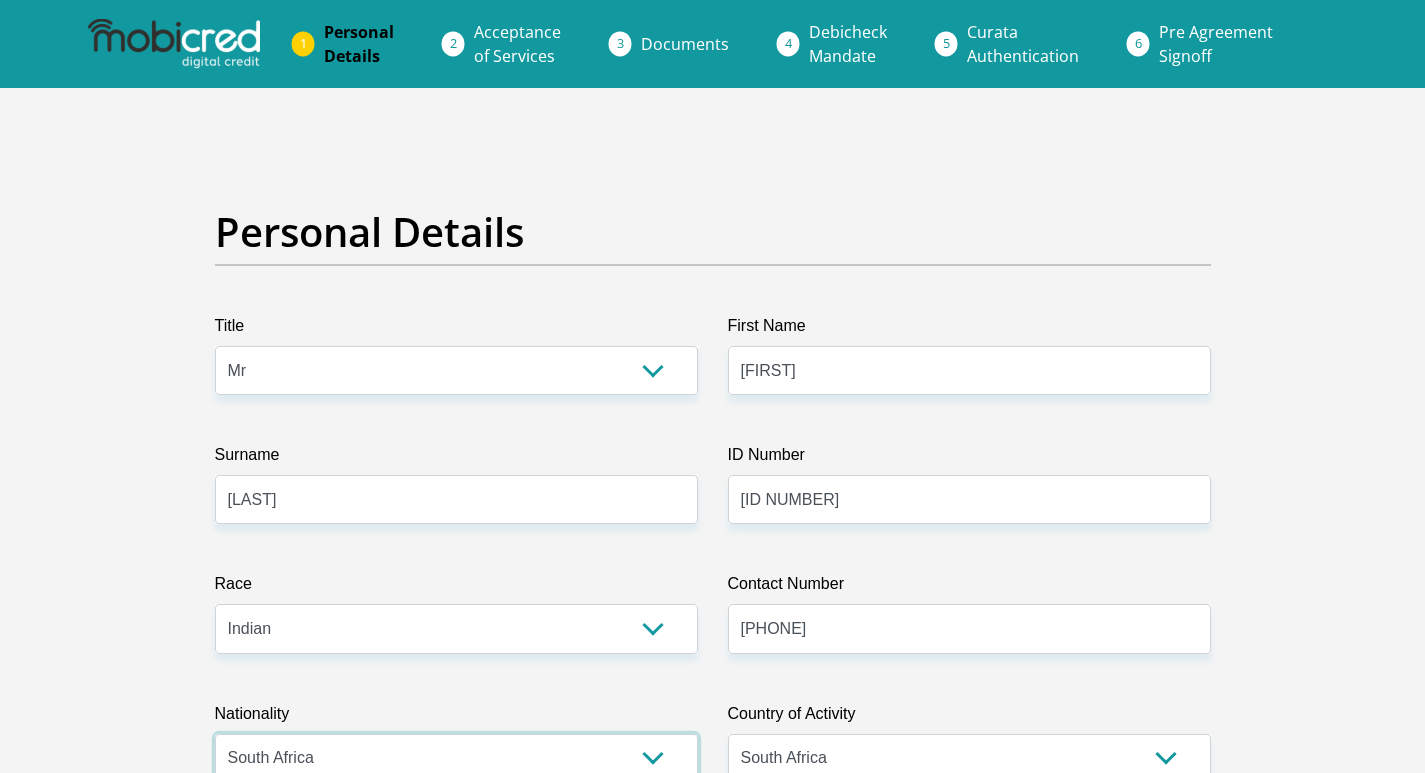 scroll, scrollTop: 10, scrollLeft: 0, axis: vertical 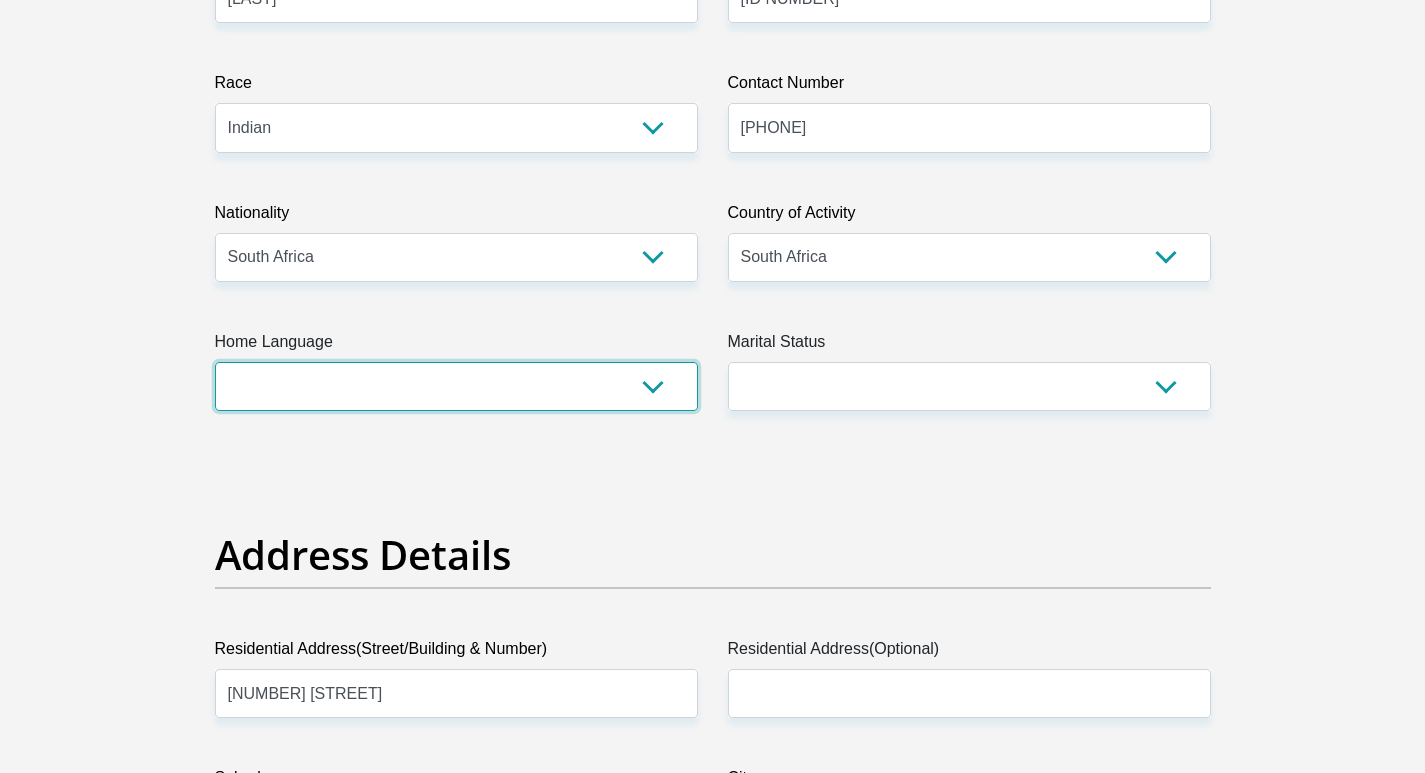 select on "eng" 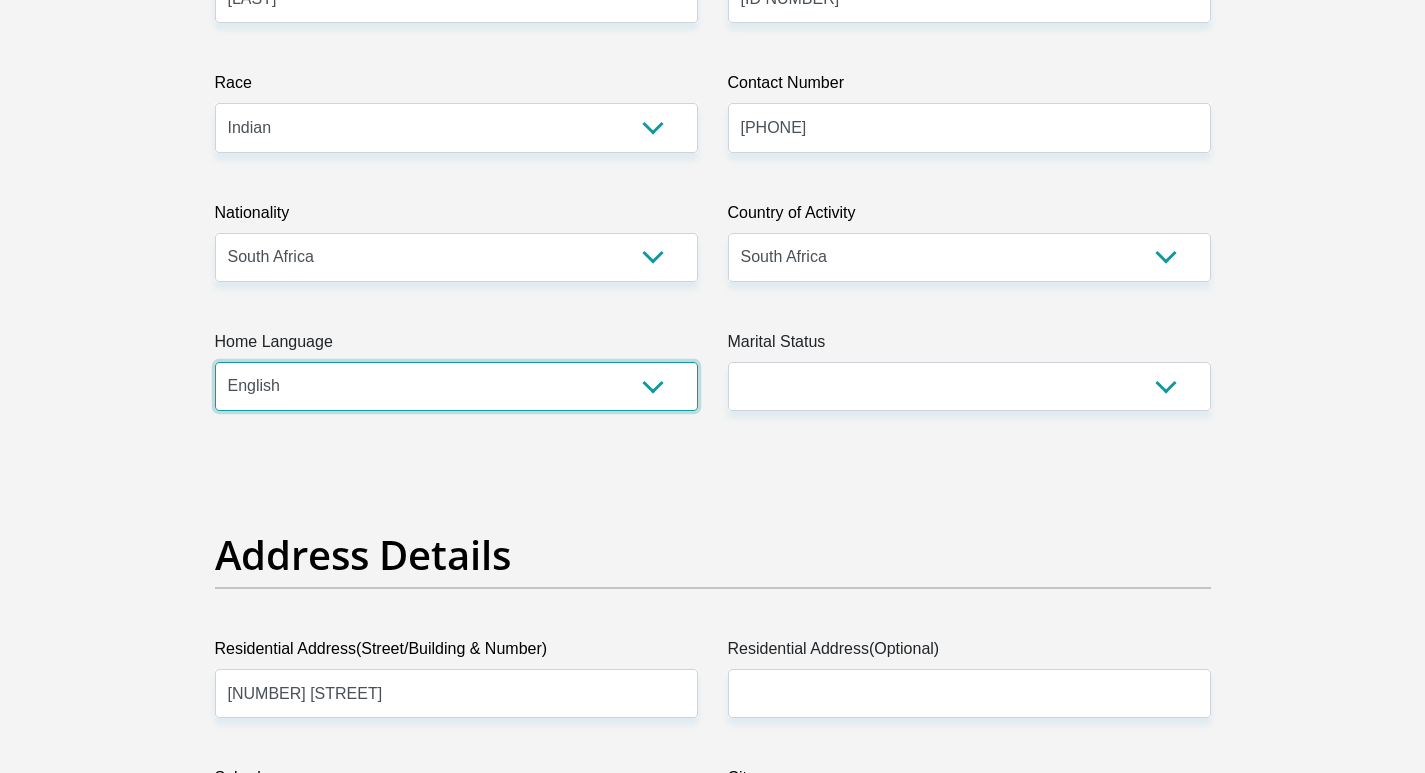 click on "Afrikaans
English
Sepedi
South Ndebele
Southern Sotho
Swati
Tsonga
Tswana
Venda
Xhosa
Zulu
Other" at bounding box center [456, 386] 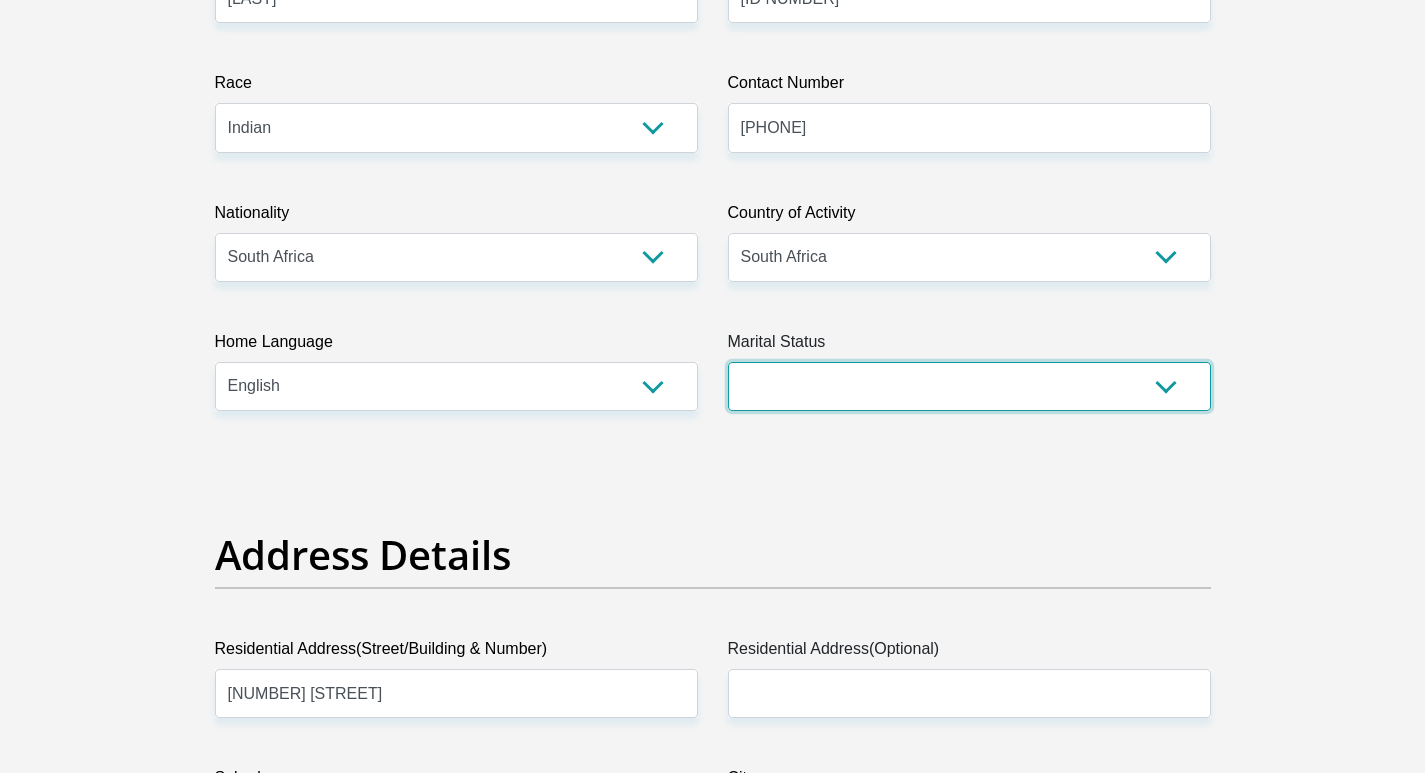 select on "2" 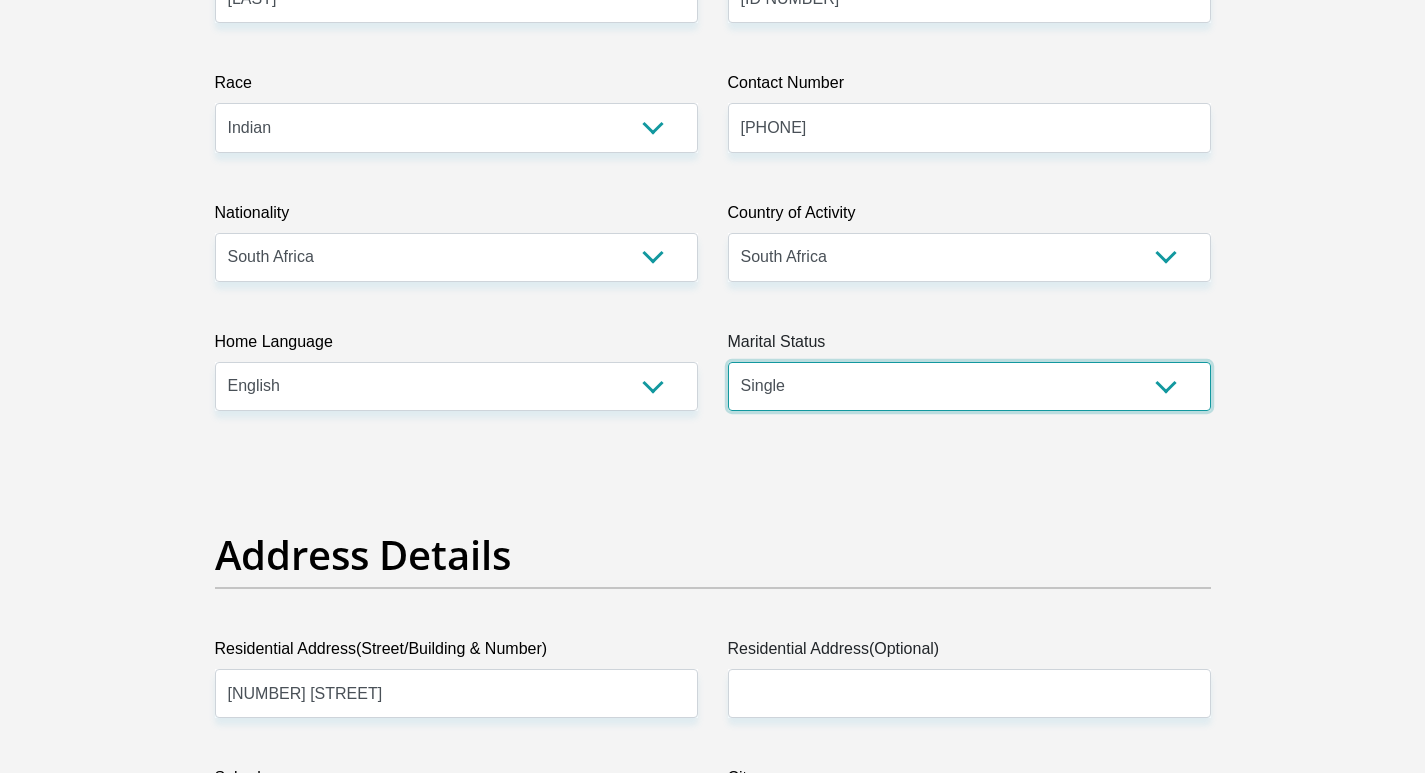 click on "Married ANC
Single
Divorced
Widowed
Married COP or Customary Law" at bounding box center [969, 386] 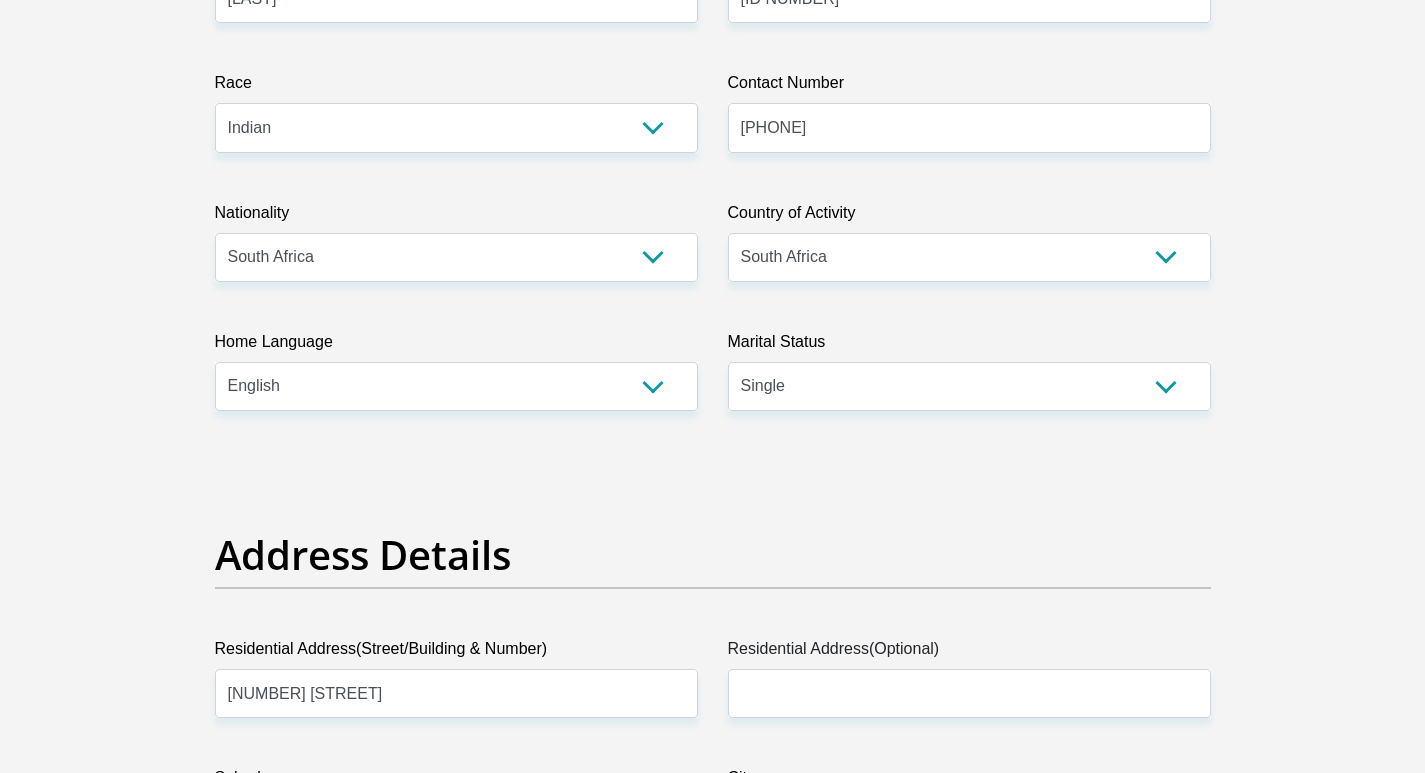 scroll, scrollTop: 937, scrollLeft: 0, axis: vertical 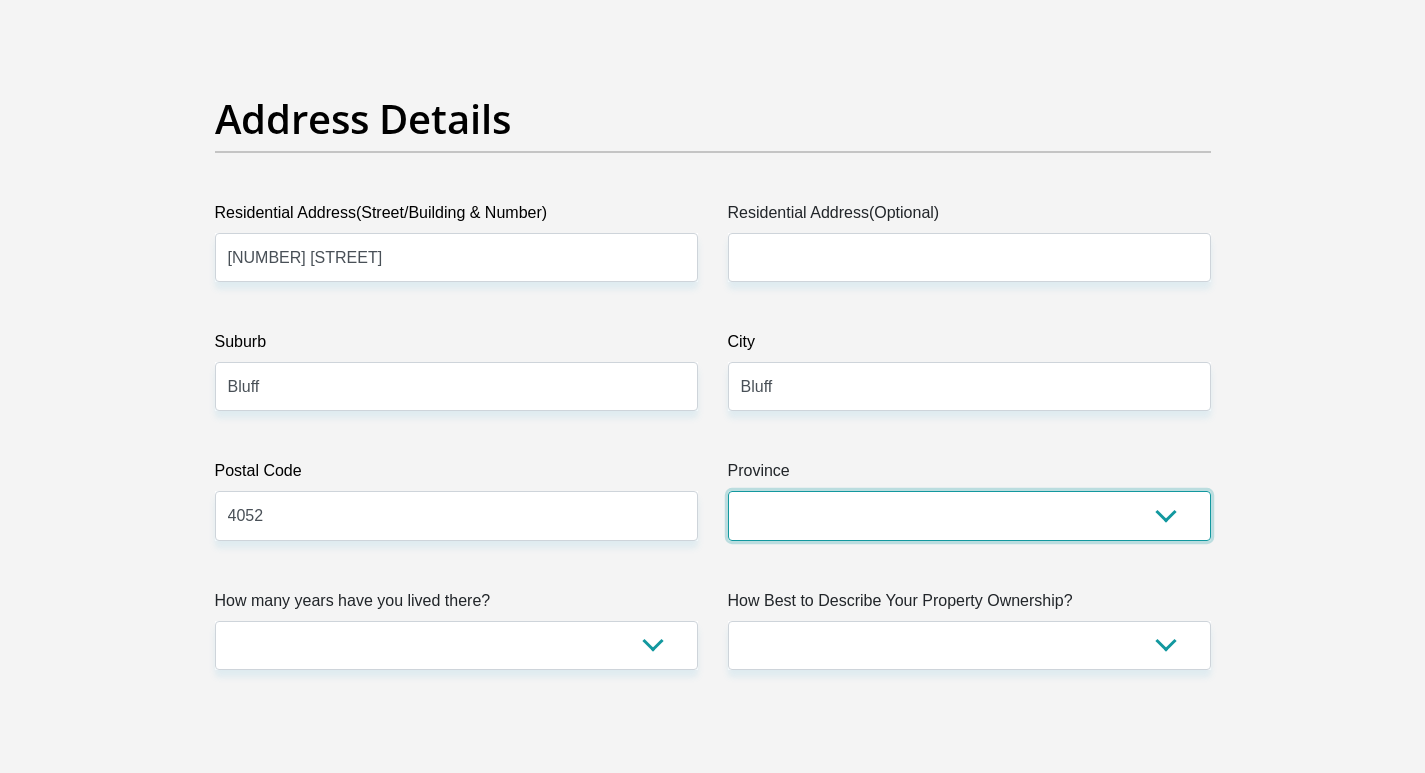 select on "KwaZulu-Natal" 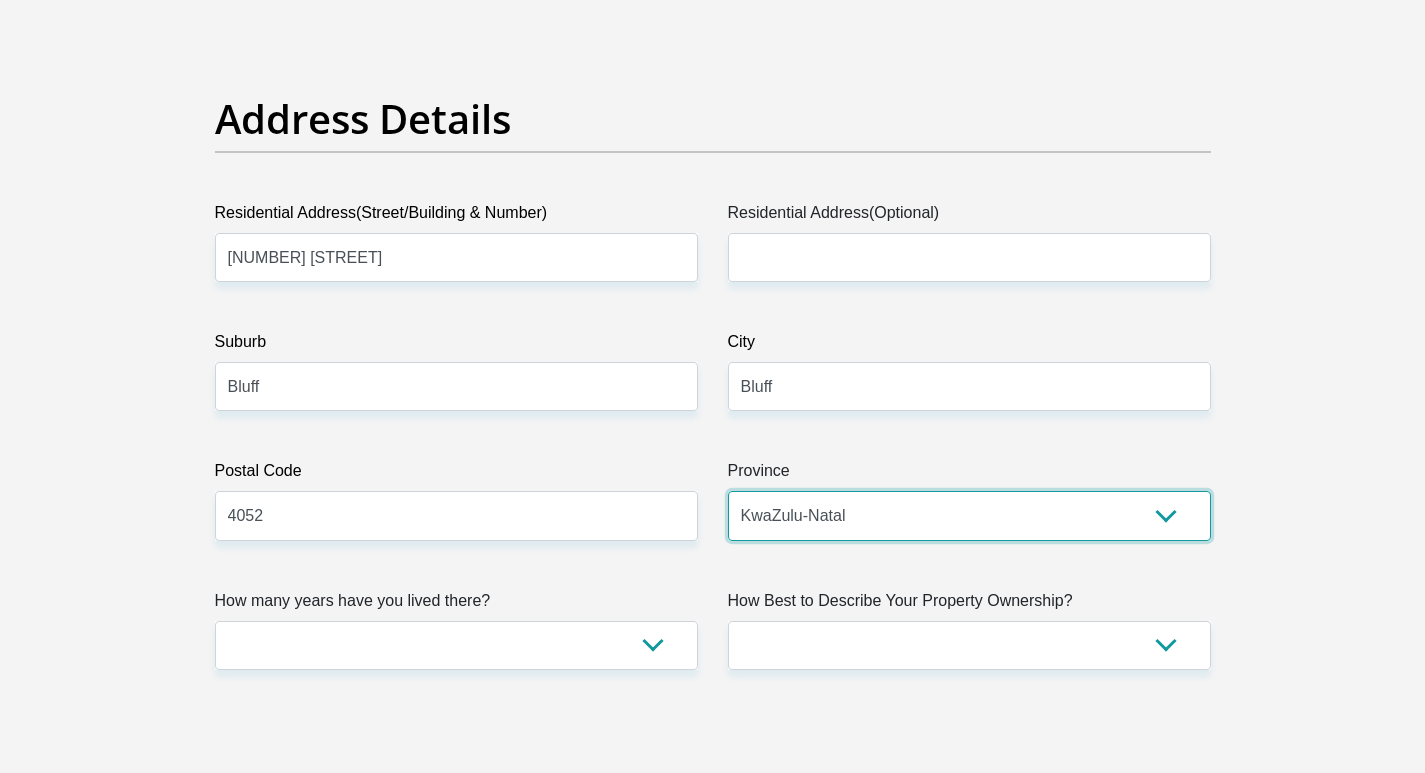 click on "Eastern Cape
Free State
Gauteng
KwaZulu-Natal
Limpopo
Mpumalanga
Northern Cape
North West
Western Cape" at bounding box center (969, 515) 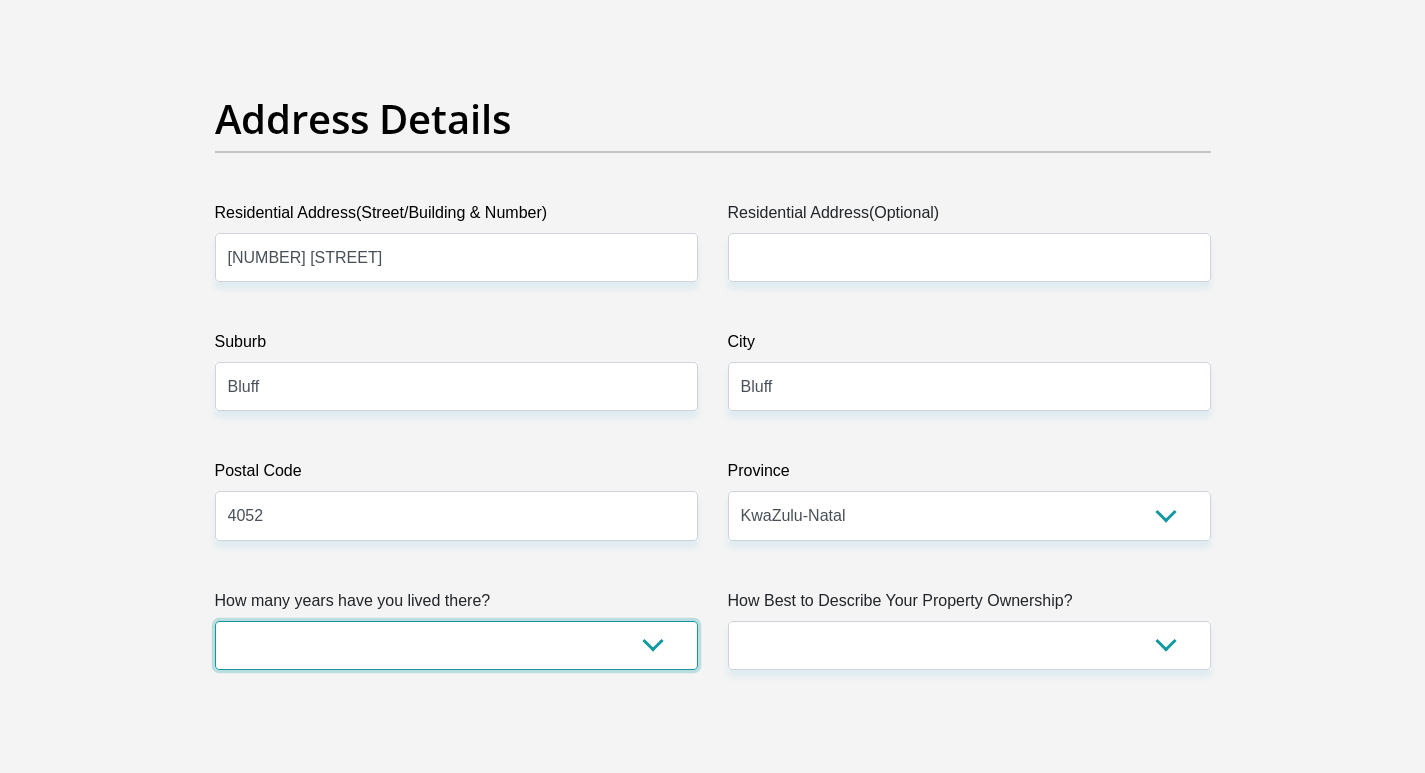 select on "2" 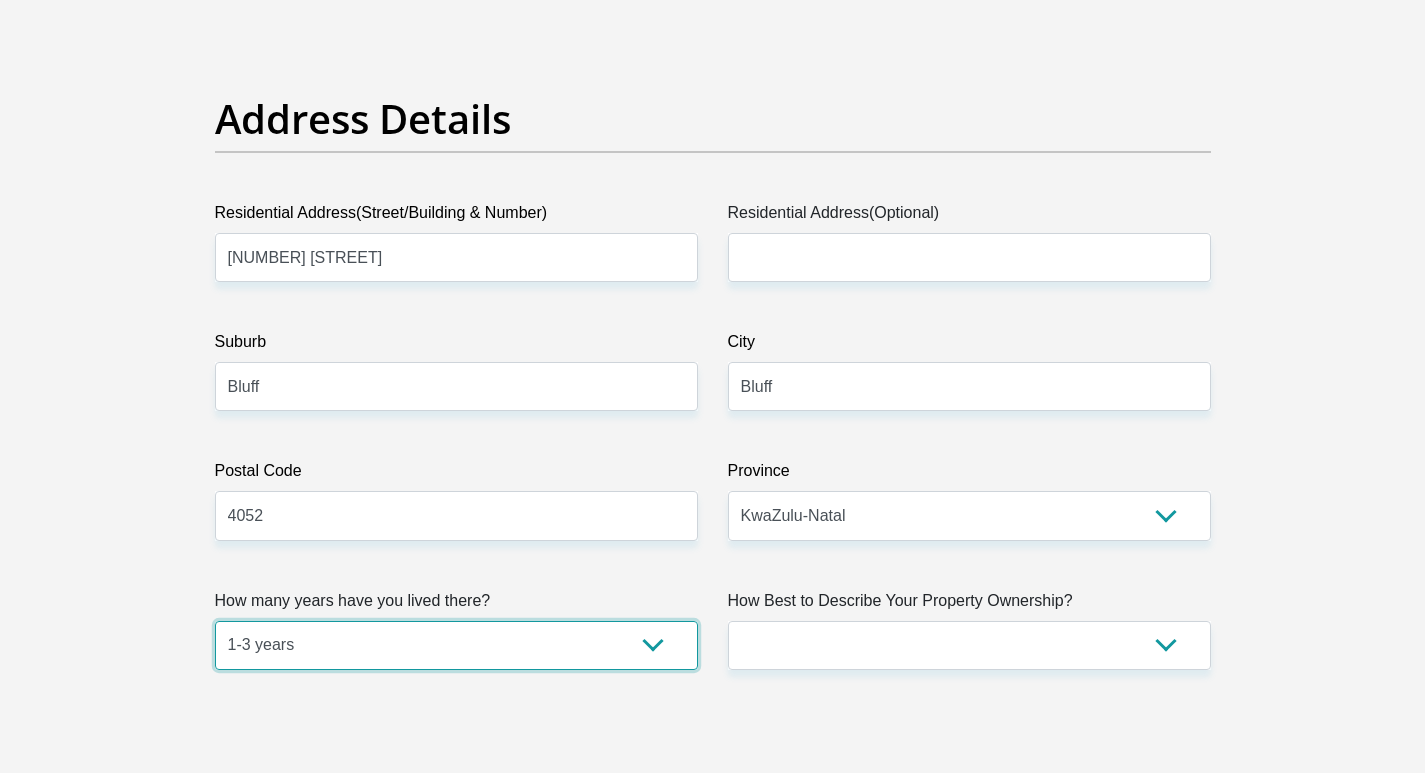 click on "less than 1 year
1-3 years
3-5 years
5+ years" at bounding box center [456, 645] 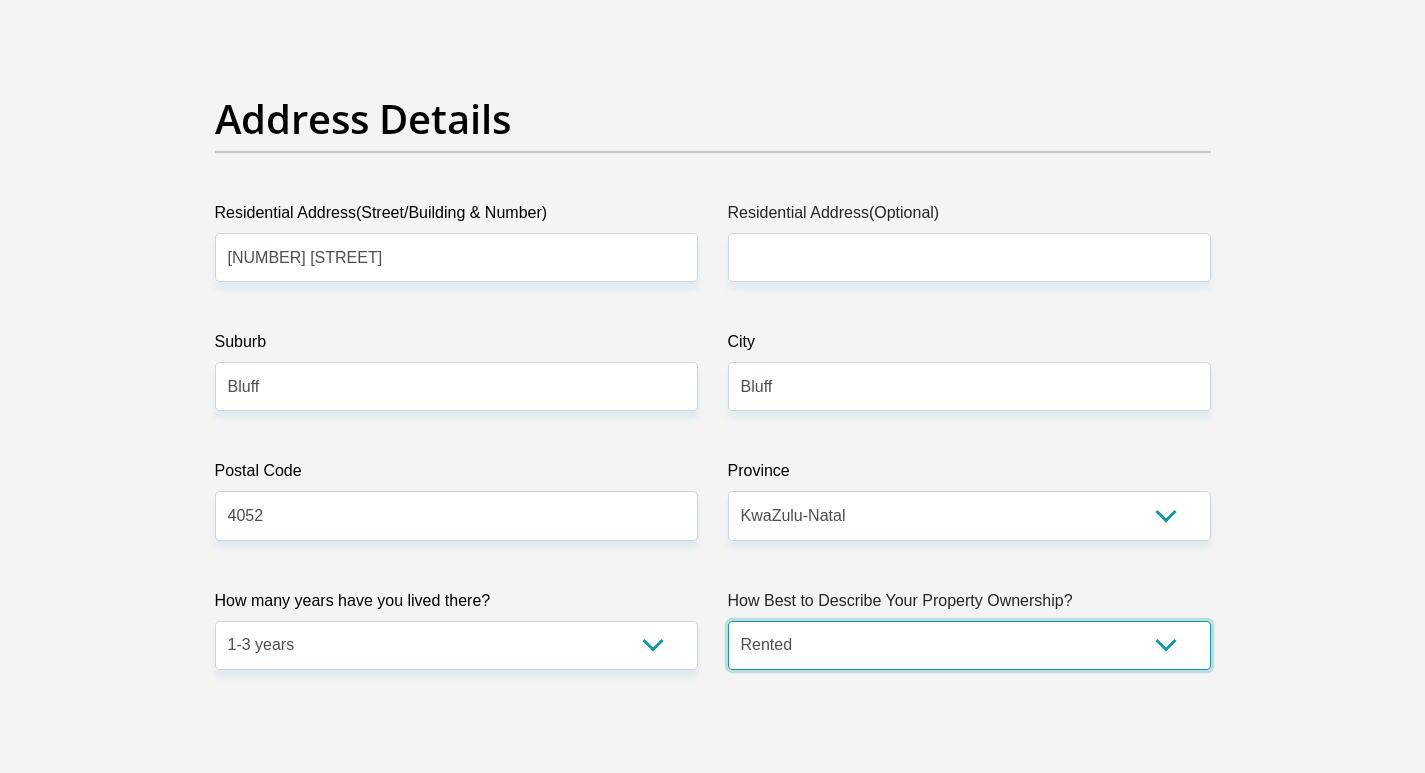 click on "Owned
Rented
Family Owned
Company Dwelling" at bounding box center [969, 645] 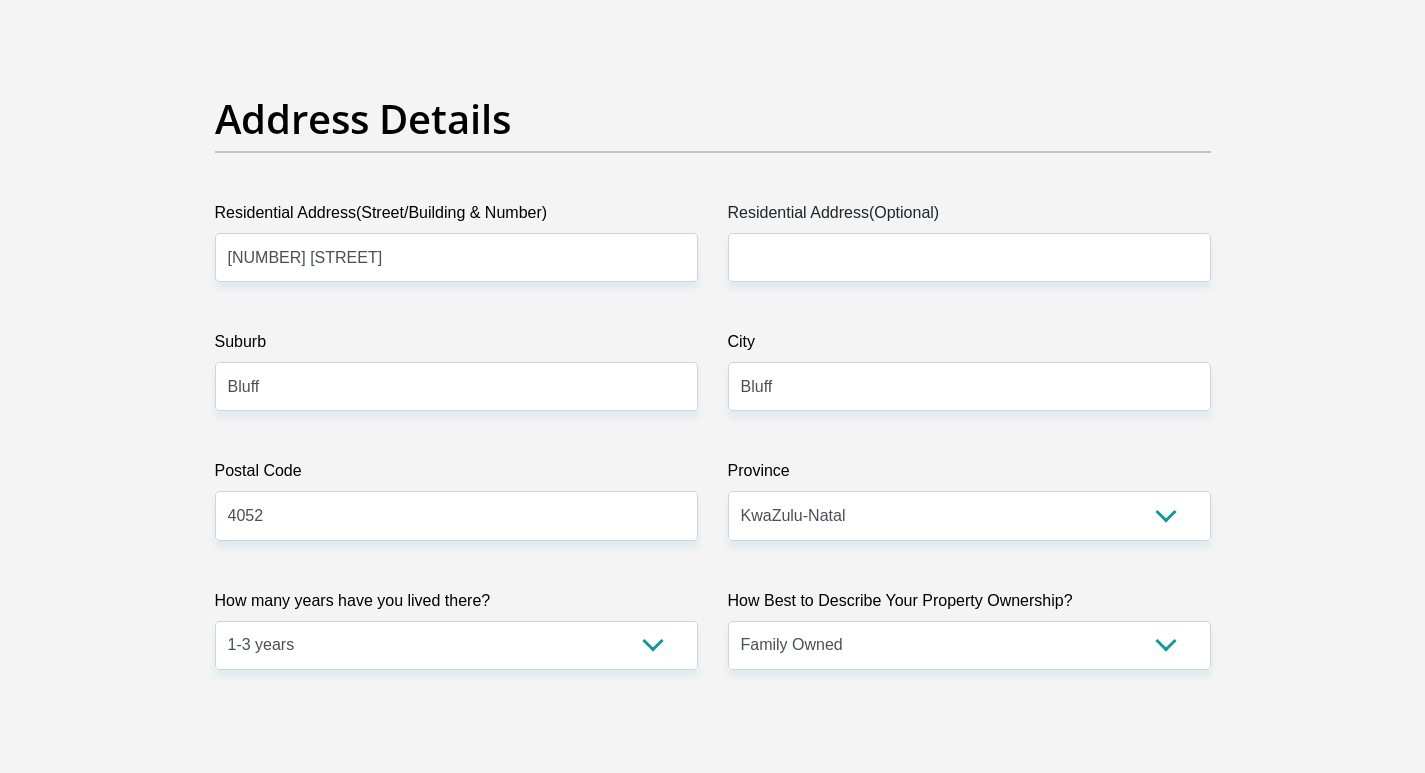 scroll, scrollTop: 1503, scrollLeft: 0, axis: vertical 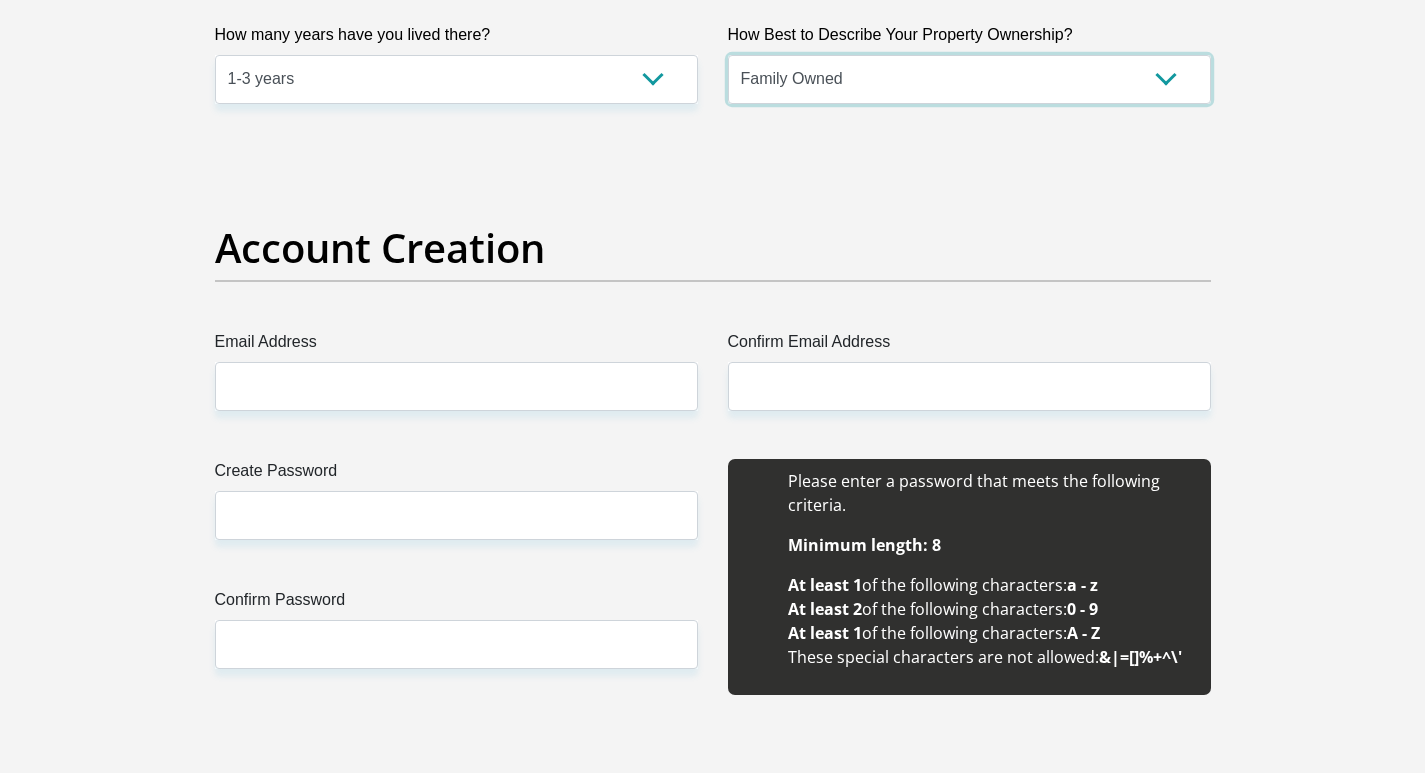 select on "Rented" 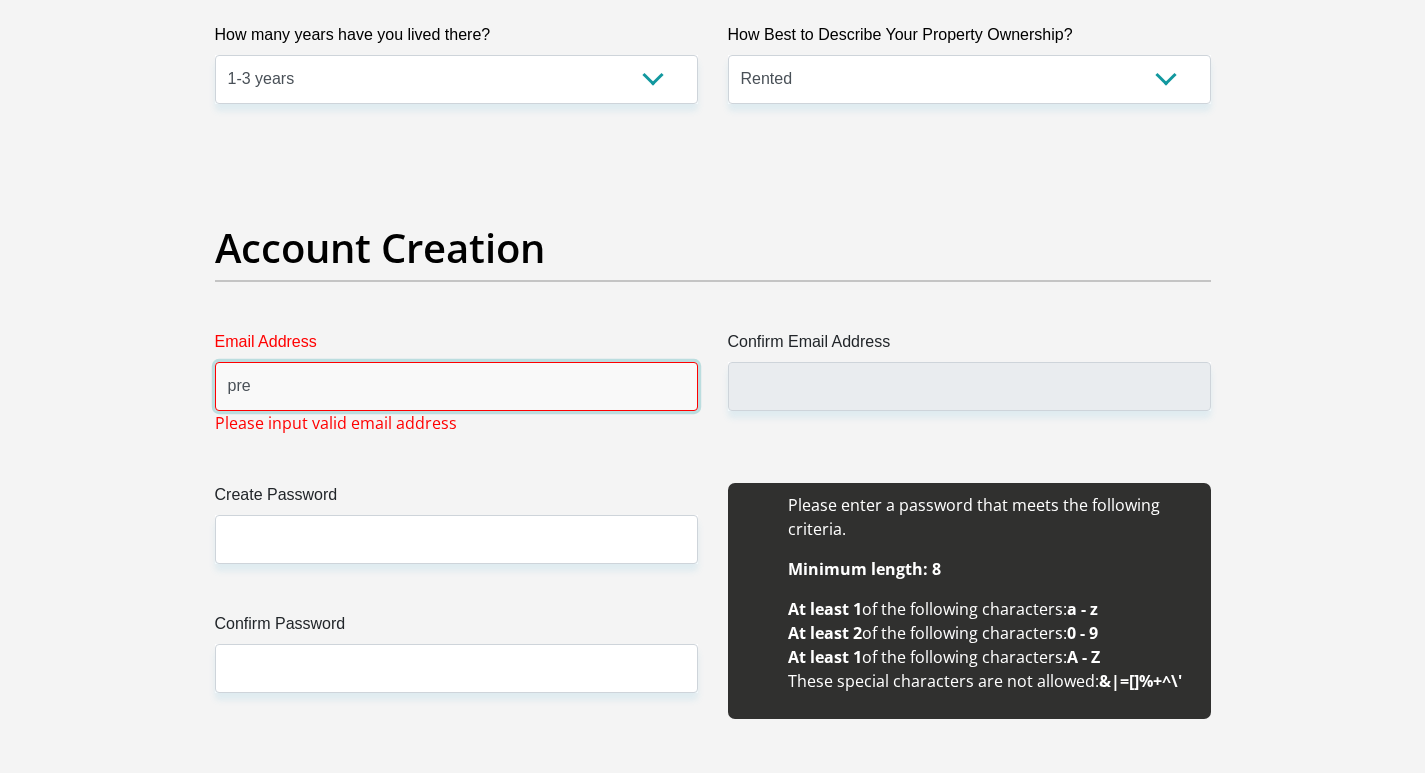 type on "[EMAIL]" 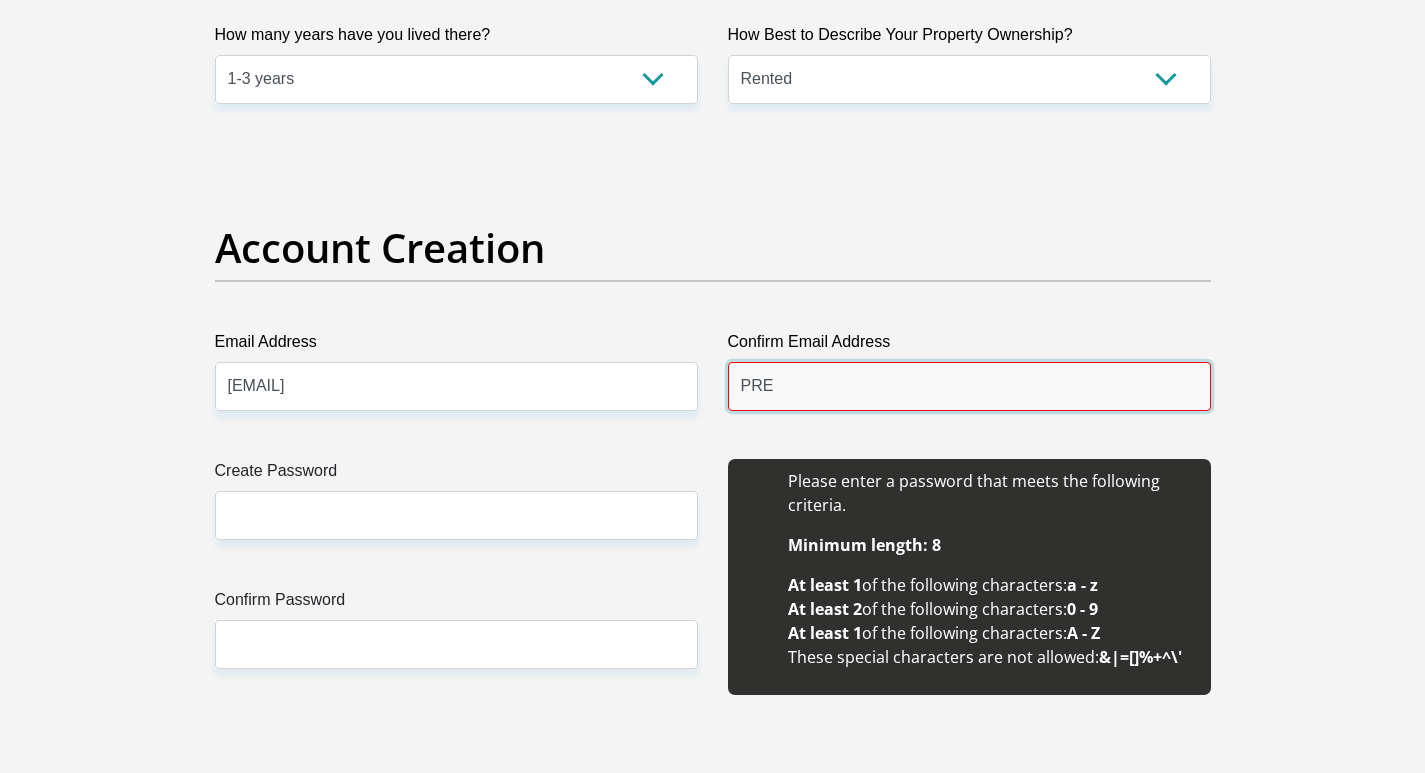 type on "[EMAIL]" 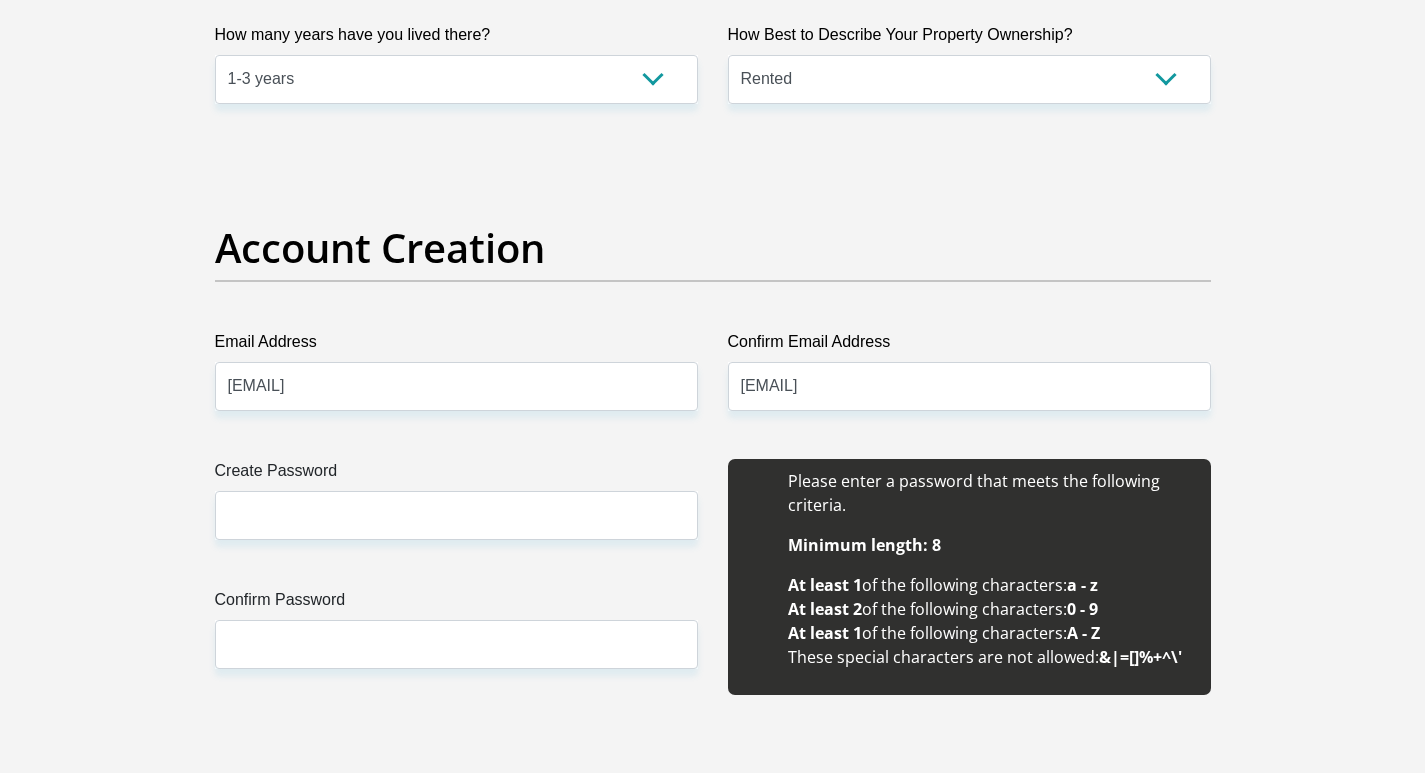 type on "3" 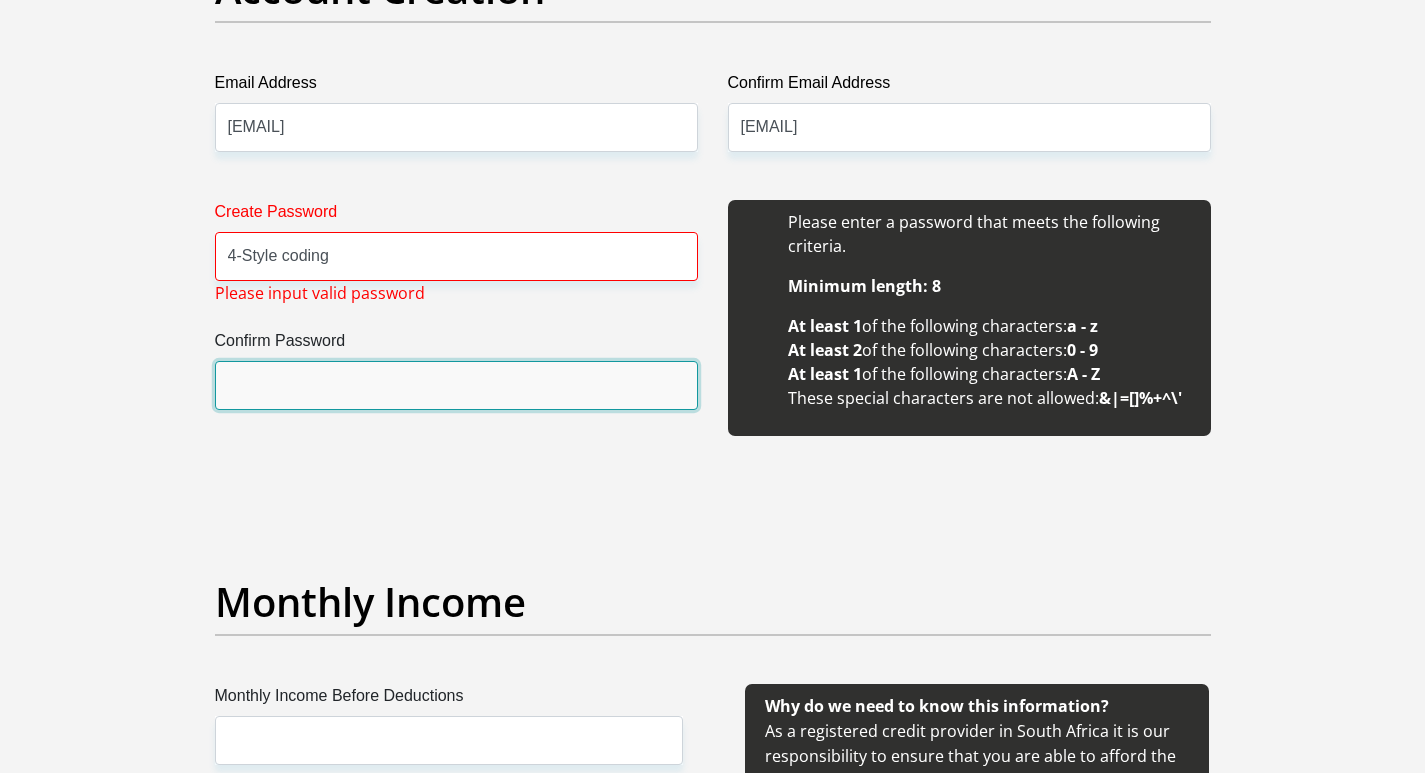 scroll, scrollTop: 1716, scrollLeft: 0, axis: vertical 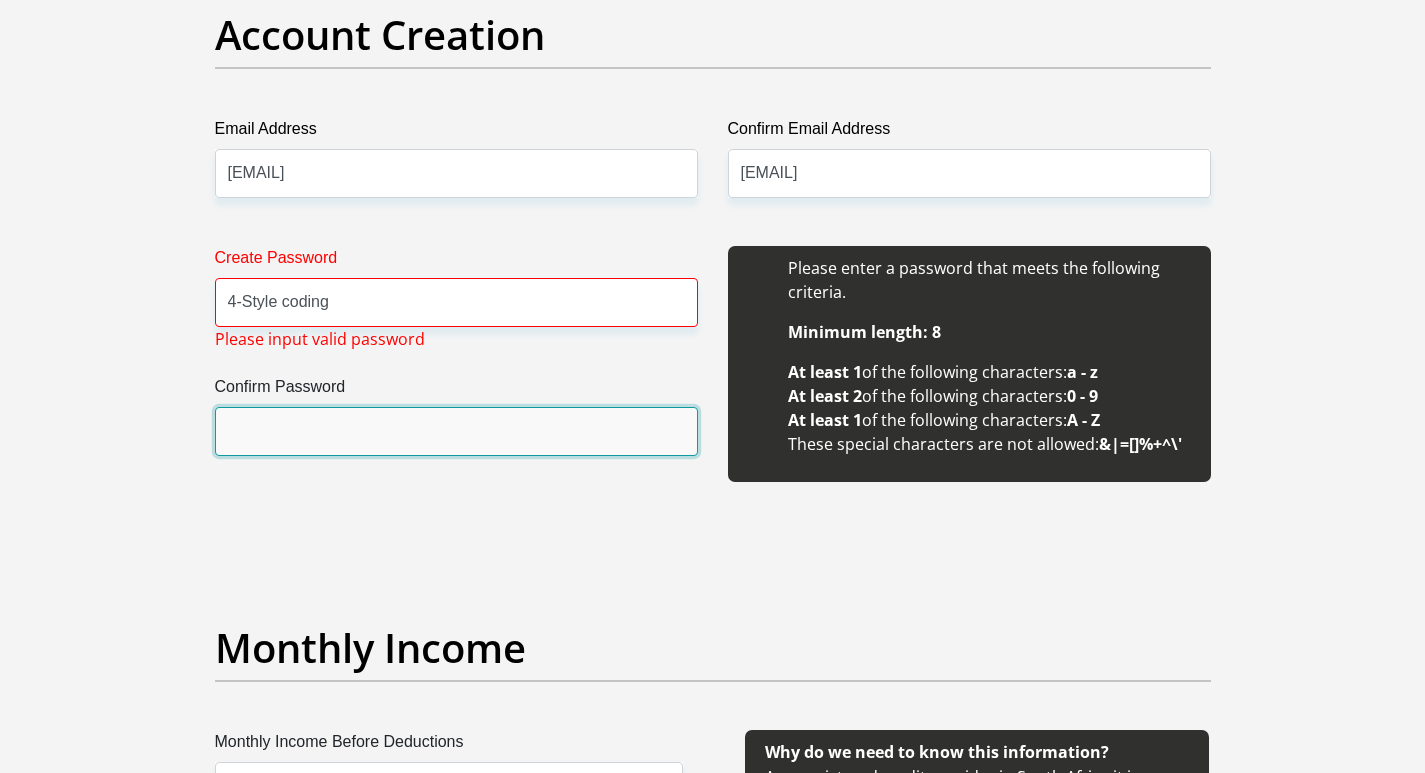 click on "Confirm Password" at bounding box center (456, 431) 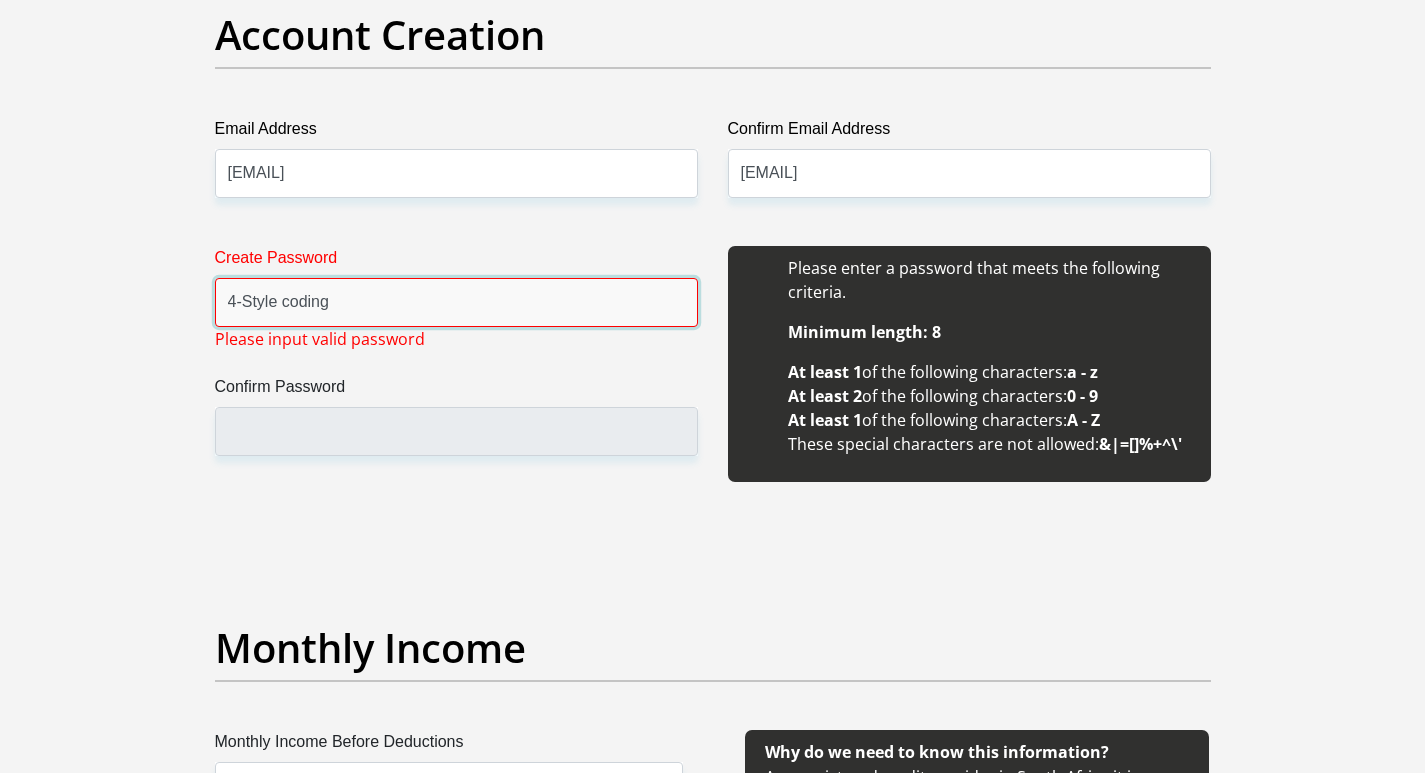click on "4-Style coding" at bounding box center (456, 302) 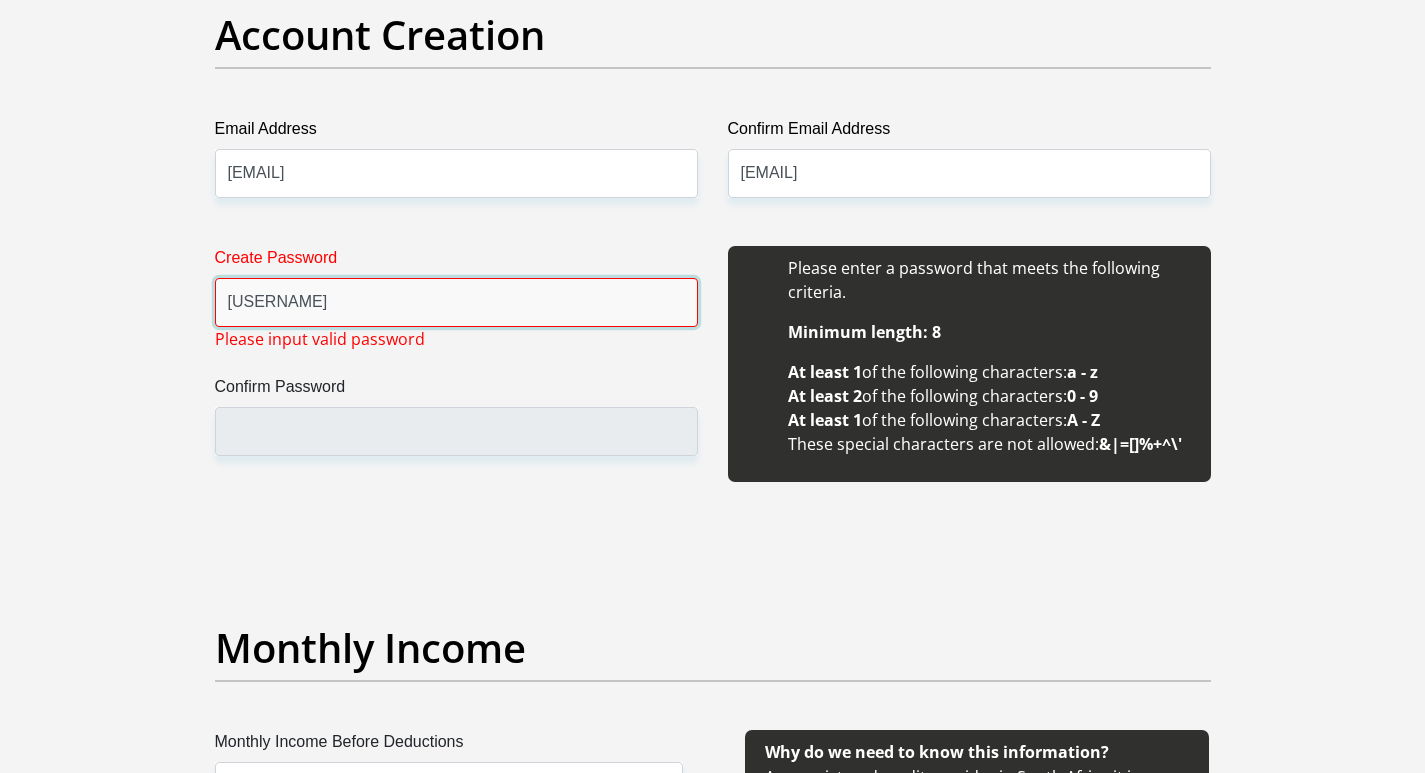 type on "[USERNAME]" 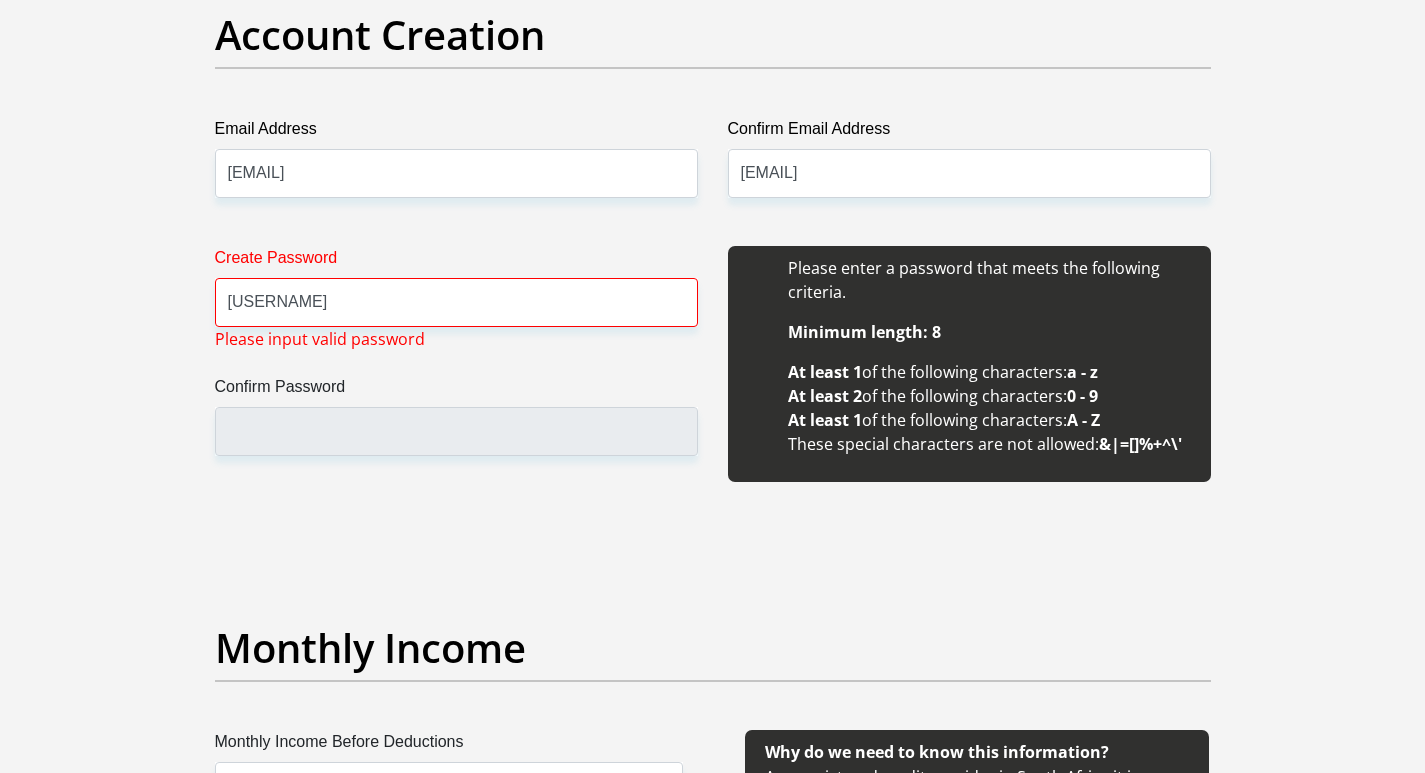 click on "Create Password" at bounding box center (456, 262) 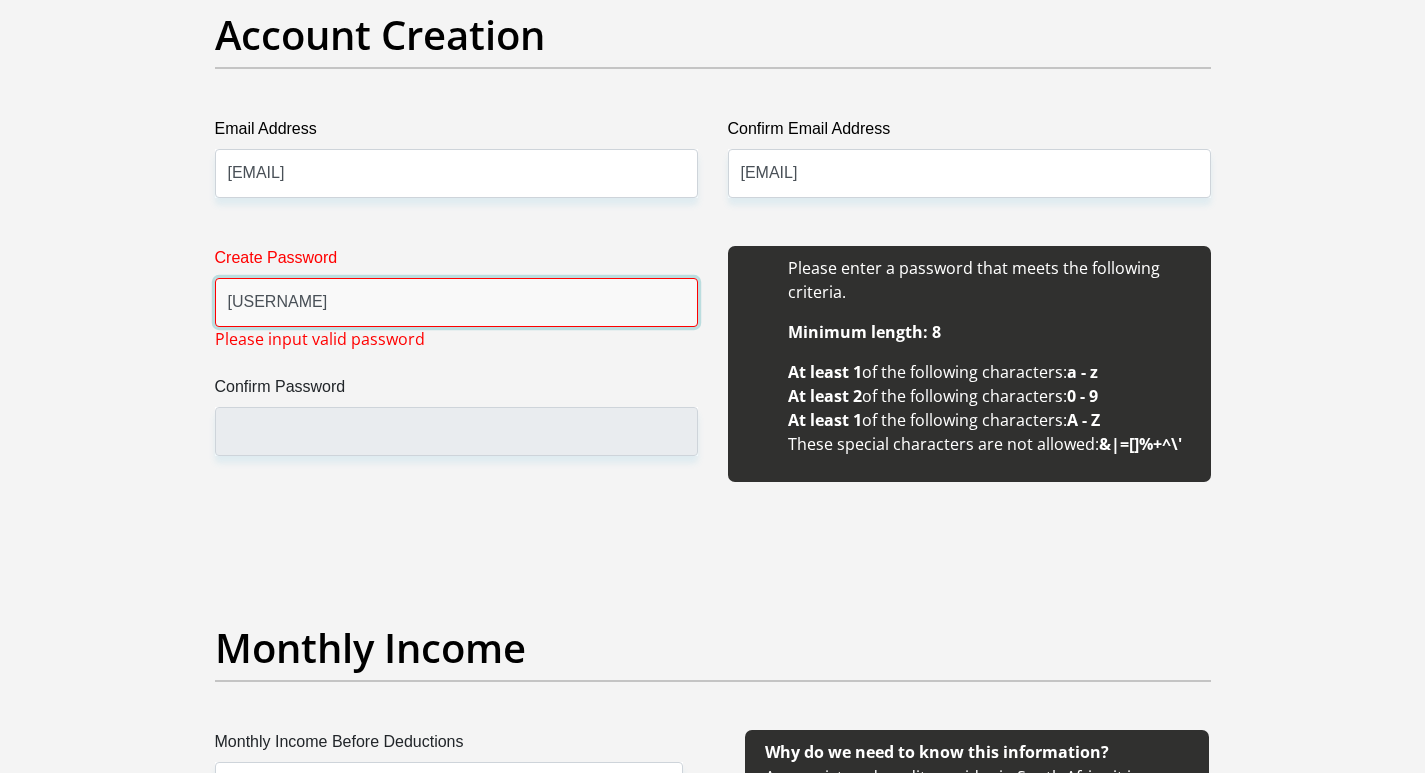 click on "[USERNAME]" at bounding box center (456, 302) 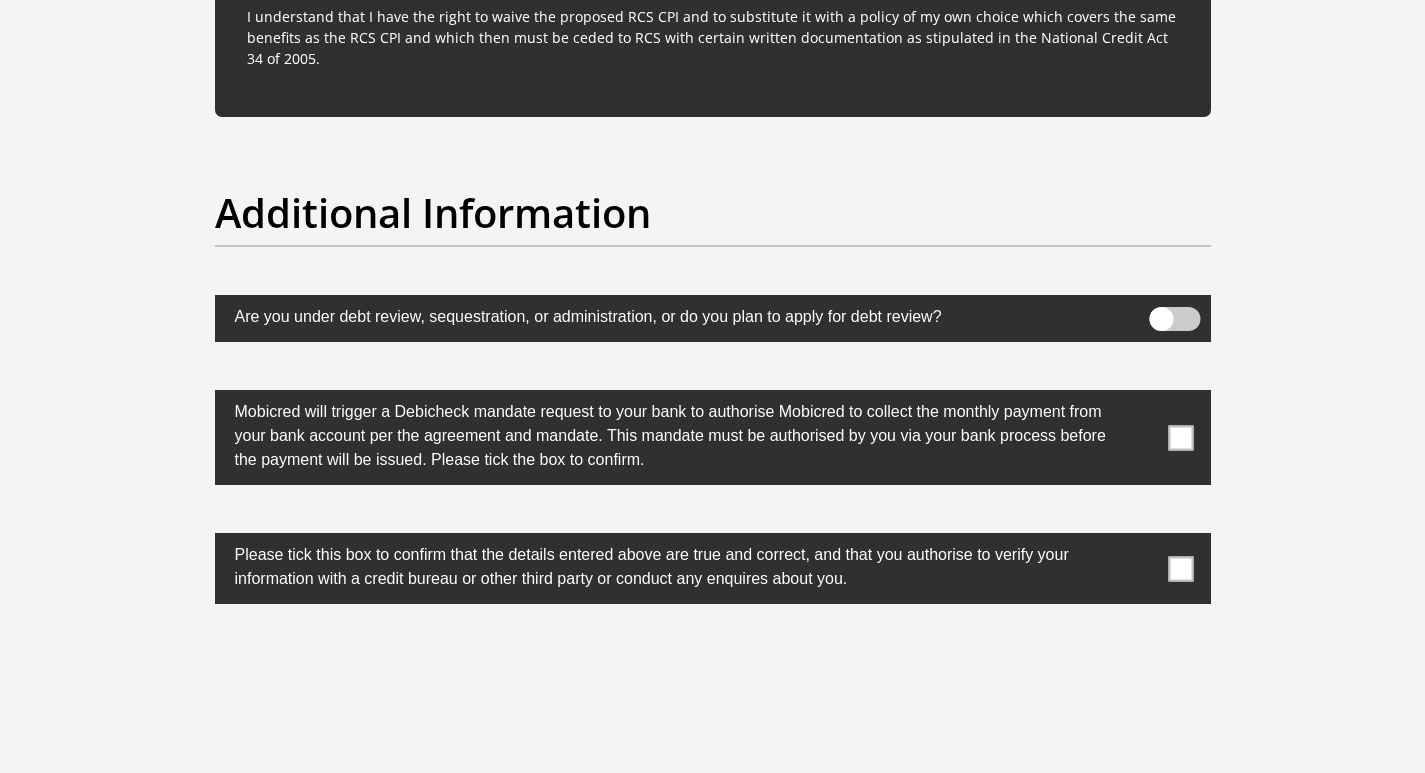 scroll, scrollTop: 6116, scrollLeft: 0, axis: vertical 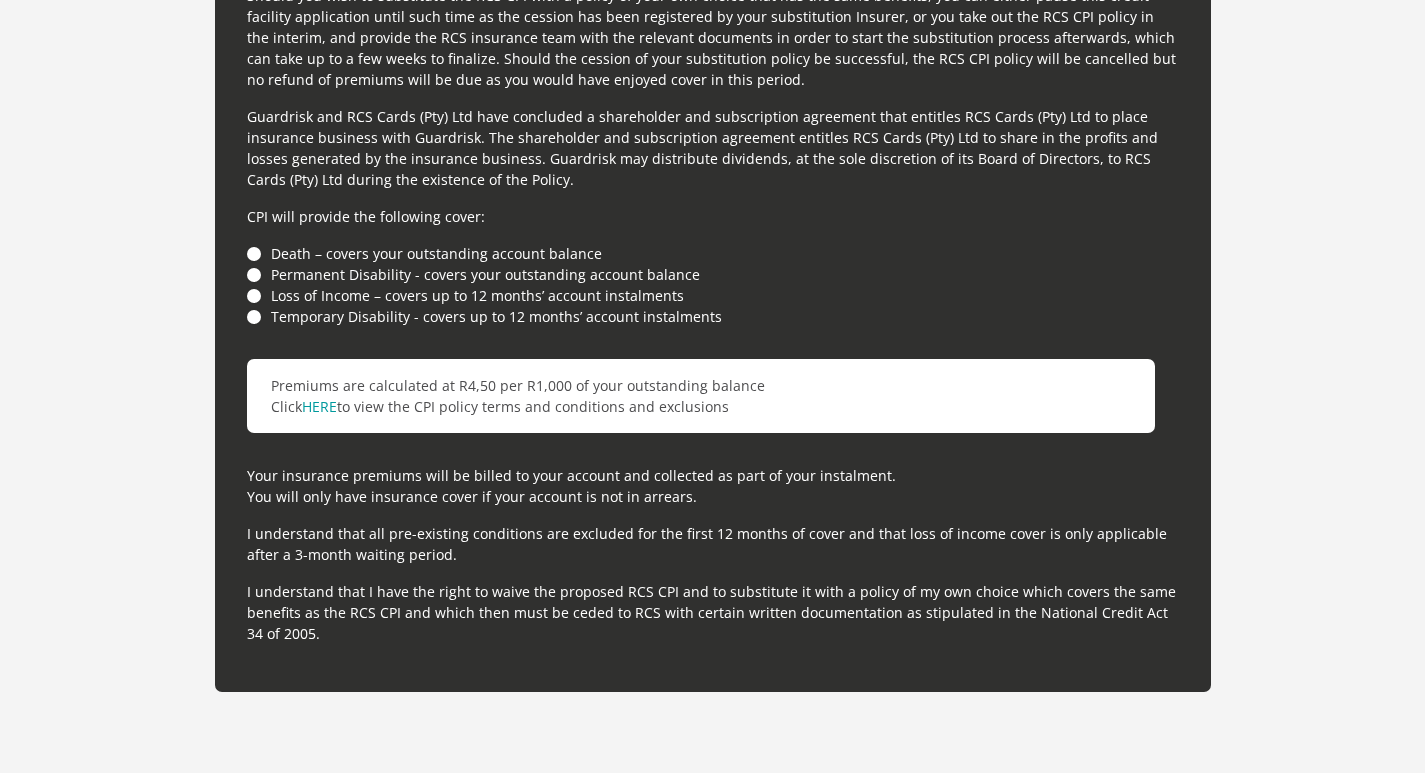 click on "Death – covers your outstanding account balance" at bounding box center (713, 253) 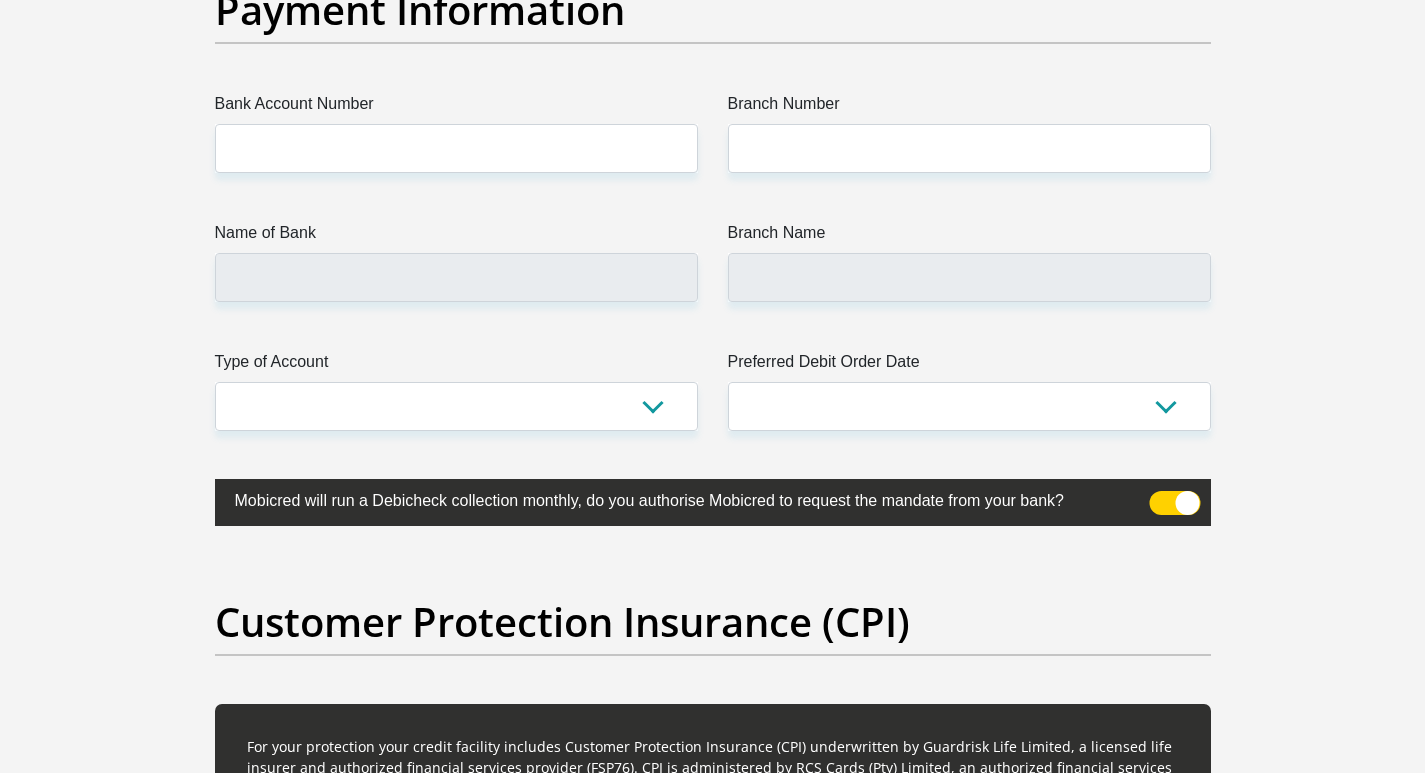 scroll, scrollTop: 4616, scrollLeft: 0, axis: vertical 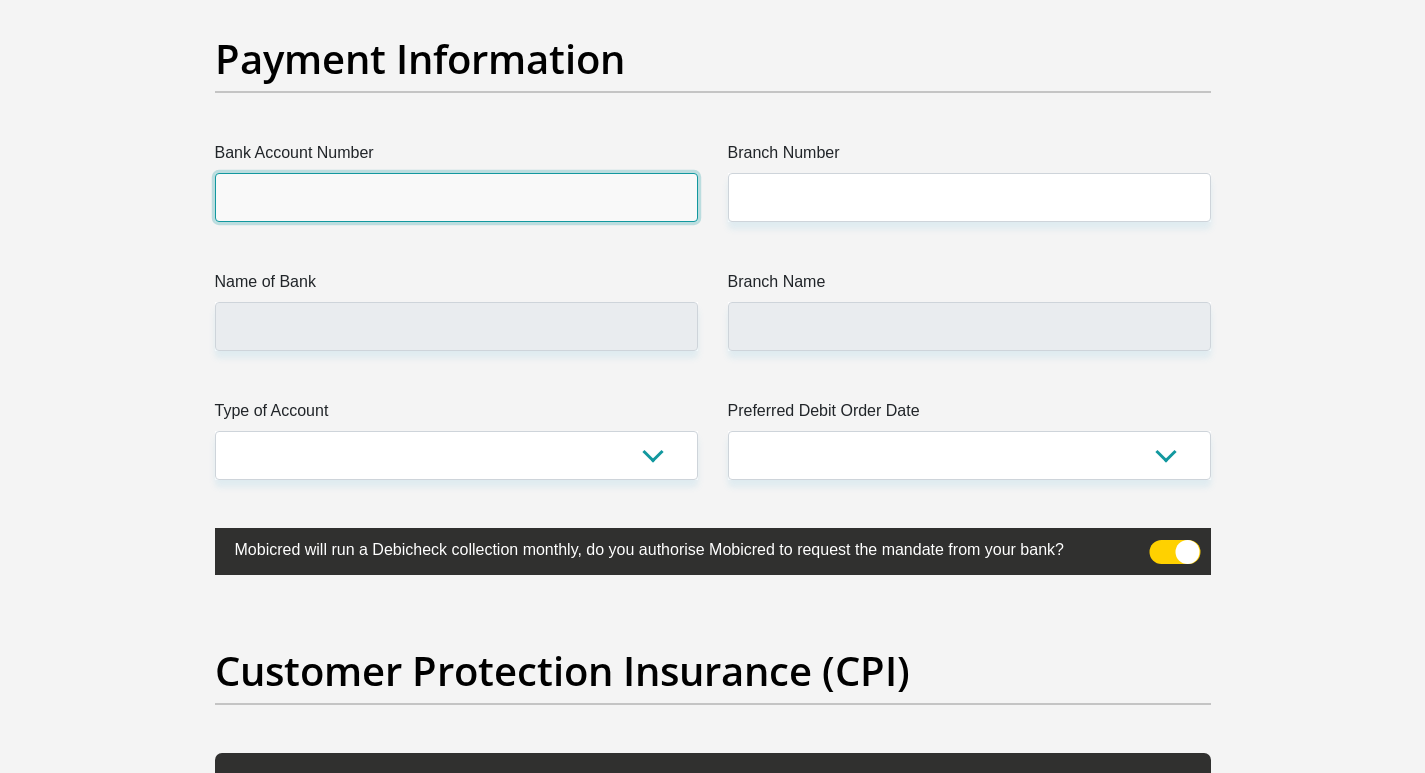 click on "Bank Account Number" at bounding box center [456, 197] 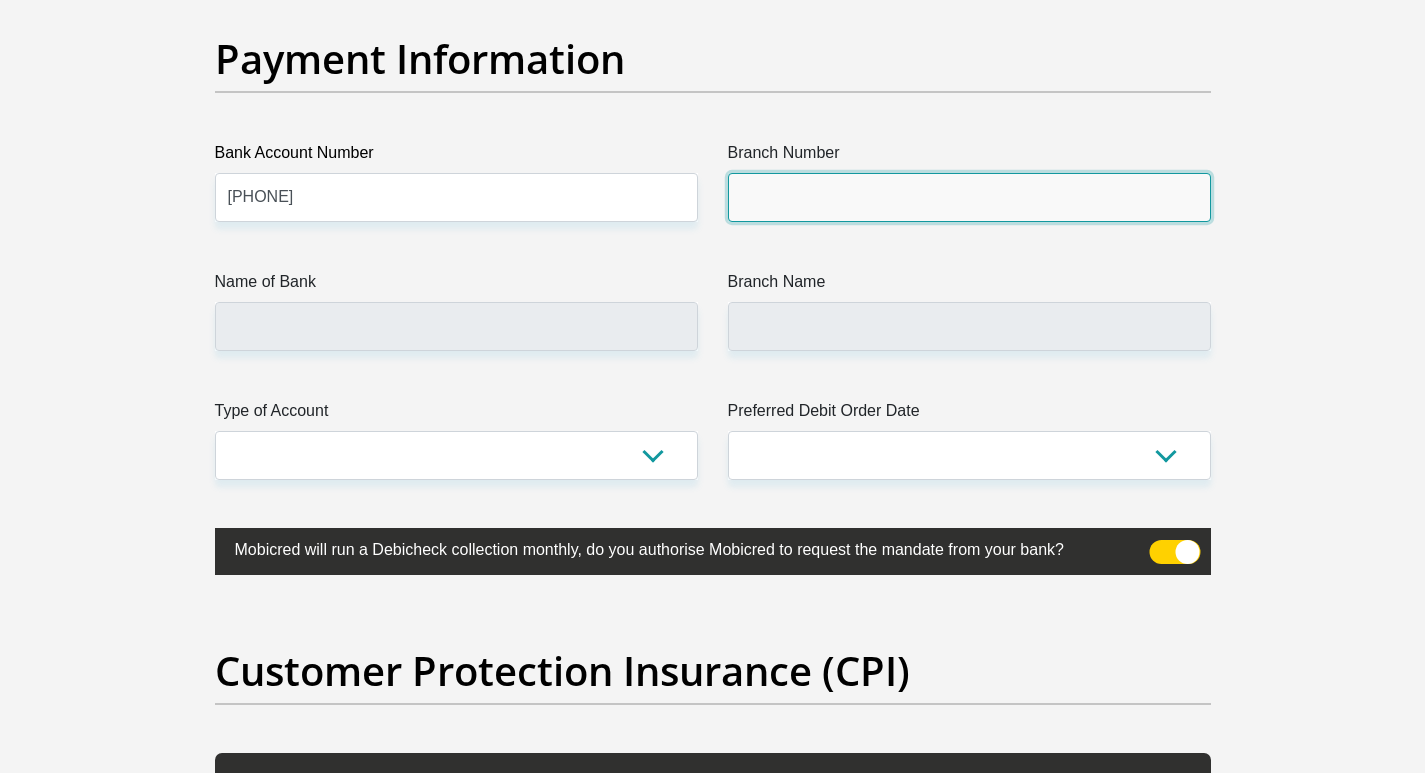 click on "Branch Number" at bounding box center [969, 197] 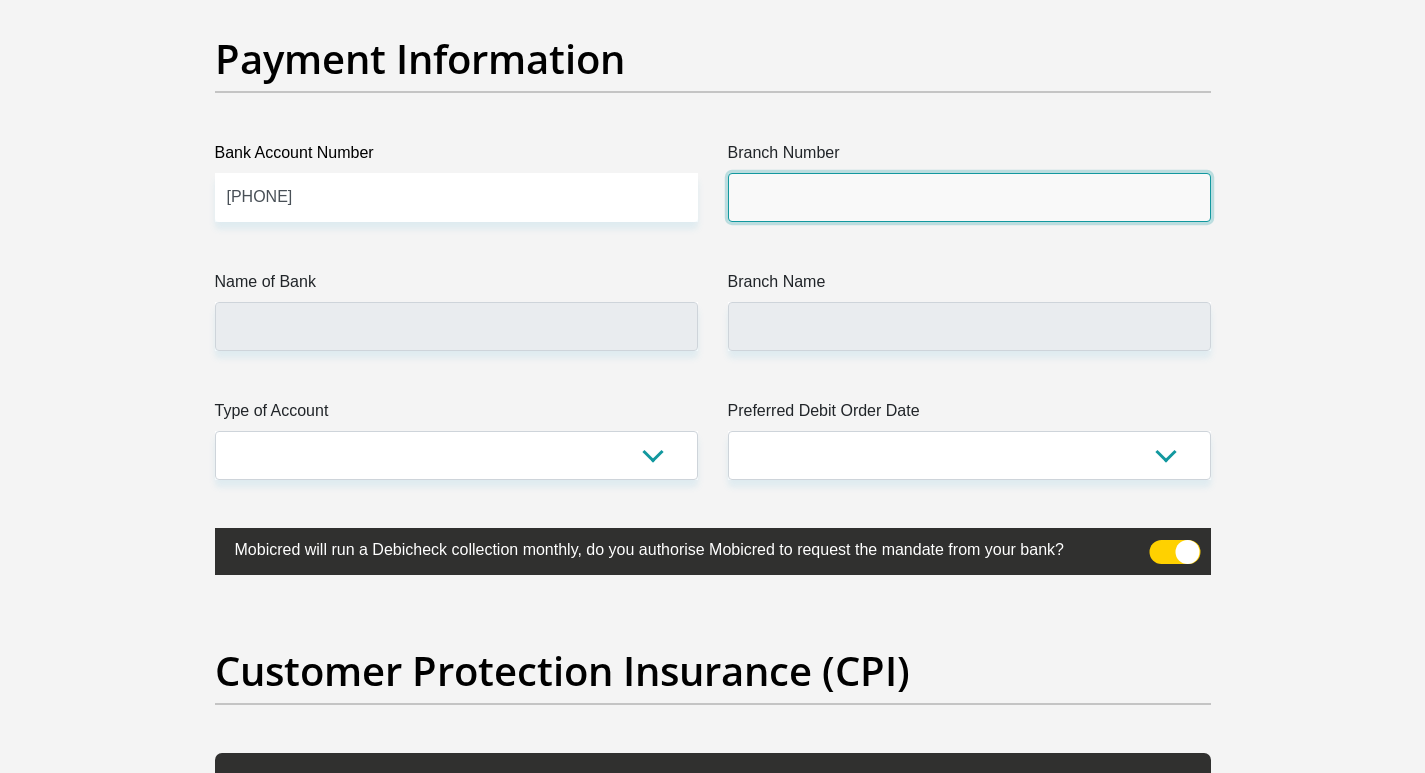 type on "250655" 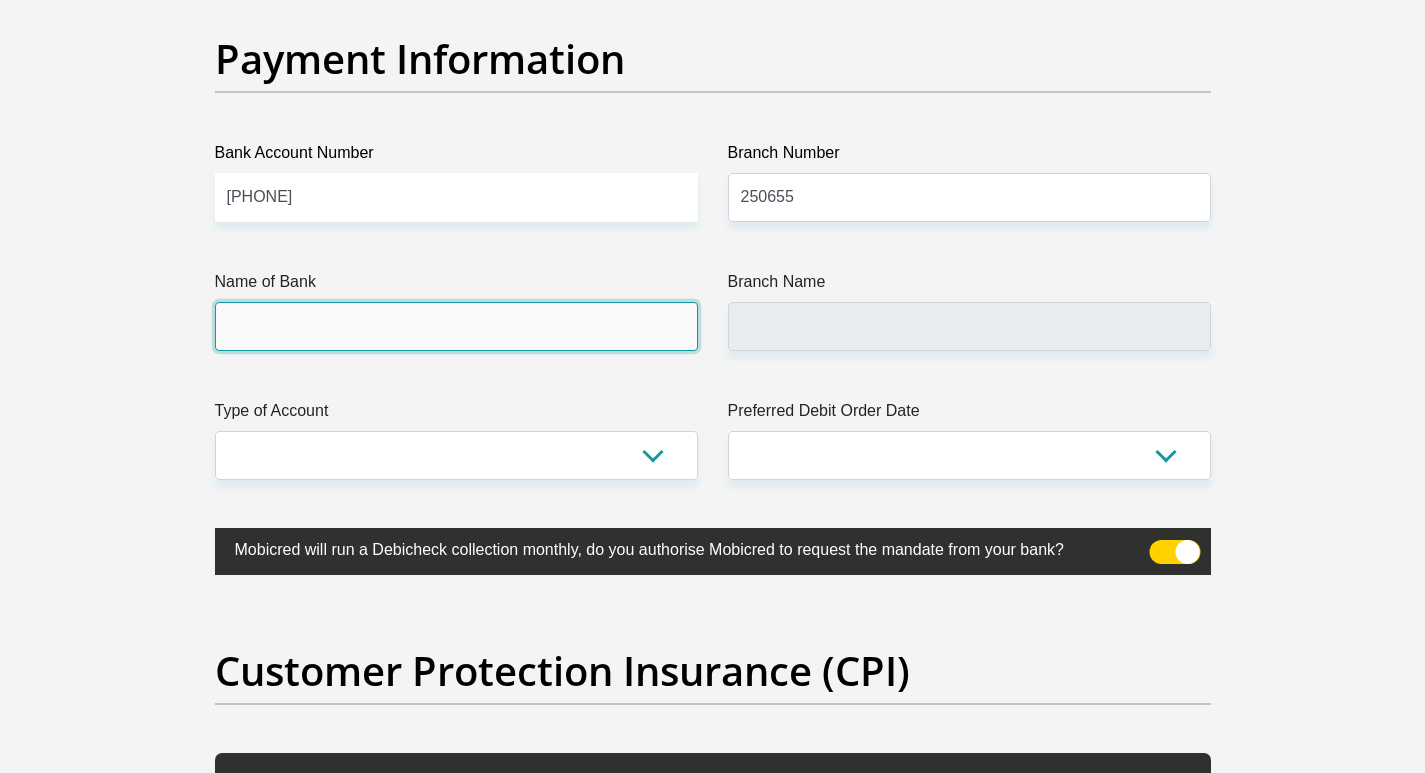 click on "Name of Bank" at bounding box center [456, 326] 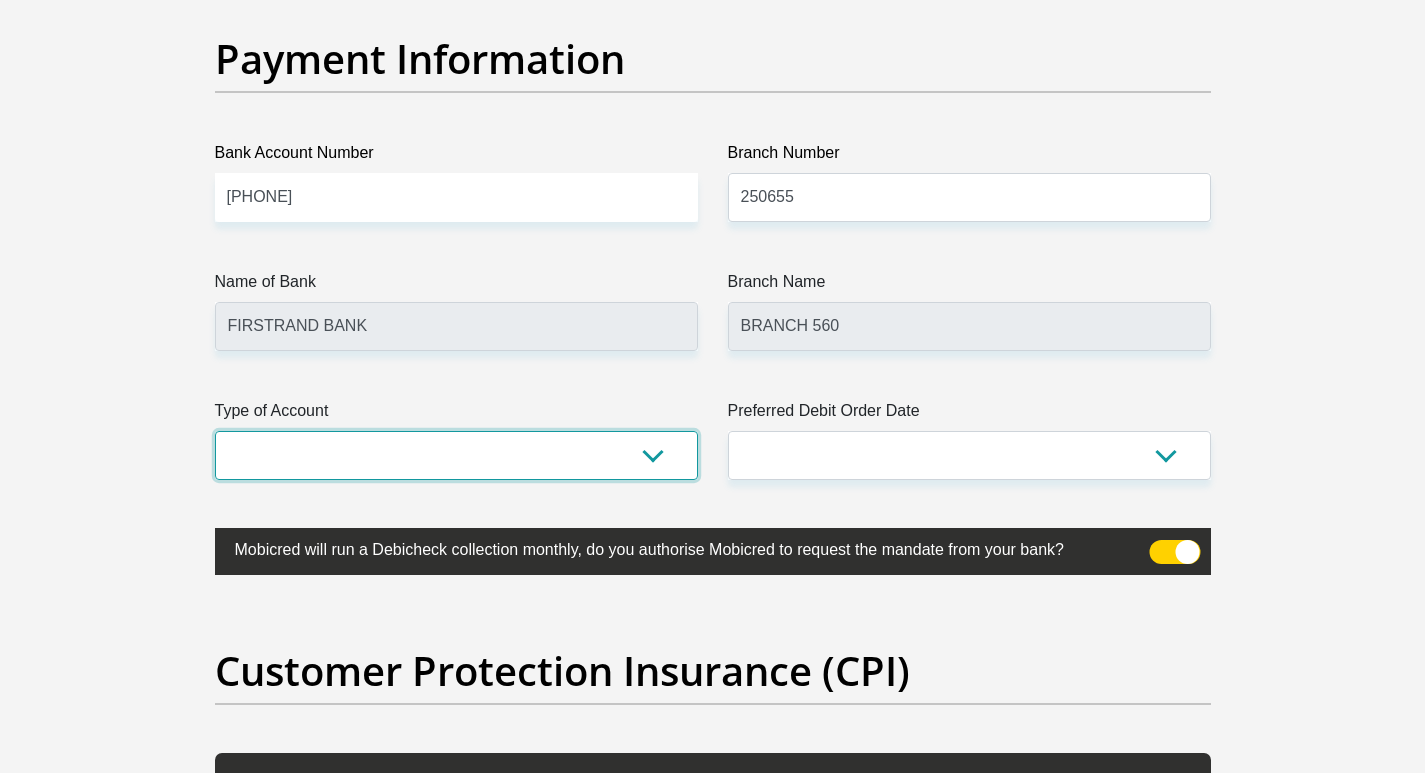 click on "Cheque
Savings" at bounding box center [456, 455] 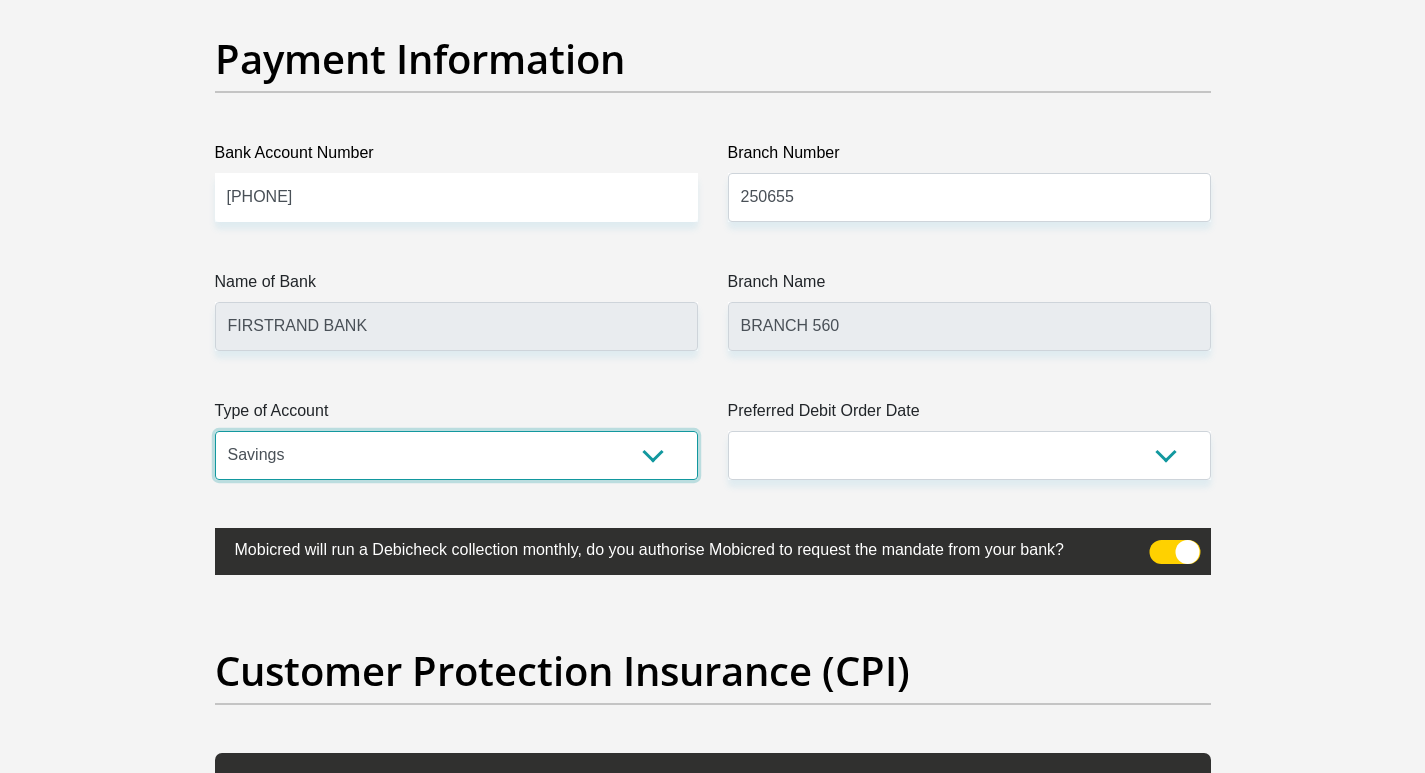 click on "Cheque
Savings" at bounding box center (456, 455) 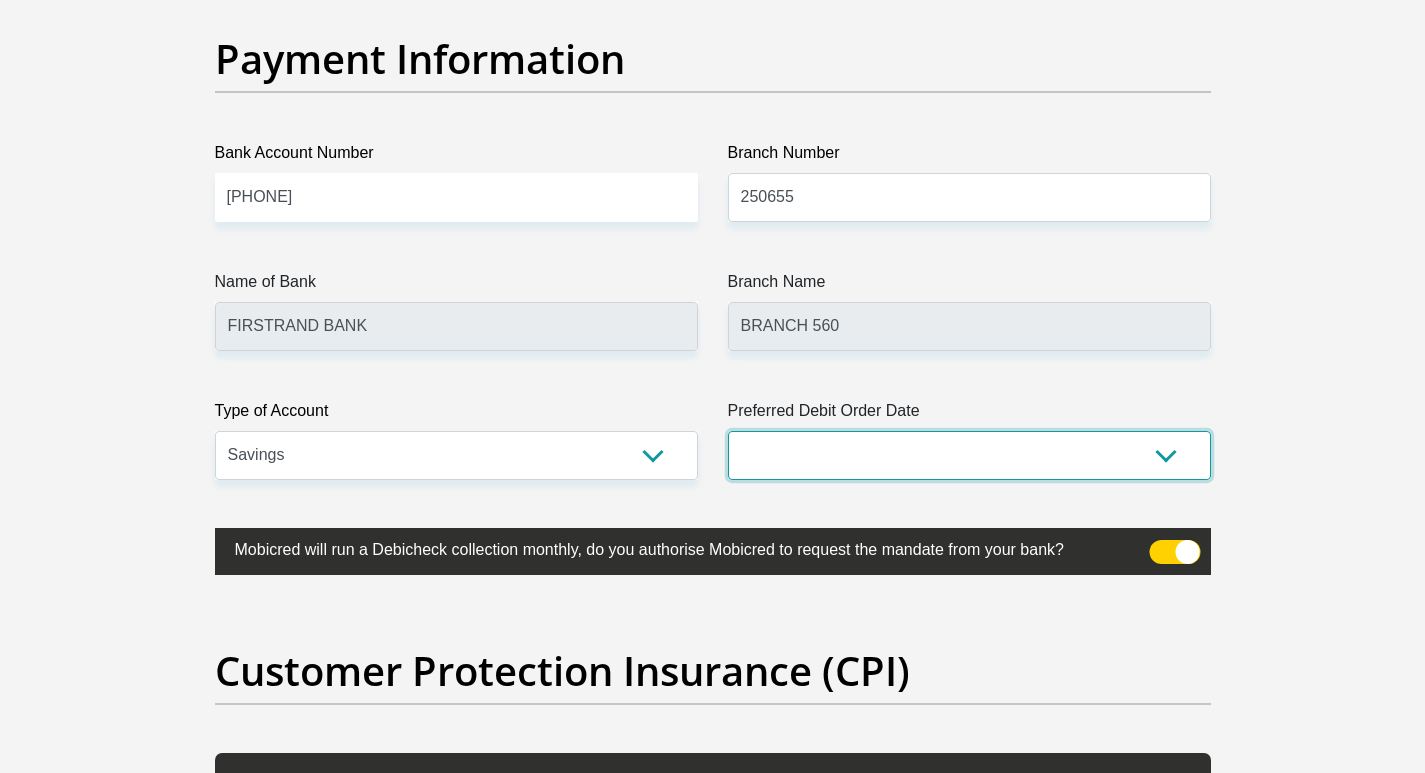 click on "1st
2nd
3rd
4th
5th
7th
18th
19th
20th
21st
22nd
23rd
24th
25th
26th
27th
28th
29th
30th" at bounding box center (969, 455) 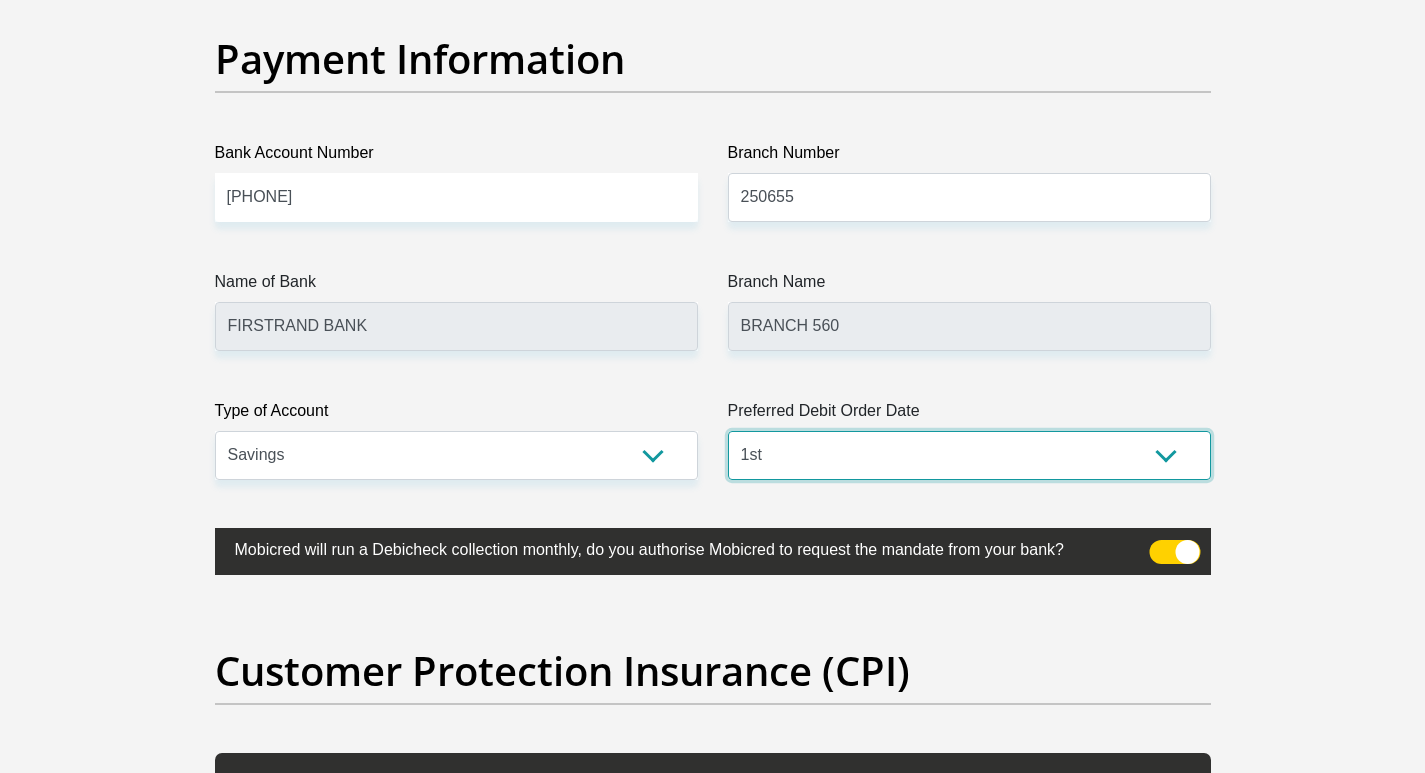 click on "1st
2nd
3rd
4th
5th
7th
18th
19th
20th
21st
22nd
23rd
24th
25th
26th
27th
28th
29th
30th" at bounding box center (969, 455) 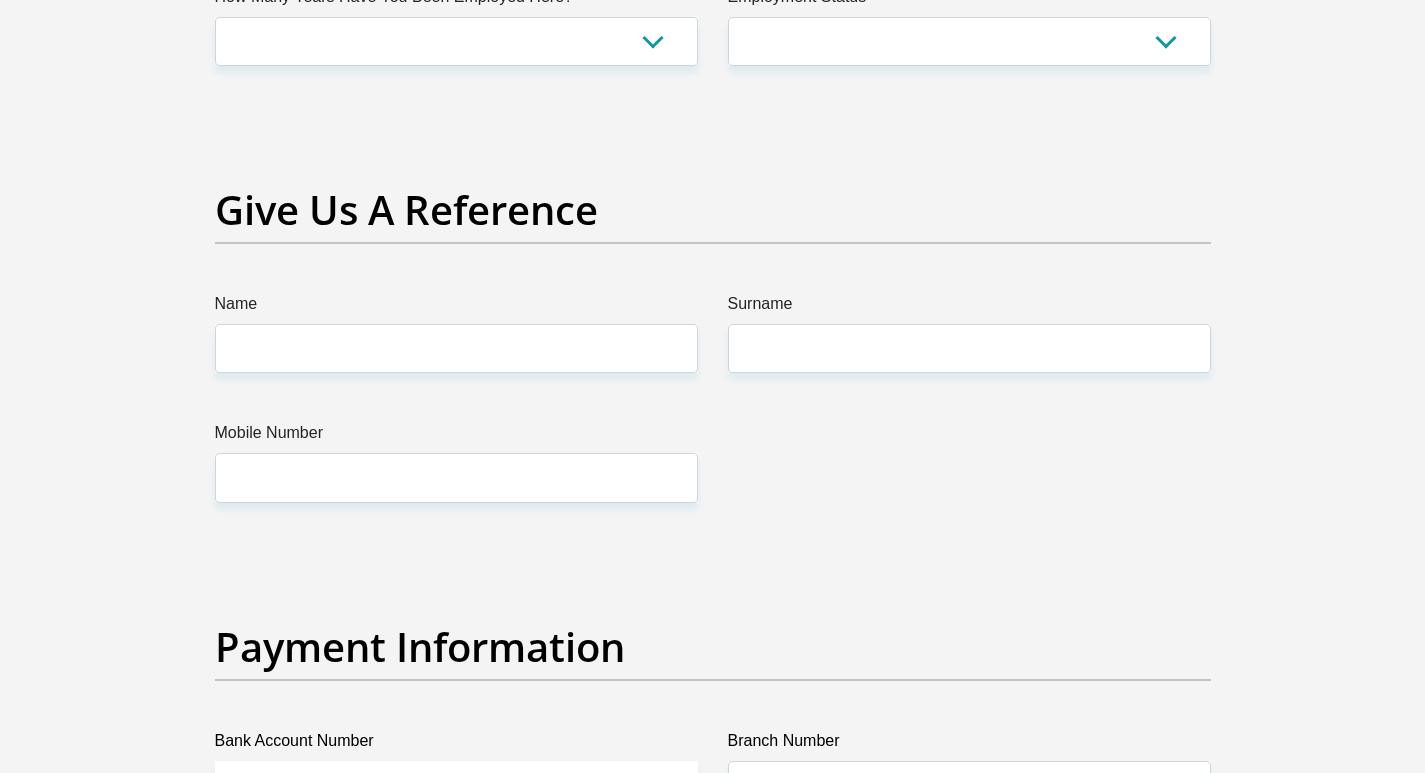 scroll, scrollTop: 4016, scrollLeft: 0, axis: vertical 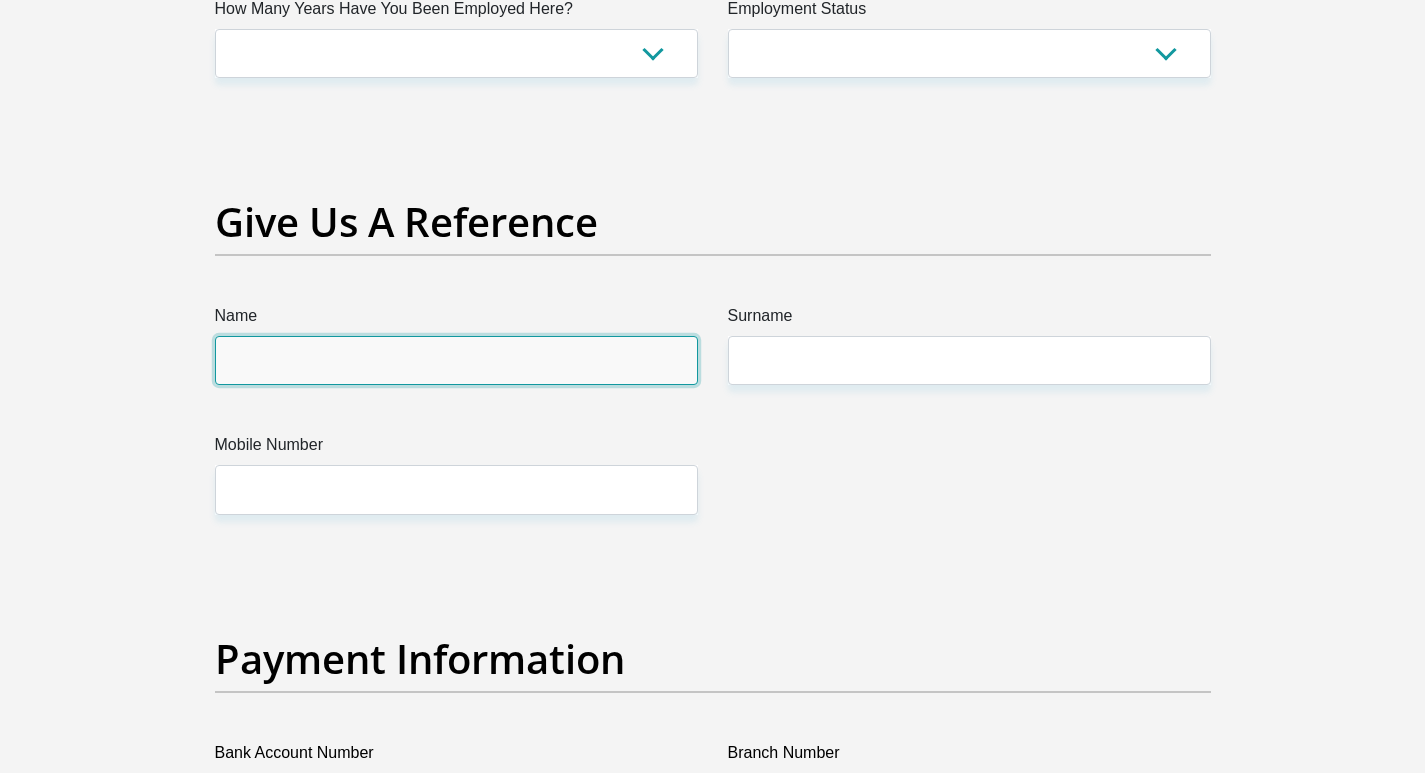 click on "Name" at bounding box center (456, 360) 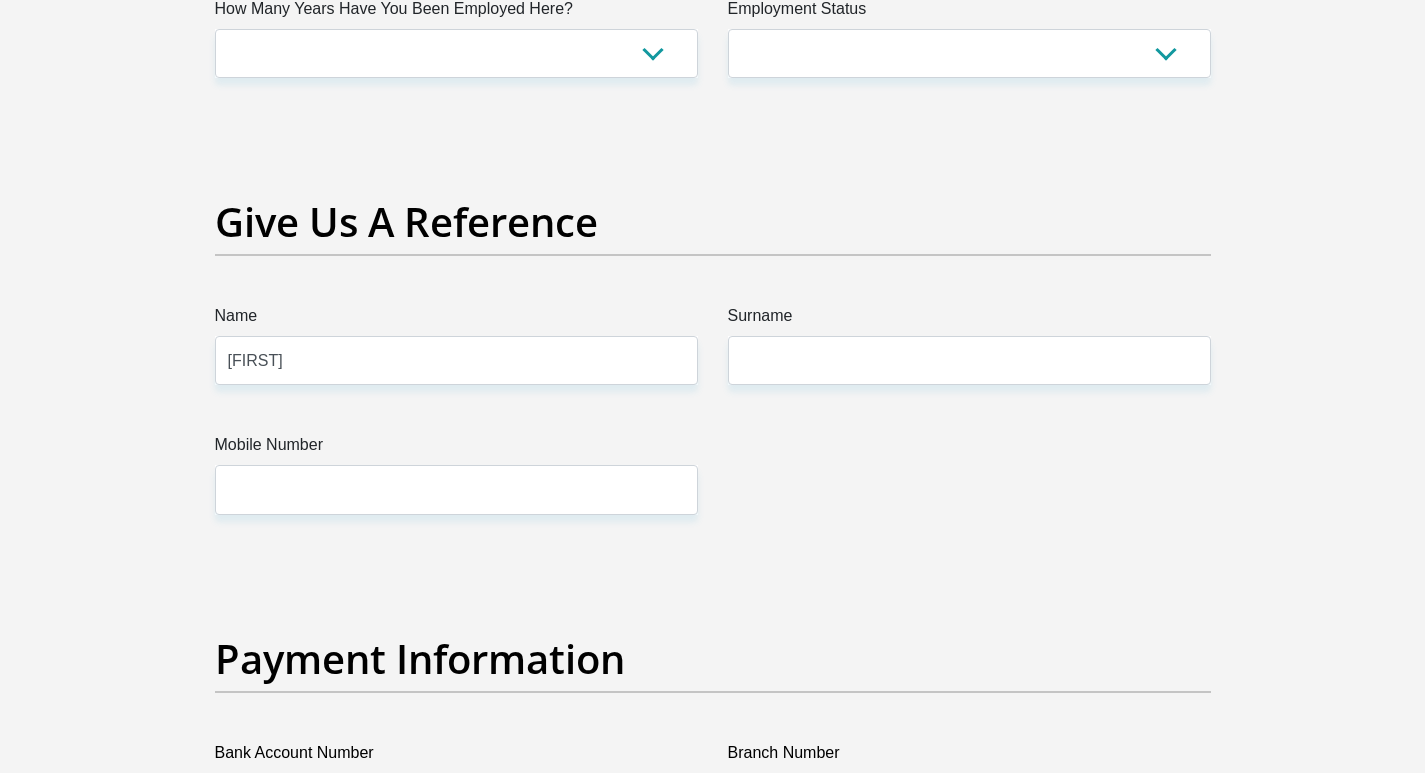 type 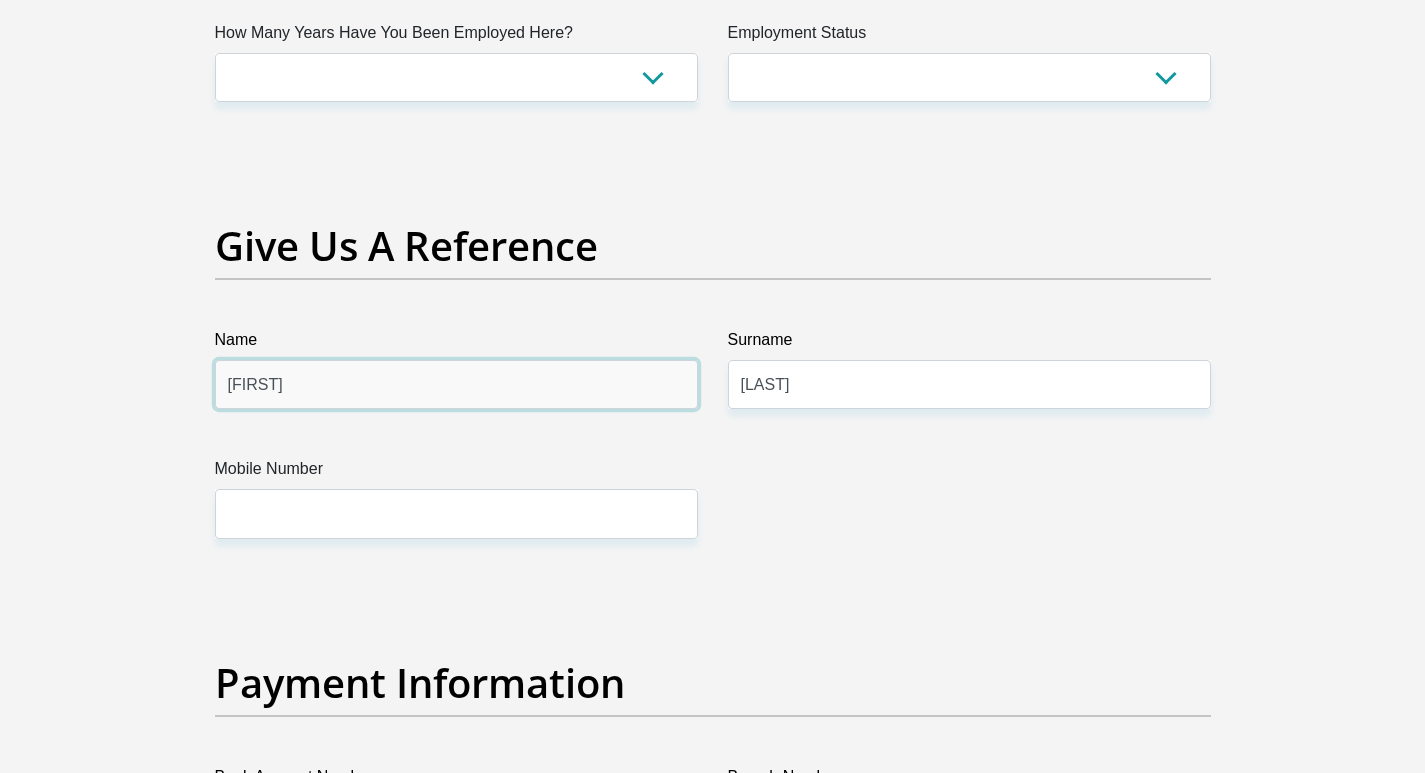 type 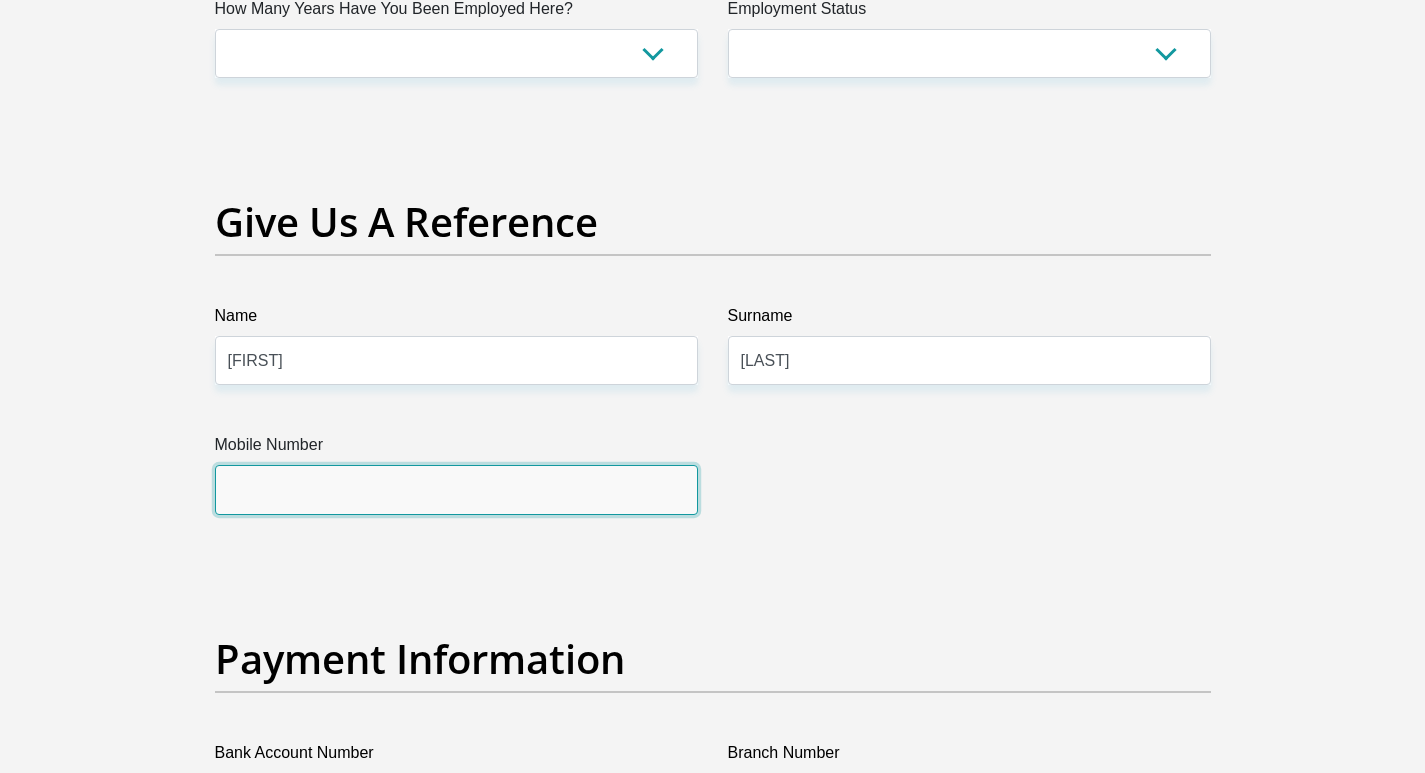 click on "Mobile Number" at bounding box center (456, 489) 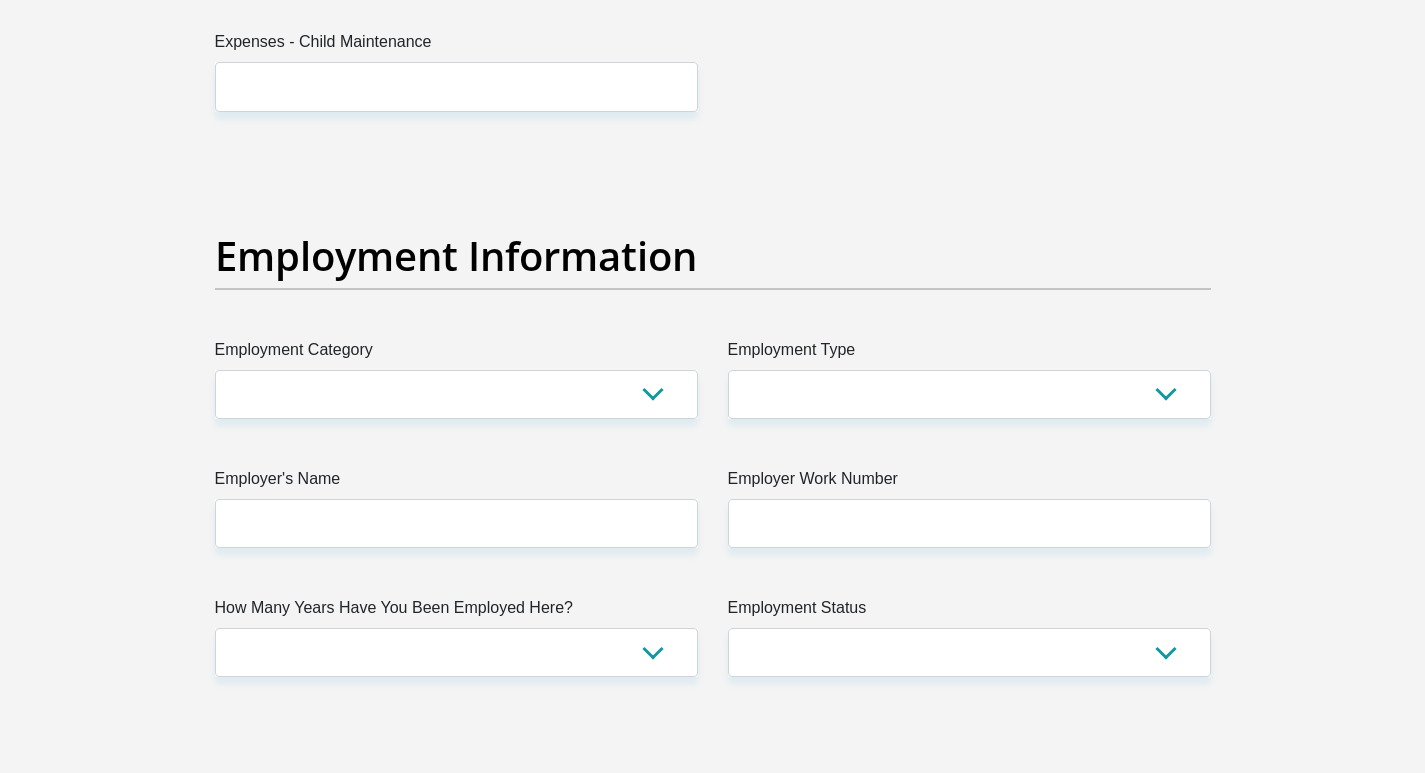 scroll, scrollTop: 3440, scrollLeft: 0, axis: vertical 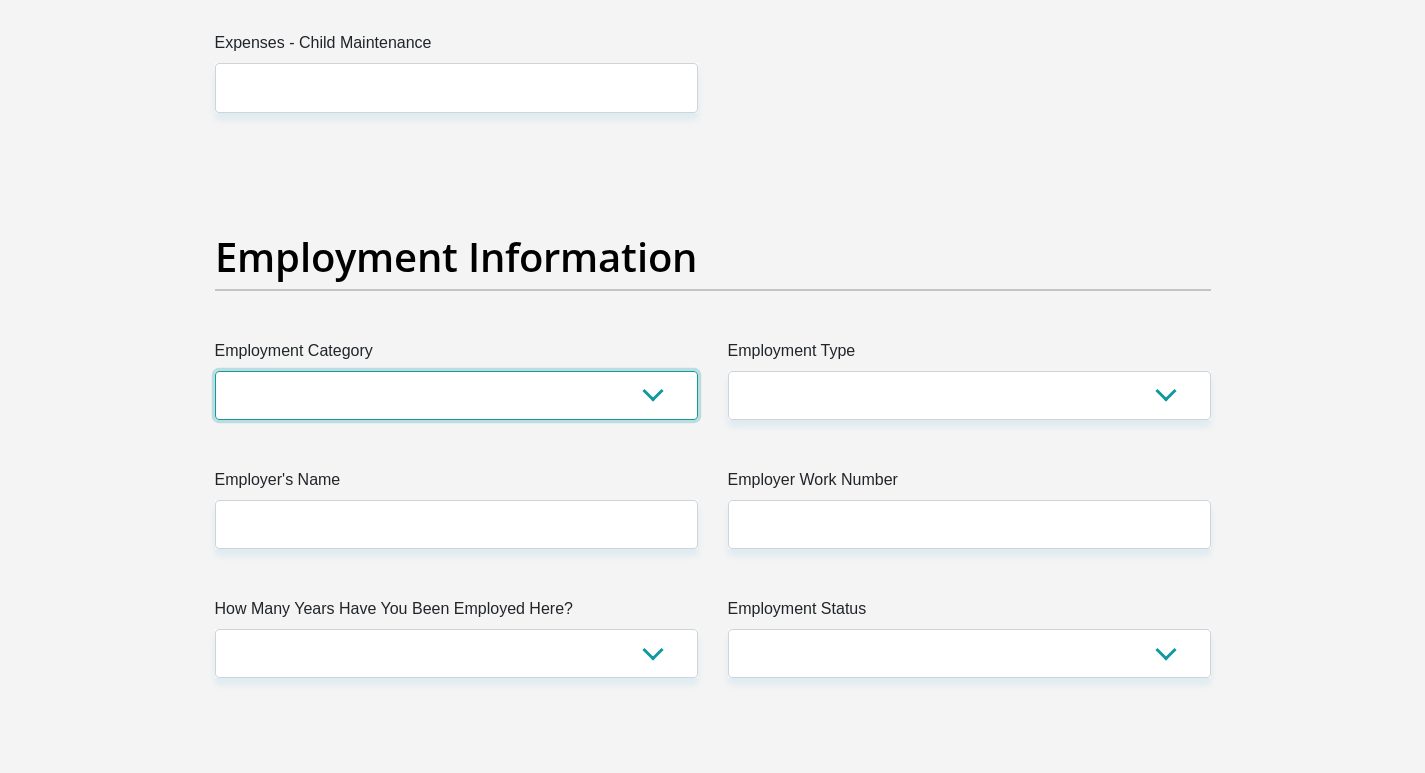 click on "AGRICULTURE
ALCOHOL & TOBACCO
CONSTRUCTION MATERIALS
METALLURGY
EQUIPMENT FOR RENEWABLE ENERGY
SPECIALIZED CONTRACTORS
CAR
GAMING (INCL. INTERNET
OTHER WHOLESALE
UNLICENSED PHARMACEUTICALS
CURRENCY EXCHANGE HOUSES
OTHER FINANCIAL INSTITUTIONS & INSURANCE
REAL ESTATE AGENTS
OIL & GAS
OTHER MATERIALS (E.G. IRON ORE)
PRECIOUS STONES & PRECIOUS METALS
POLITICAL ORGANIZATIONS
RELIGIOUS ORGANIZATIONS(NOT SECTS)
ACTI. HAVING BUSINESS DEAL WITH PUBLIC ADMINISTRATION
LAUNDROMATS" at bounding box center (456, 395) 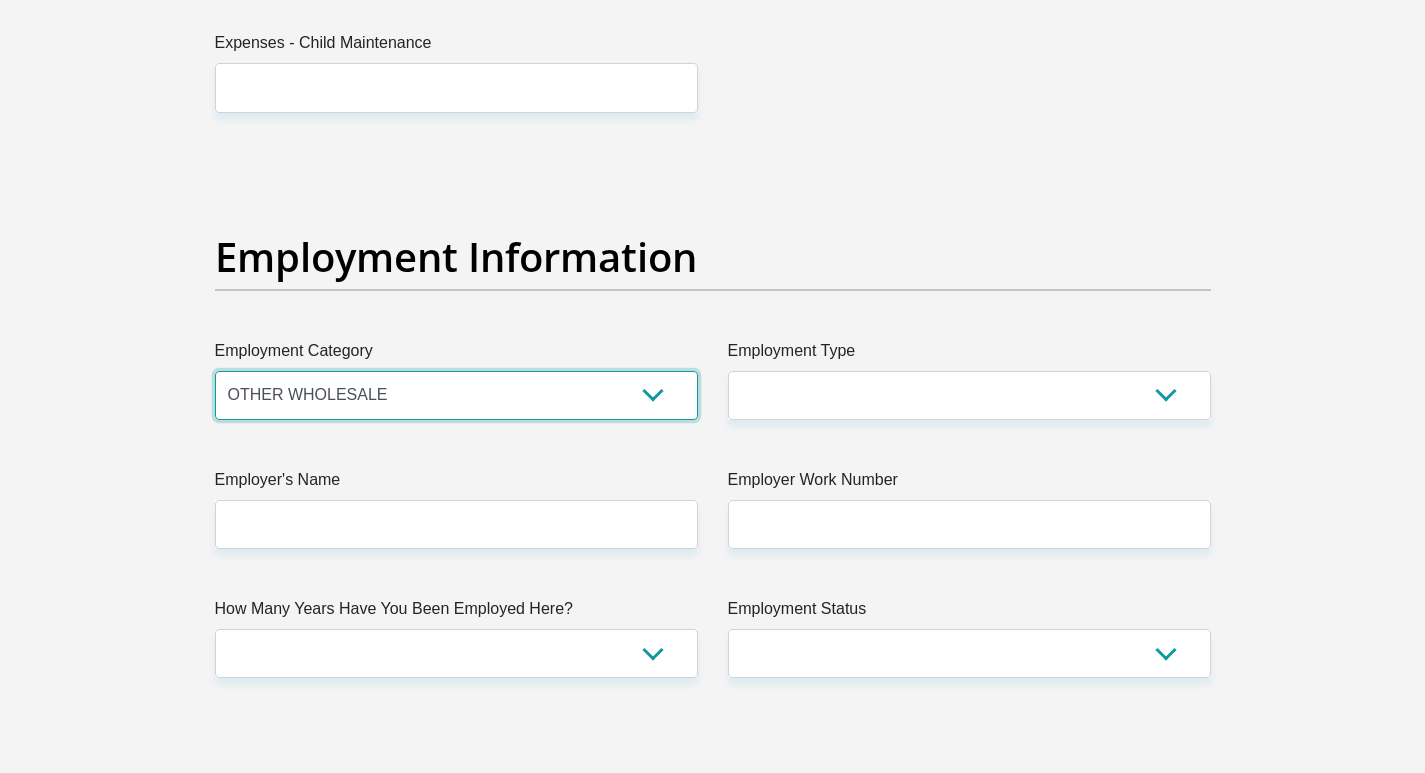 click on "AGRICULTURE
ALCOHOL & TOBACCO
CONSTRUCTION MATERIALS
METALLURGY
EQUIPMENT FOR RENEWABLE ENERGY
SPECIALIZED CONTRACTORS
CAR
GAMING (INCL. INTERNET
OTHER WHOLESALE
UNLICENSED PHARMACEUTICALS
CURRENCY EXCHANGE HOUSES
OTHER FINANCIAL INSTITUTIONS & INSURANCE
REAL ESTATE AGENTS
OIL & GAS
OTHER MATERIALS (E.G. IRON ORE)
PRECIOUS STONES & PRECIOUS METALS
POLITICAL ORGANIZATIONS
RELIGIOUS ORGANIZATIONS(NOT SECTS)
ACTI. HAVING BUSINESS DEAL WITH PUBLIC ADMINISTRATION
LAUNDROMATS" at bounding box center [456, 395] 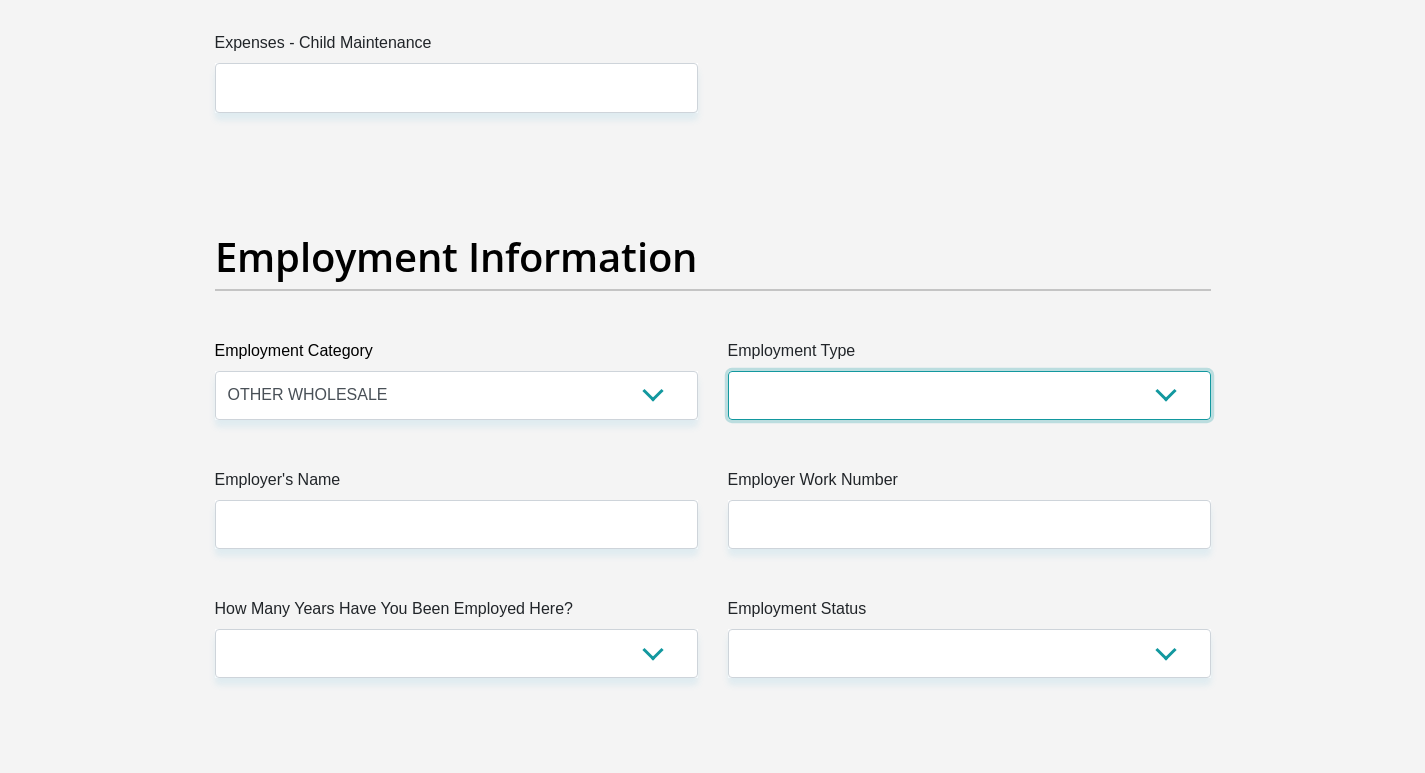 click on "College/Lecturer
Craft Seller
Creative
Driver
Executive
Farmer
Forces - Non Commissioned
Forces - Officer
Hawker
Housewife
Labourer
Licenced Professional
Manager
Miner
Non Licenced Professional
Office Staff/Clerk
Outside Worker
Pensioner
Permanent Teacher
Production/Manufacturing
Sales
Self-Employed
Semi-Professional Worker
Service Industry  Social Worker  Student" at bounding box center [969, 395] 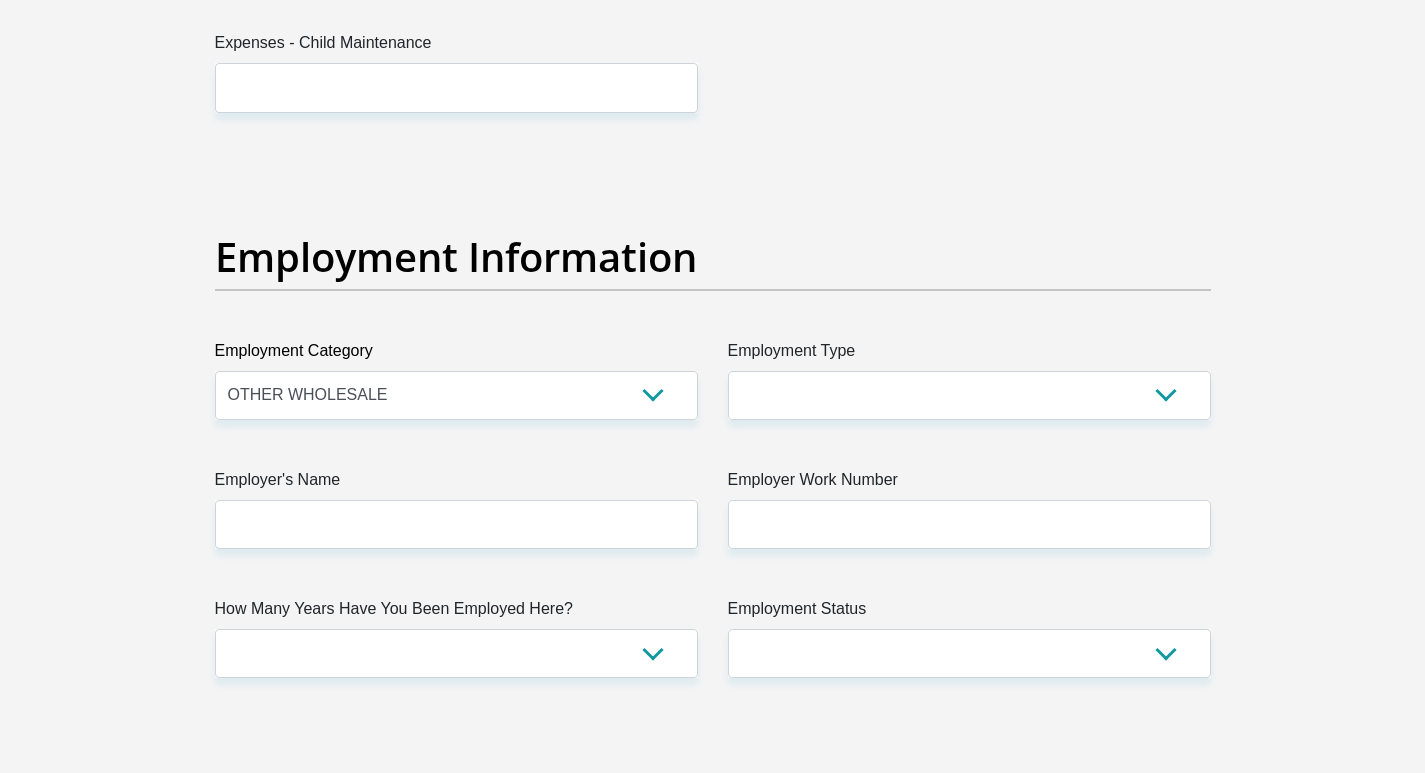 click on "Title
Mr
Ms
Mrs
Dr
Other
First Name
[FIRST]
Surname
[LAST]
ID Number
[ID NUMBER]
Please input valid ID number
Race
Black
Coloured
Indian
White
Other
Contact Number
[PHONE]
Please input valid contact number
Nationality
South Africa
Afghanistan
Aland Islands  Albania  Algeria" at bounding box center [713, 139] 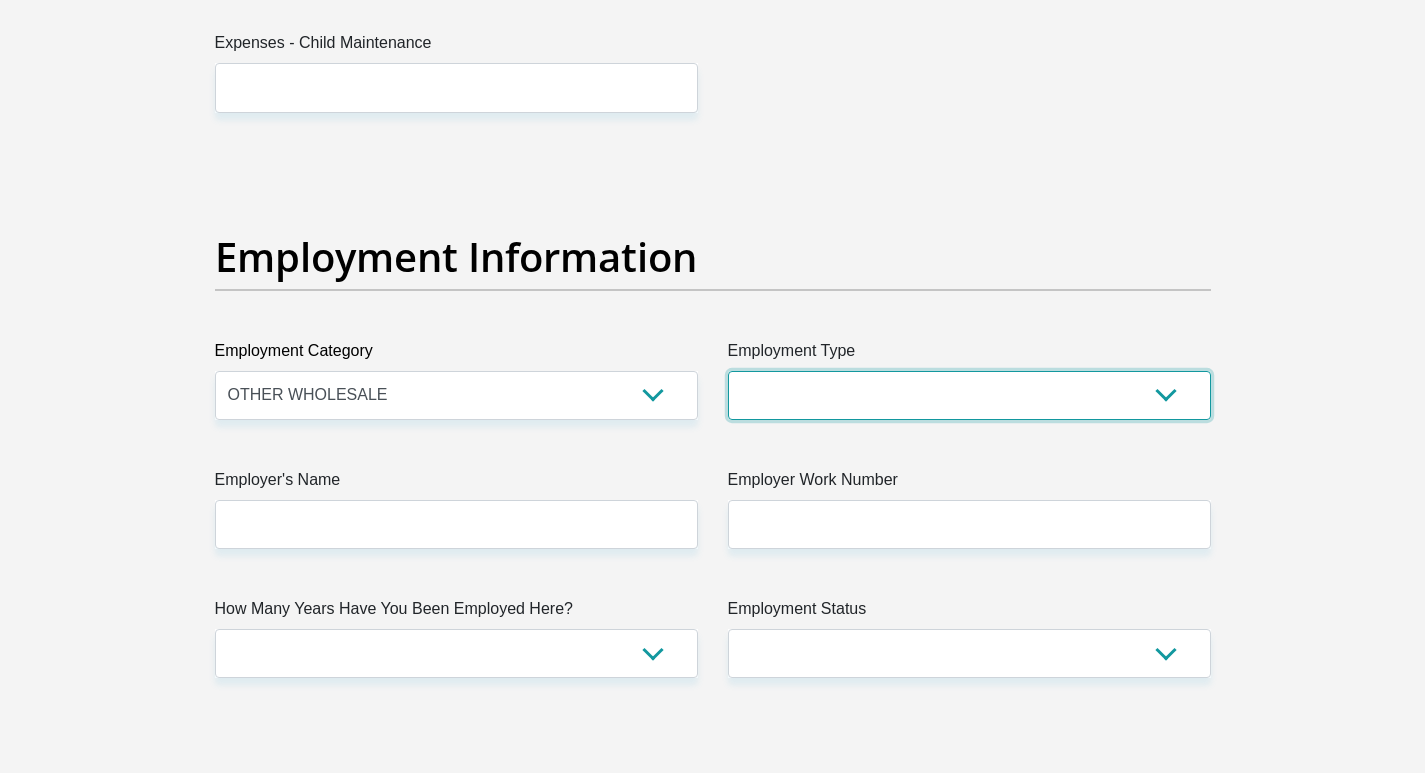 click on "College/Lecturer
Craft Seller
Creative
Driver
Executive
Farmer
Forces - Non Commissioned
Forces - Officer
Hawker
Housewife
Labourer
Licenced Professional
Manager
Miner
Non Licenced Professional
Office Staff/Clerk
Outside Worker
Pensioner
Permanent Teacher
Production/Manufacturing
Sales
Self-Employed
Semi-Professional Worker
Service Industry  Social Worker  Student" at bounding box center (969, 395) 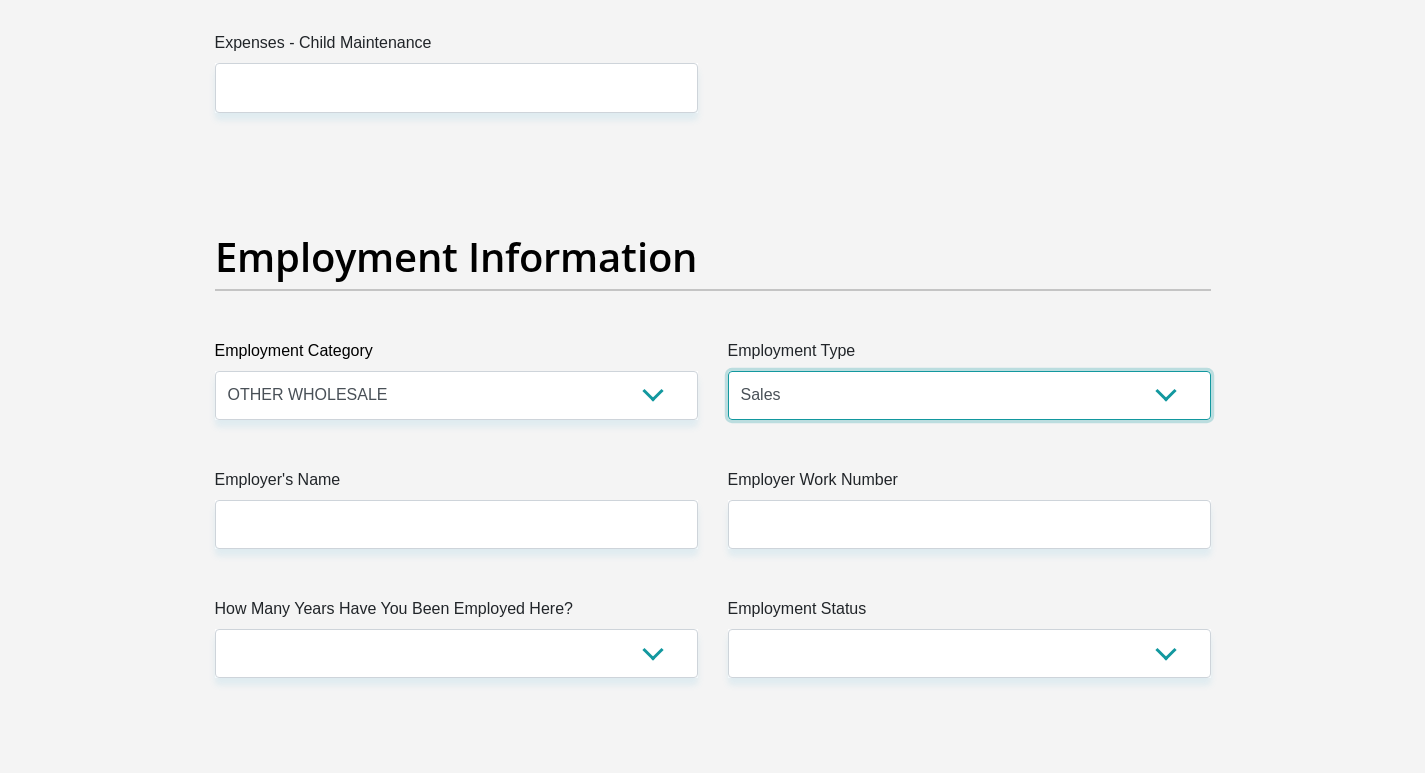 click on "College/Lecturer
Craft Seller
Creative
Driver
Executive
Farmer
Forces - Non Commissioned
Forces - Officer
Hawker
Housewife
Labourer
Licenced Professional
Manager
Miner
Non Licenced Professional
Office Staff/Clerk
Outside Worker
Pensioner
Permanent Teacher
Production/Manufacturing
Sales
Self-Employed
Semi-Professional Worker
Service Industry  Social Worker  Student" at bounding box center (969, 395) 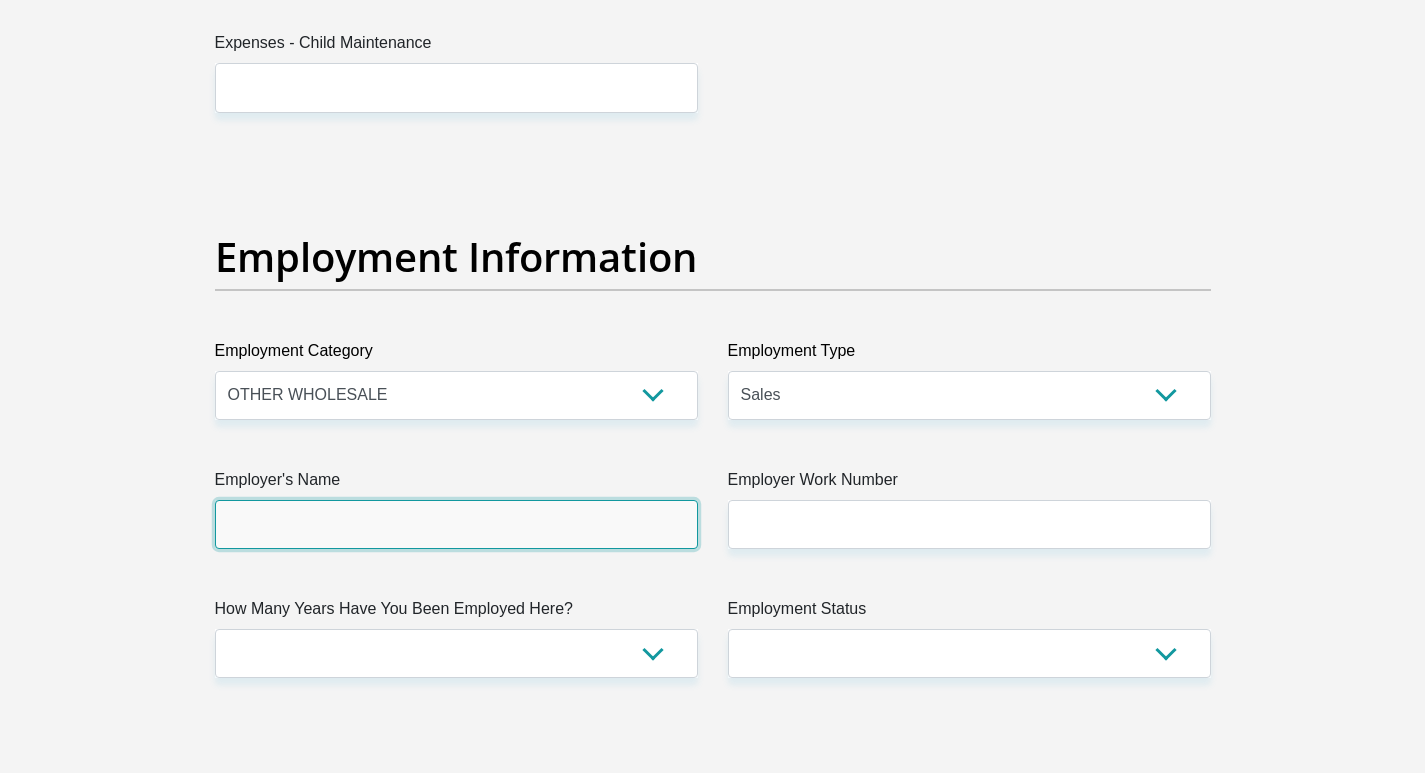 click on "Employer's Name" at bounding box center (456, 524) 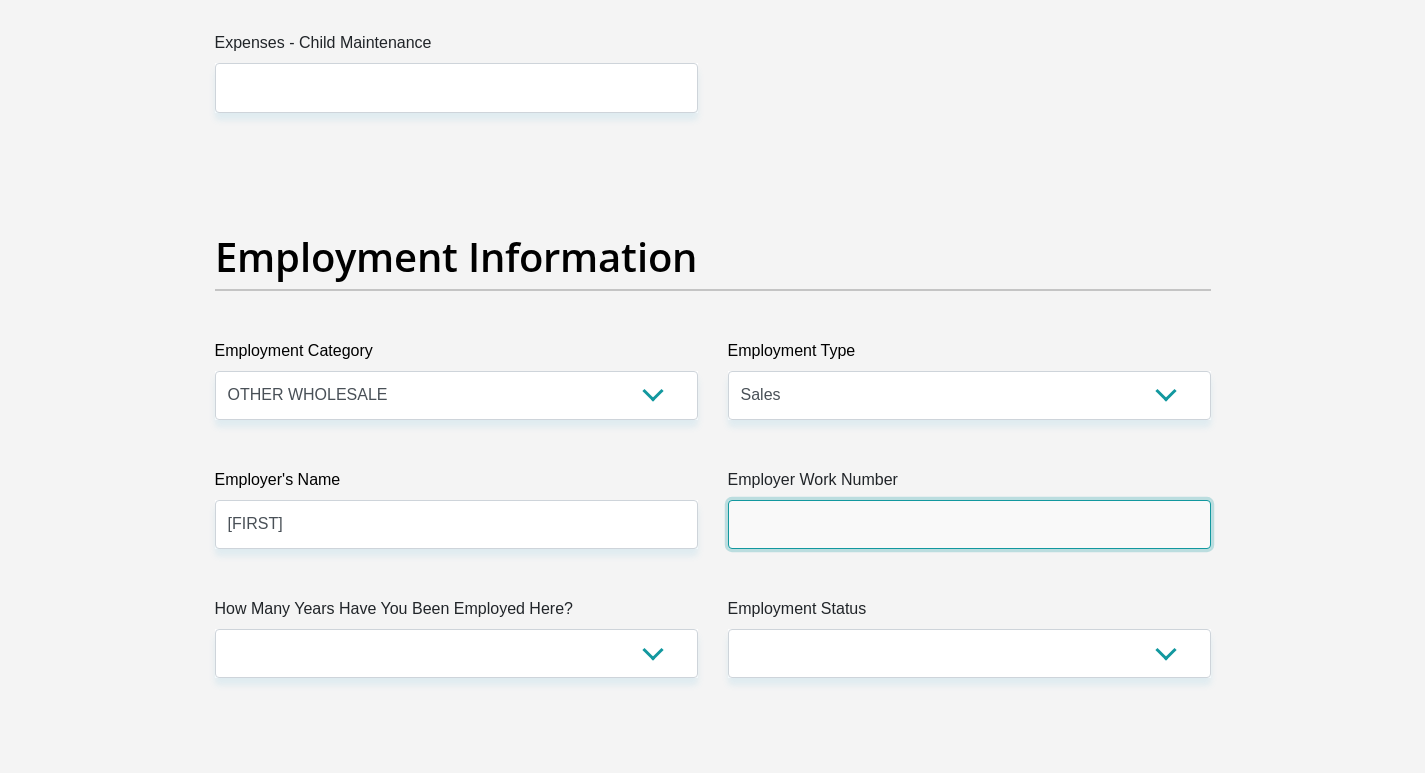 click on "Employer Work Number" at bounding box center (969, 524) 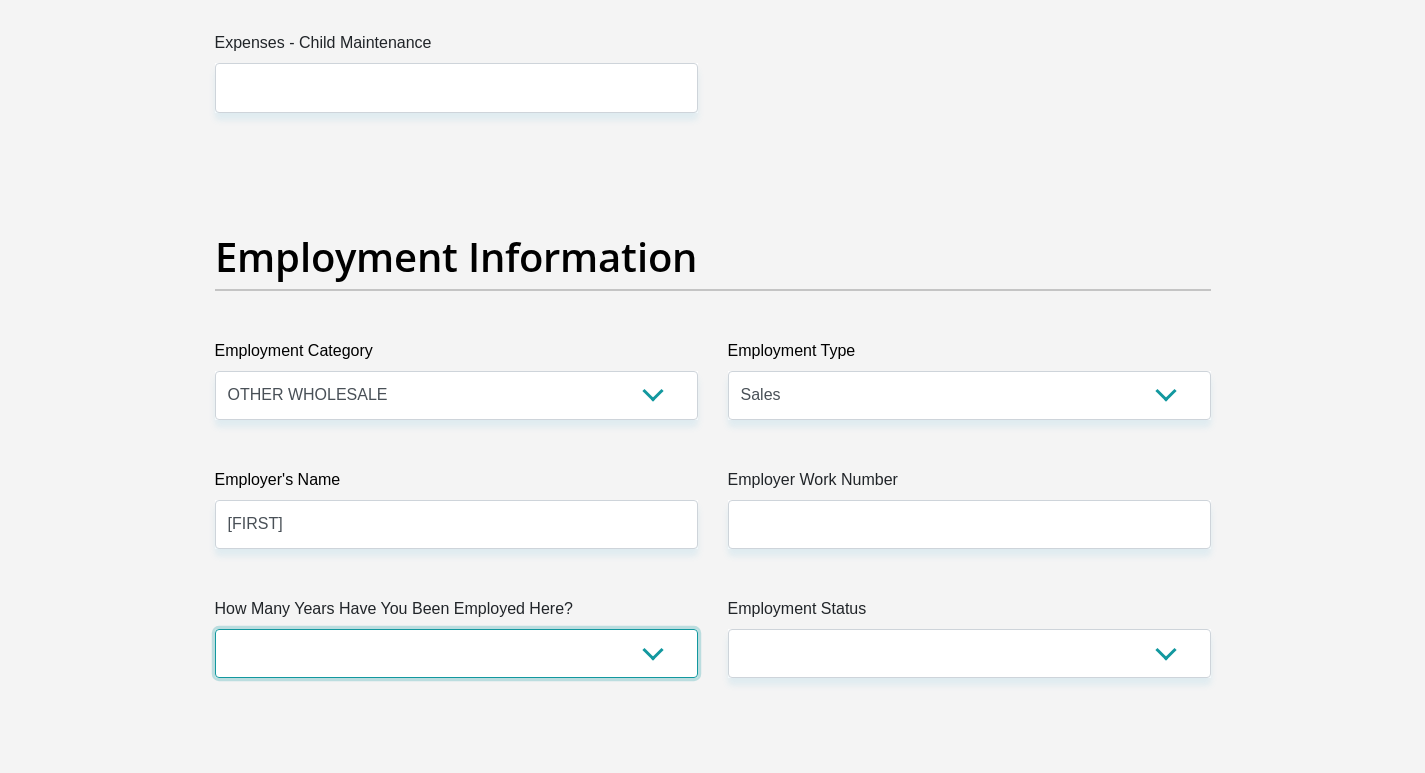 click on "less than 1 year
1-3 years
3-5 years
5+ years" at bounding box center (456, 653) 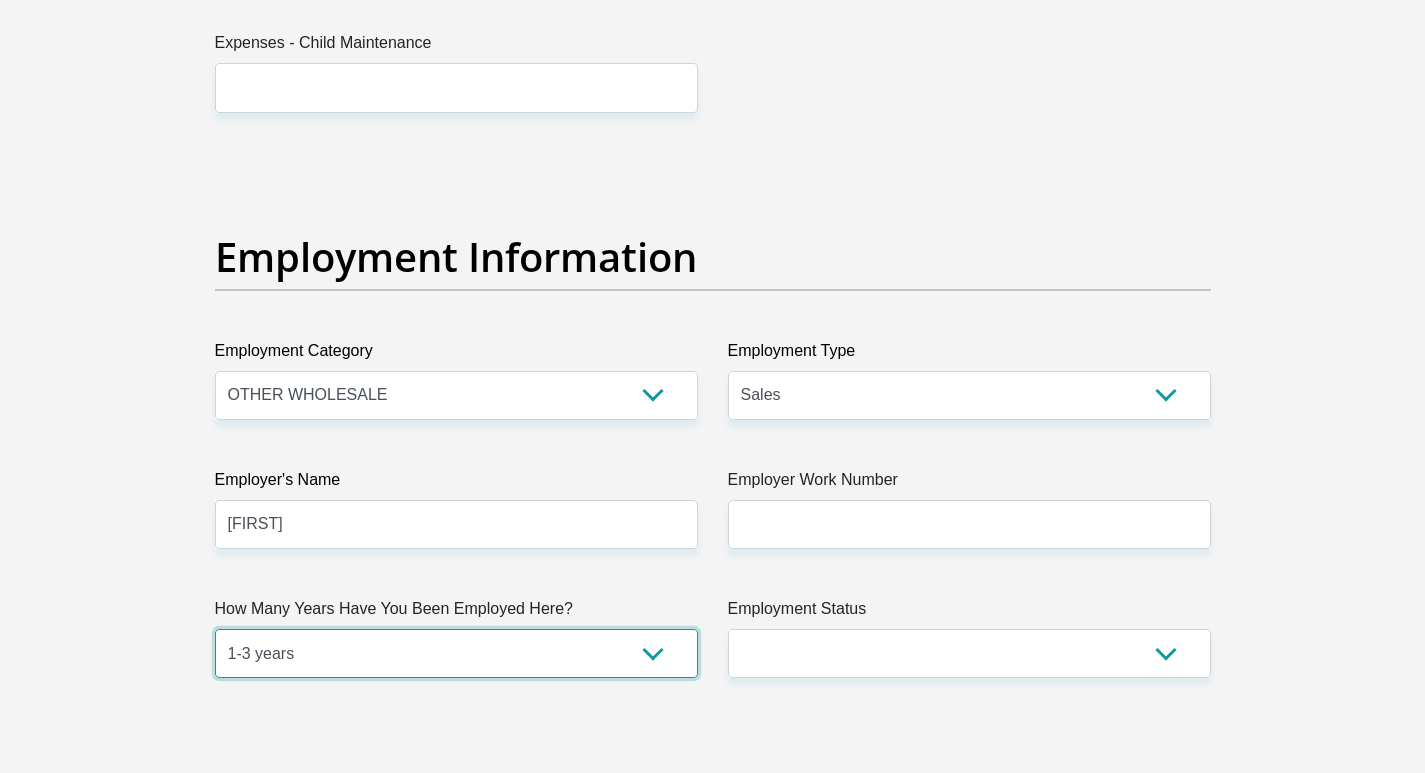 click on "less than 1 year
1-3 years
3-5 years
5+ years" at bounding box center (456, 653) 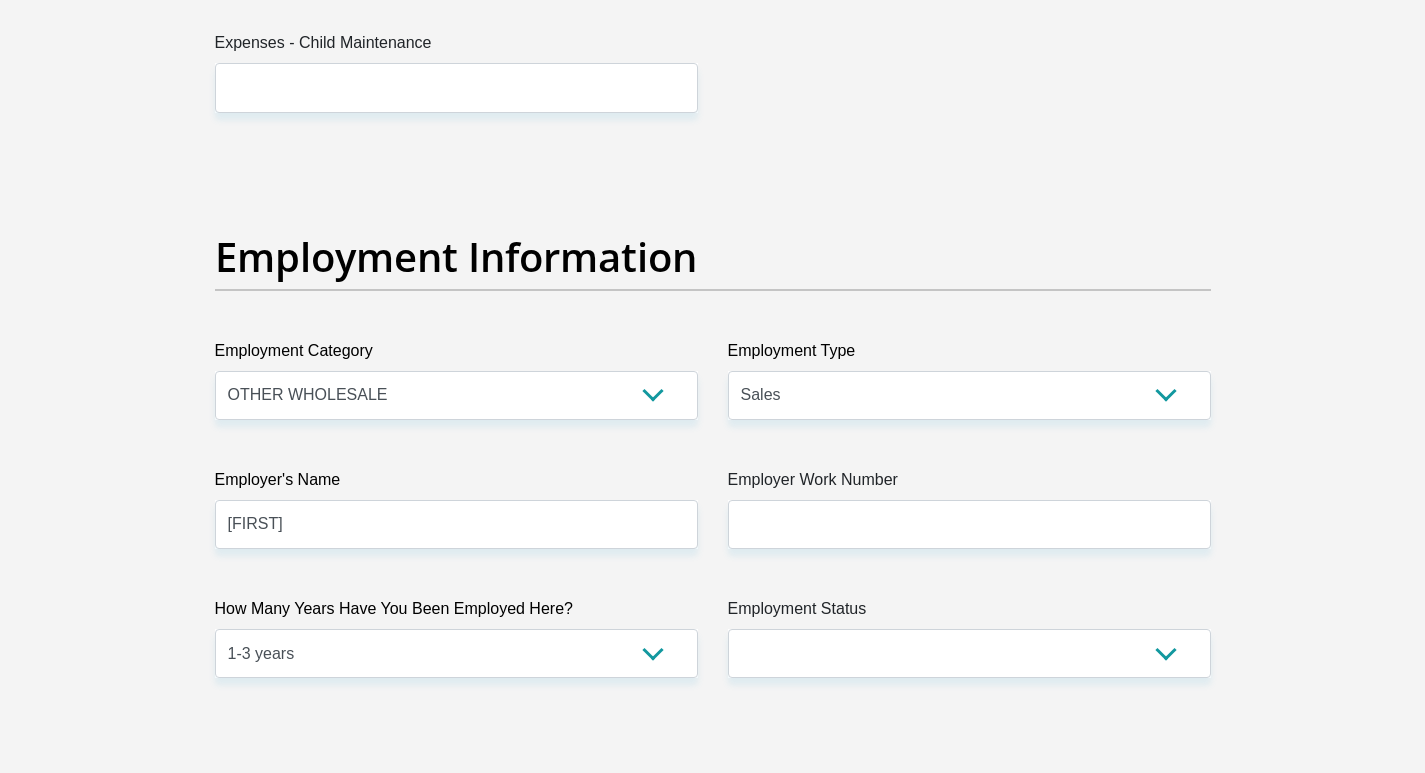 click on "Employment Status" at bounding box center [969, 613] 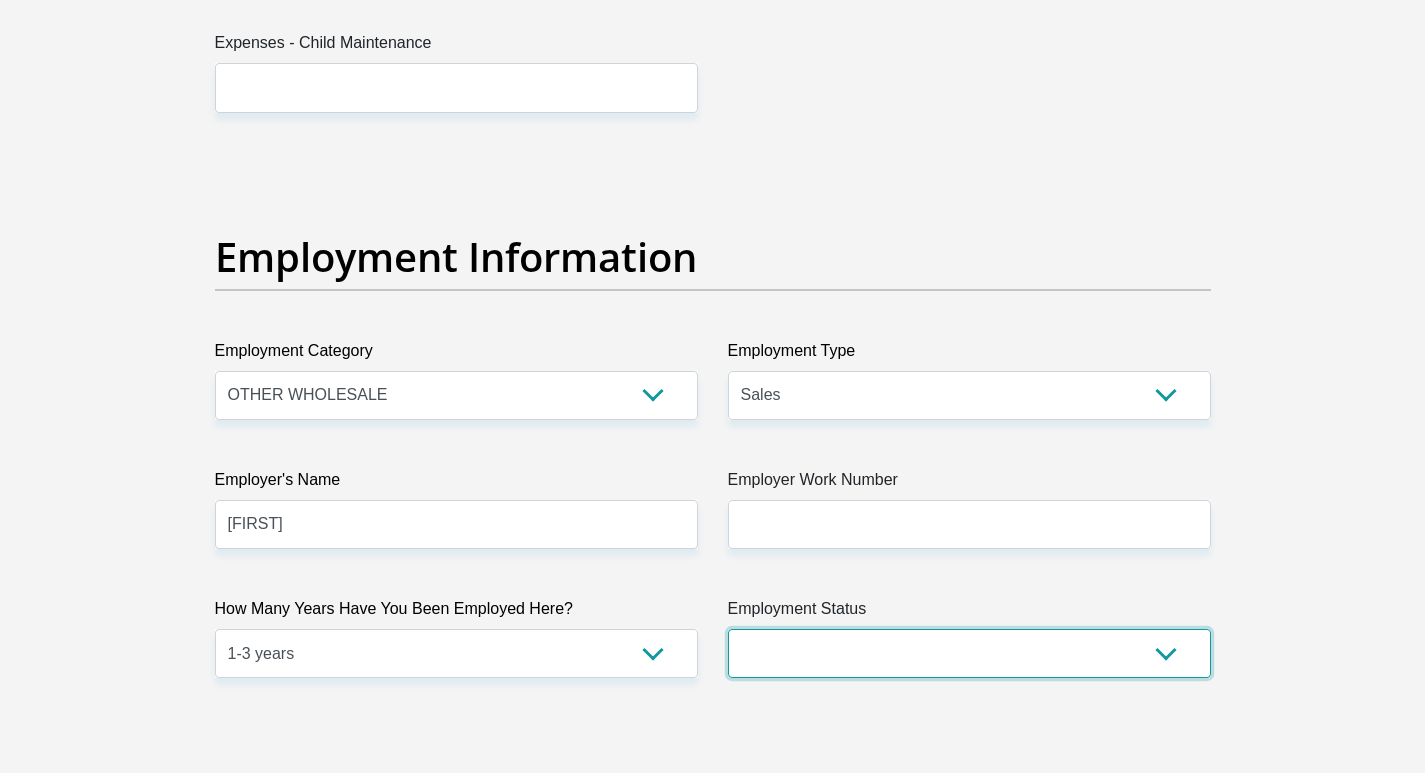 click on "Permanent/Full-time
Part-time/Casual
Contract Worker
Self-Employed
Housewife
Retired
Student
Medically Boarded
Disability
Unemployed" at bounding box center (969, 653) 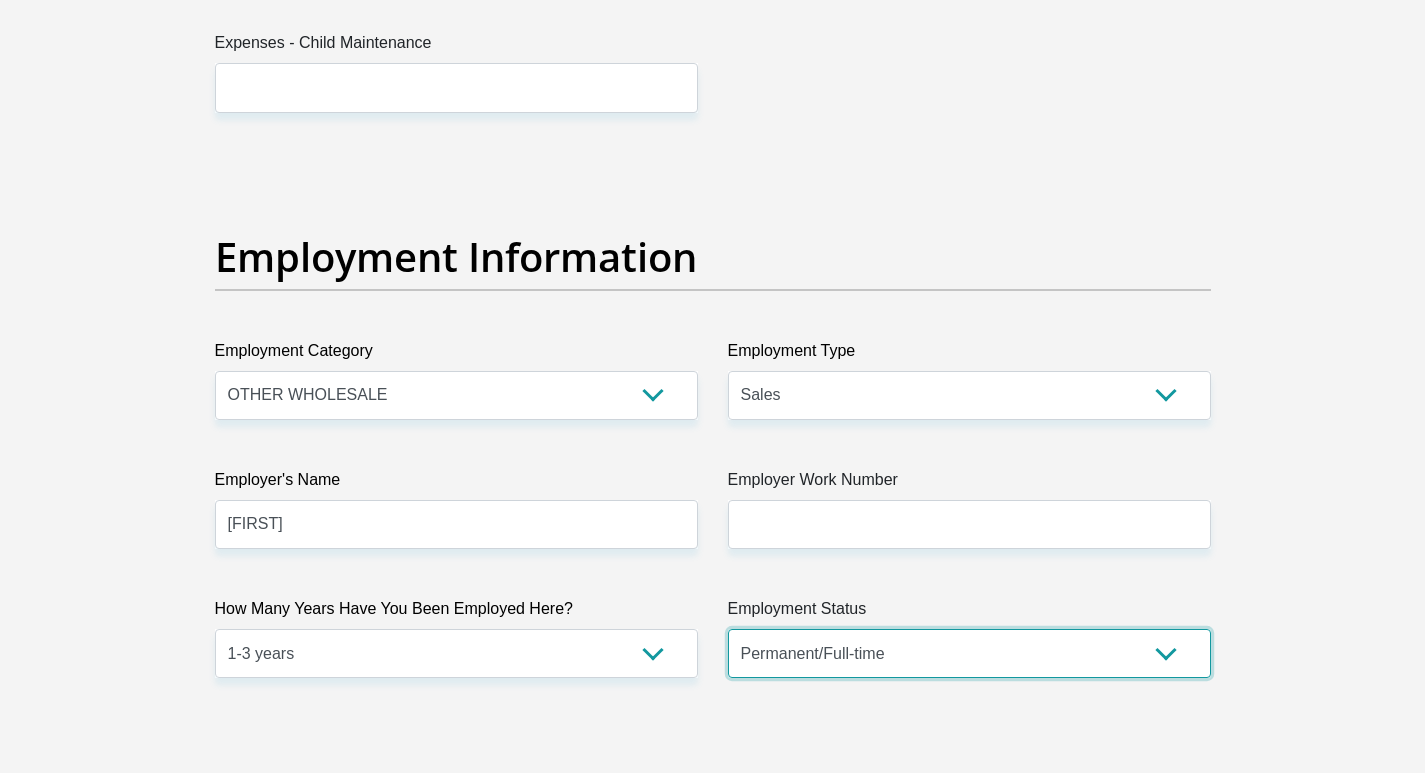click on "Permanent/Full-time
Part-time/Casual
Contract Worker
Self-Employed
Housewife
Retired
Student
Medically Boarded
Disability
Unemployed" at bounding box center [969, 653] 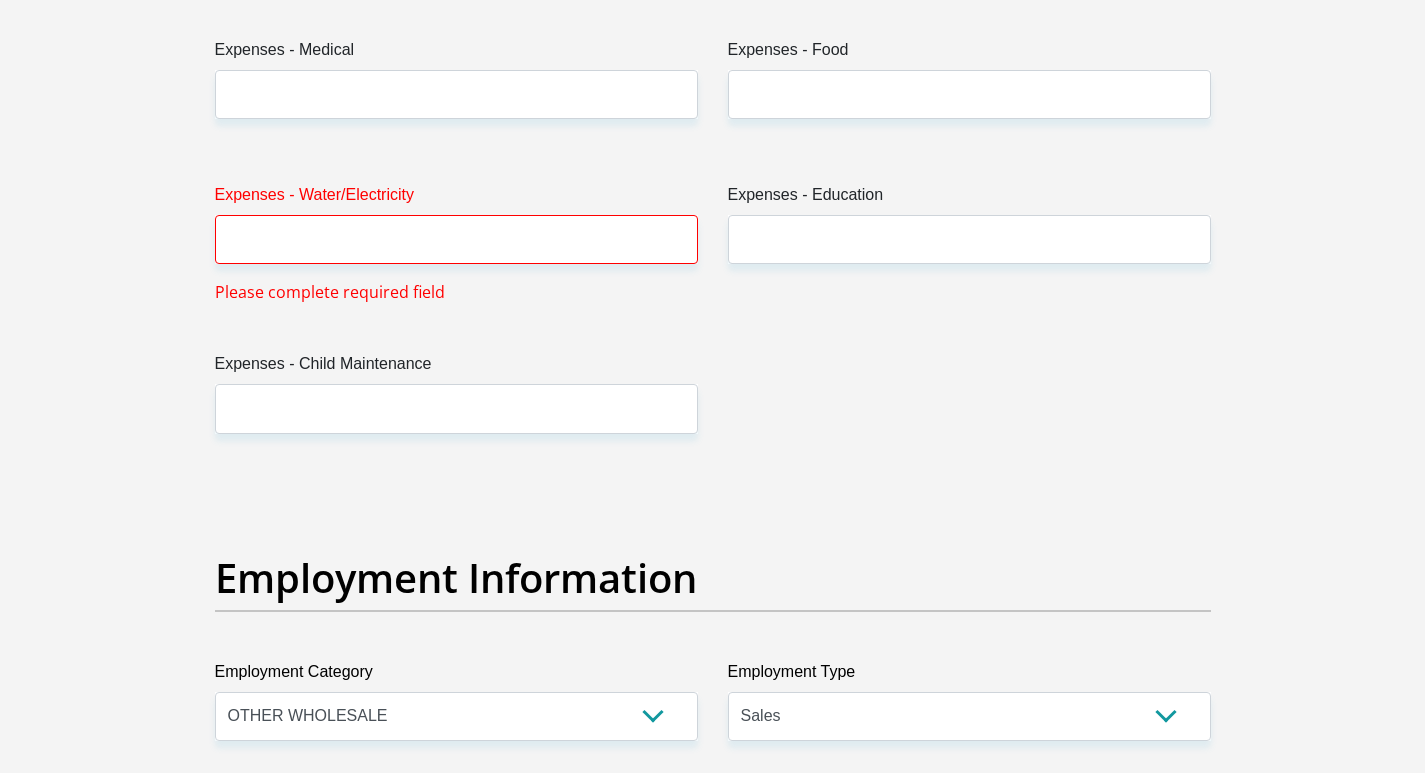 scroll, scrollTop: 3040, scrollLeft: 0, axis: vertical 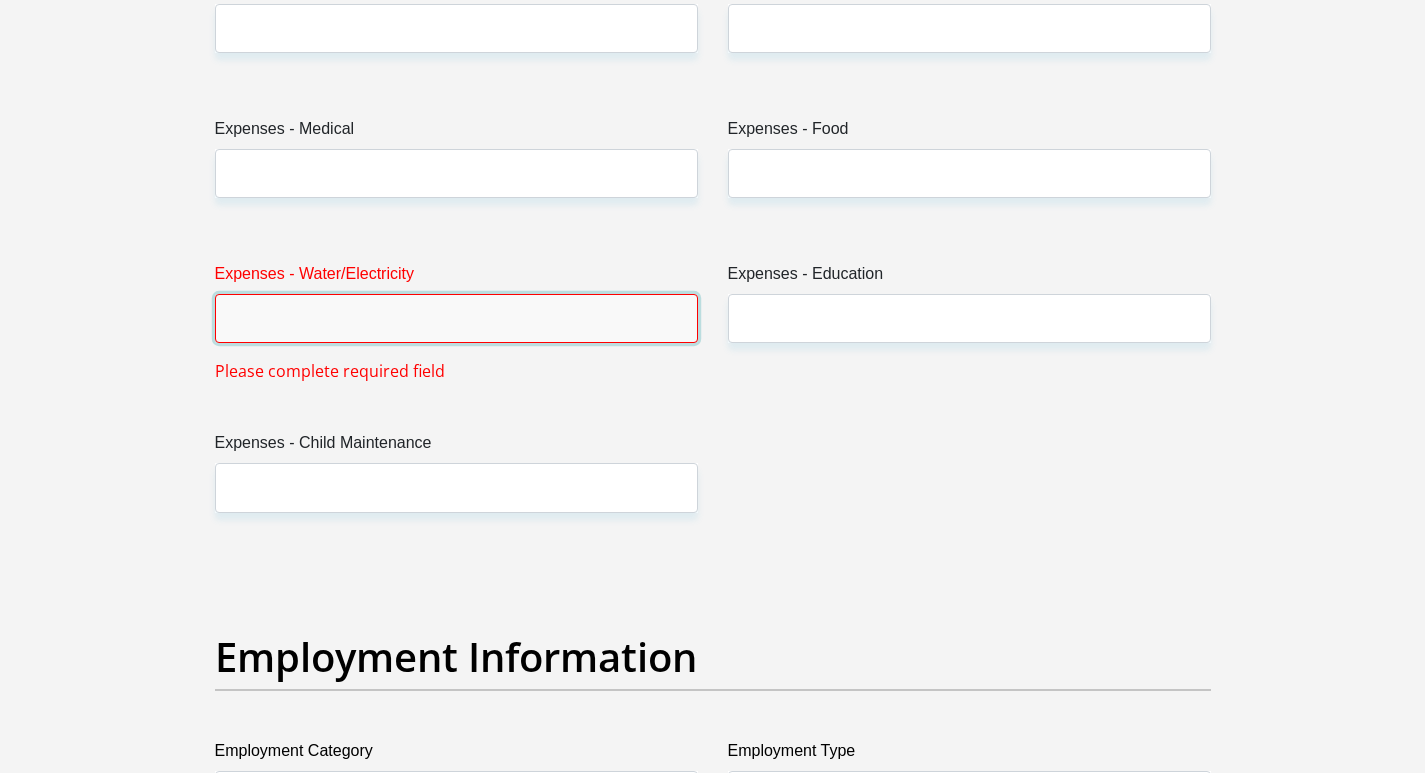 click on "Expenses - Water/Electricity" at bounding box center [456, 318] 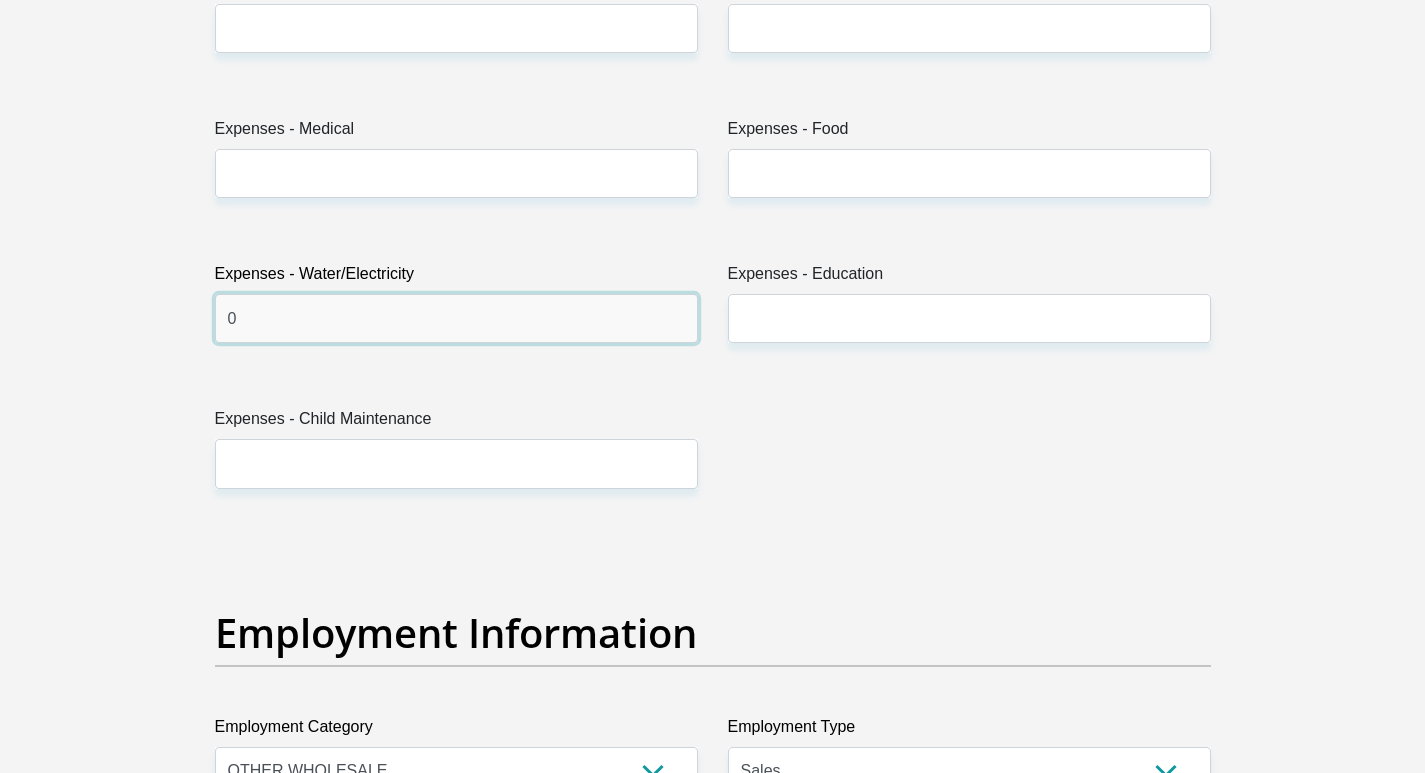 type on "0" 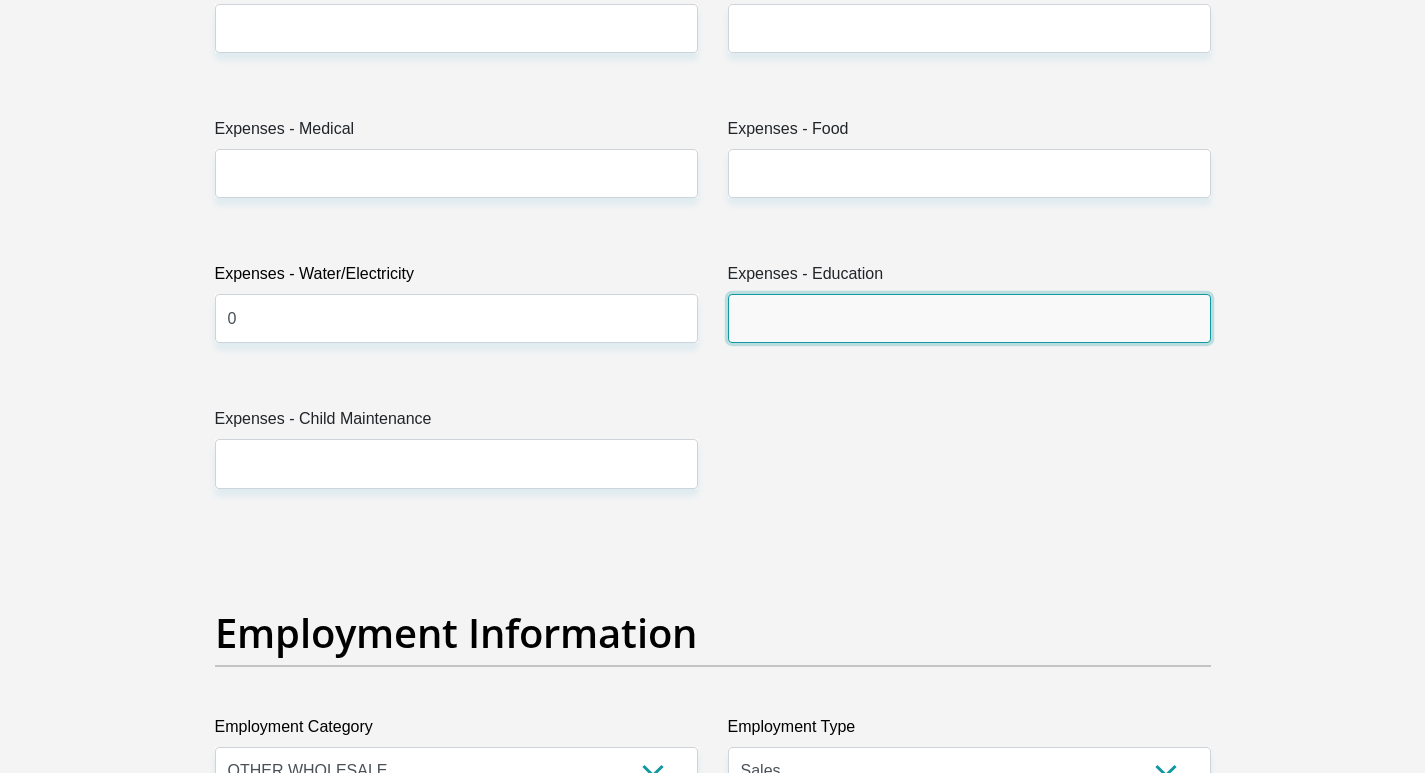 click on "Expenses - Education" at bounding box center [969, 318] 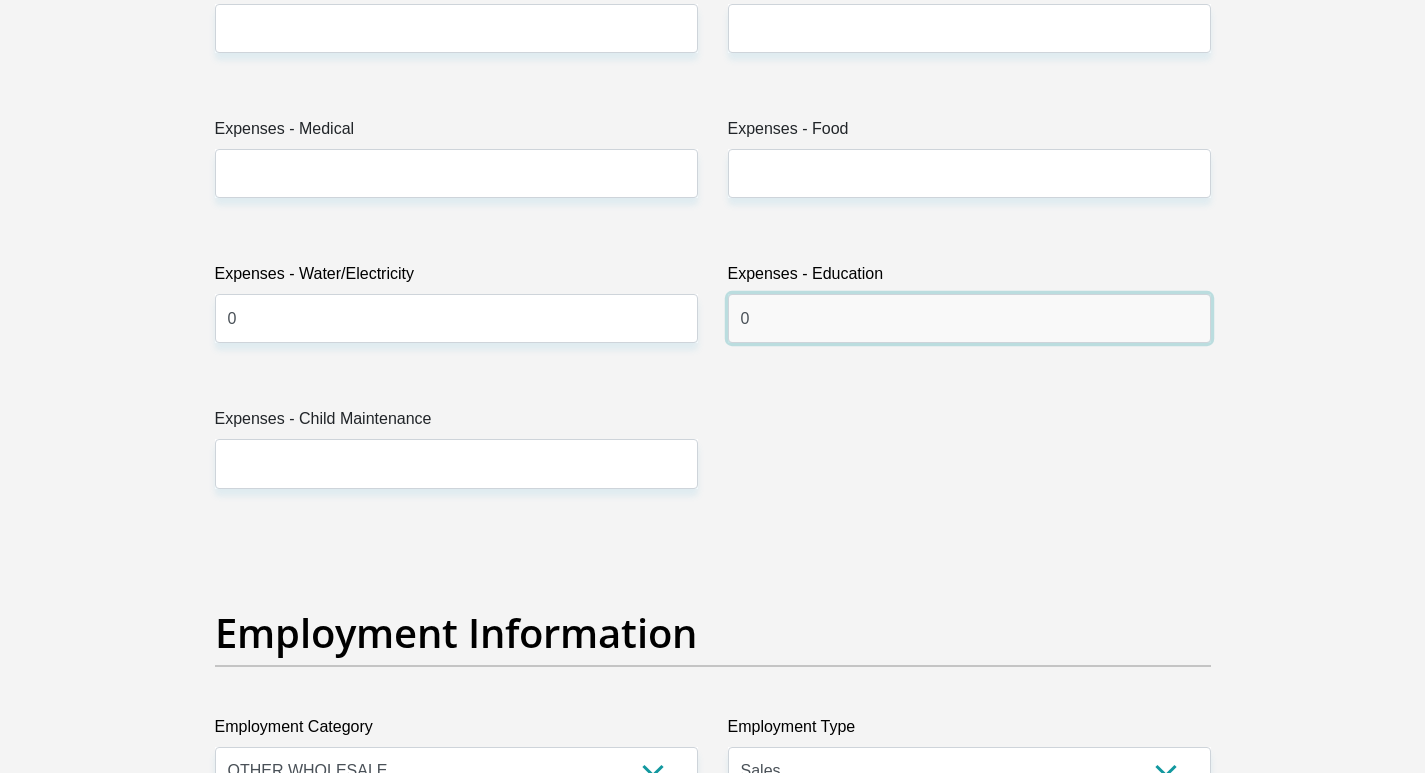 type on "0" 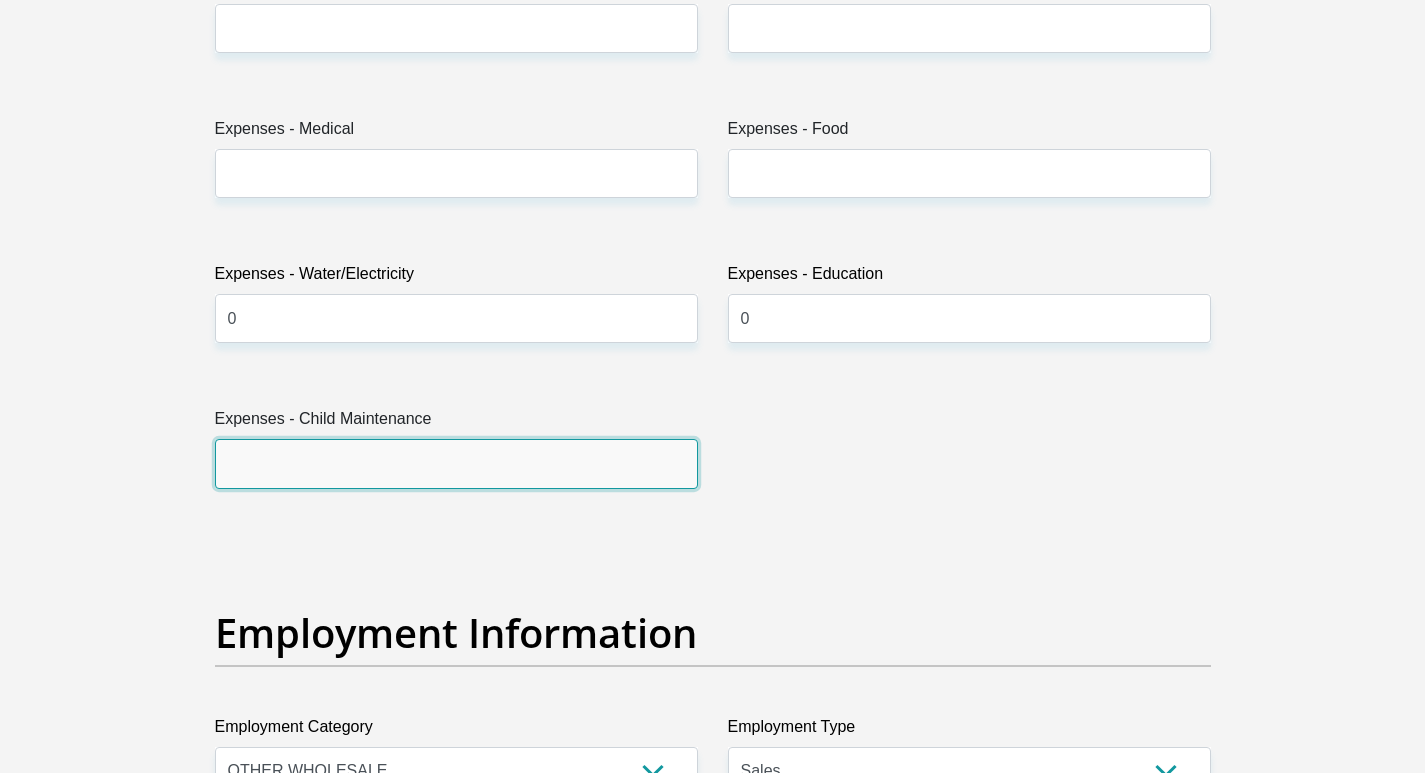 click on "Expenses - Child Maintenance" at bounding box center (456, 463) 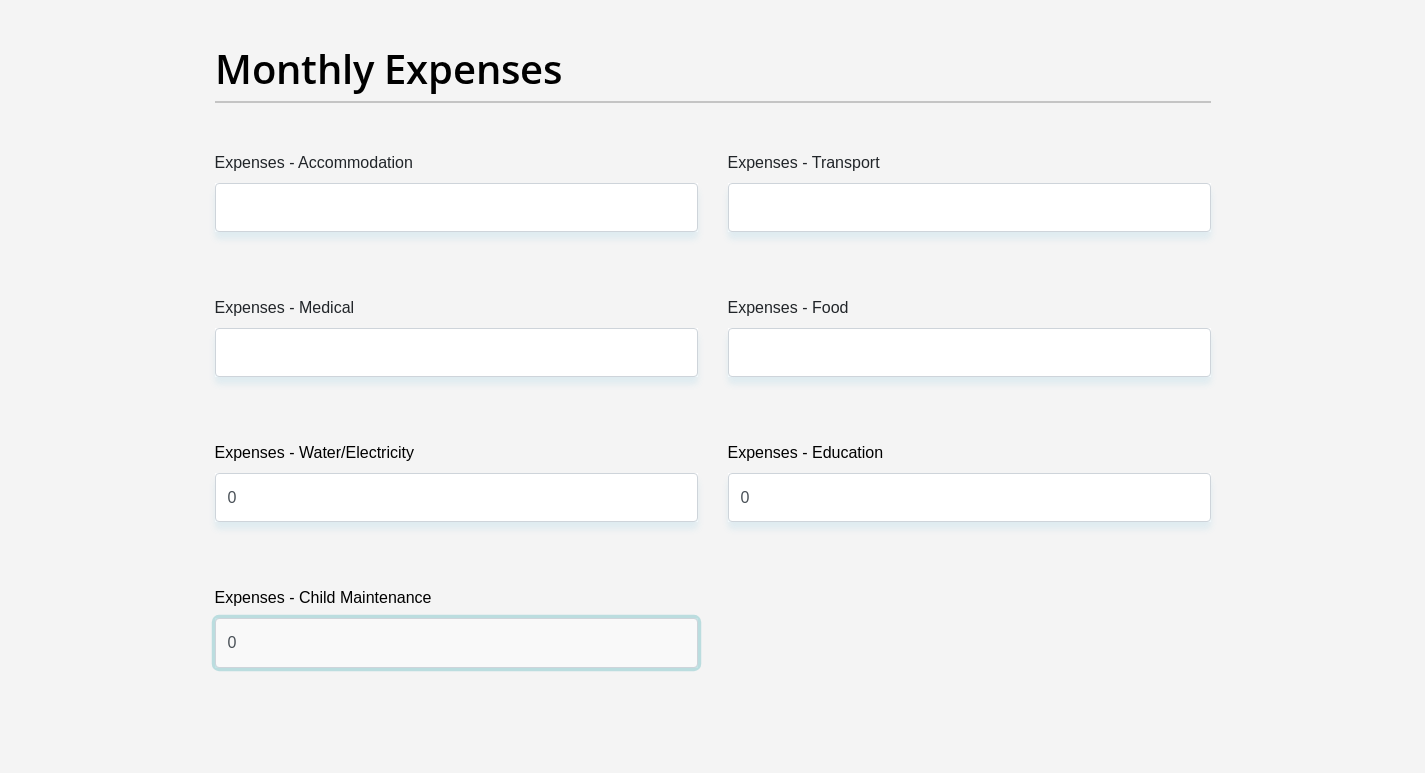 scroll, scrollTop: 2840, scrollLeft: 0, axis: vertical 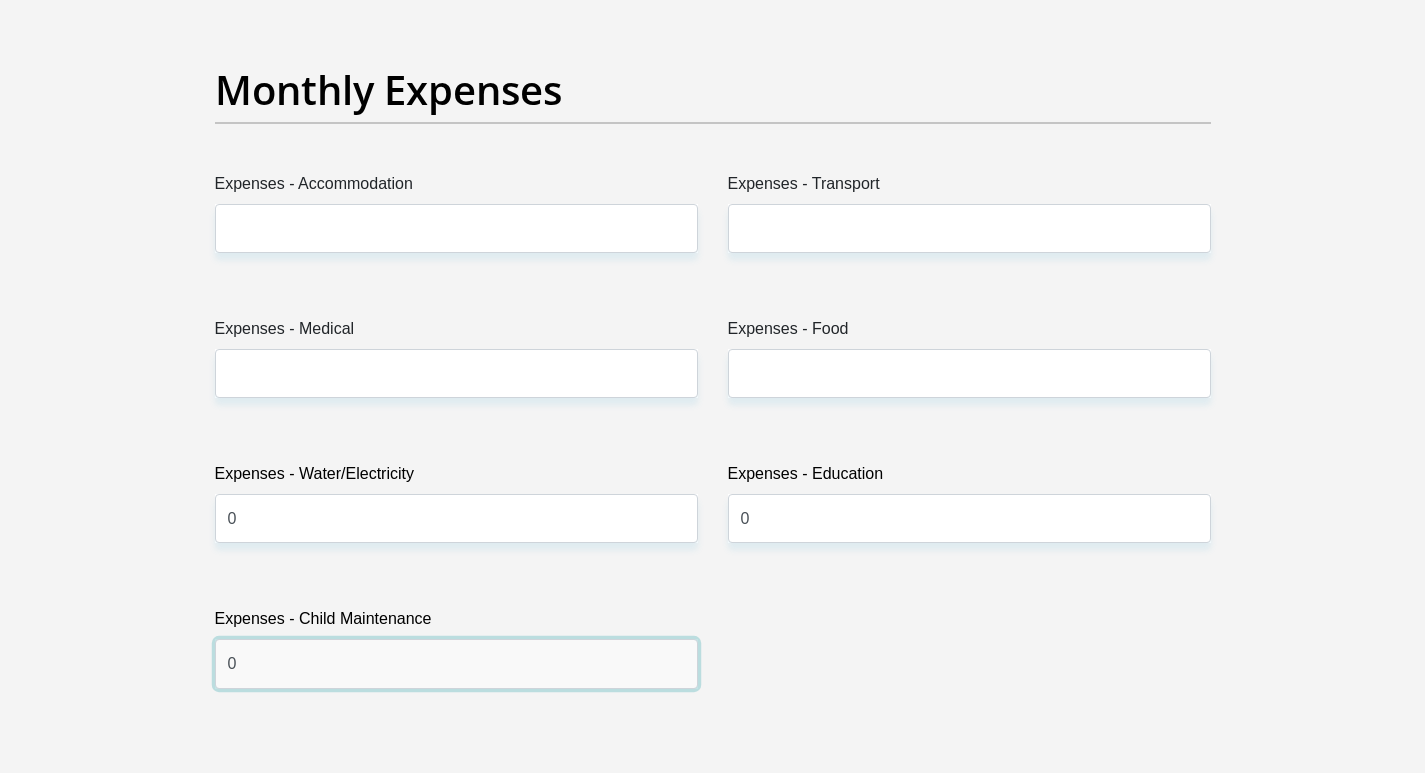 type on "0" 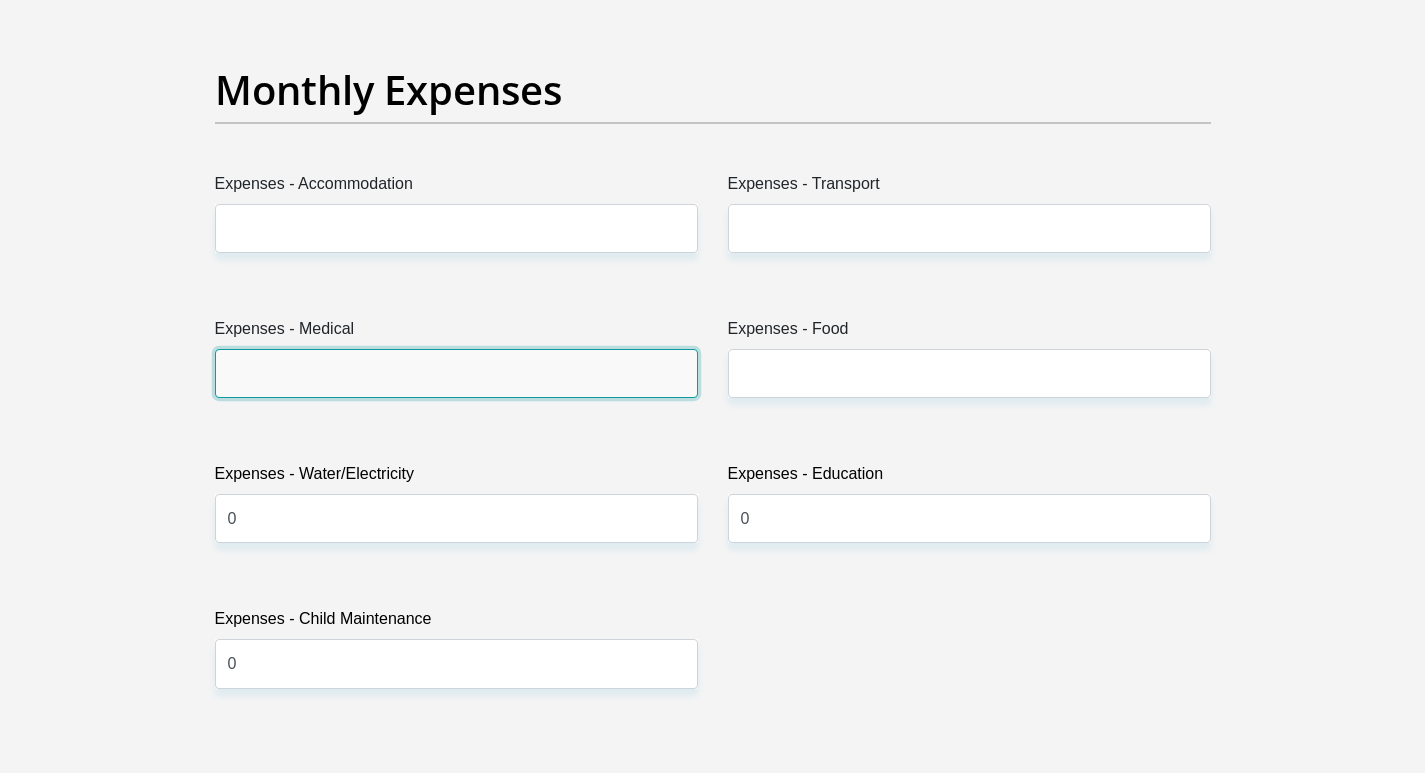 click on "Expenses - Medical" at bounding box center [456, 373] 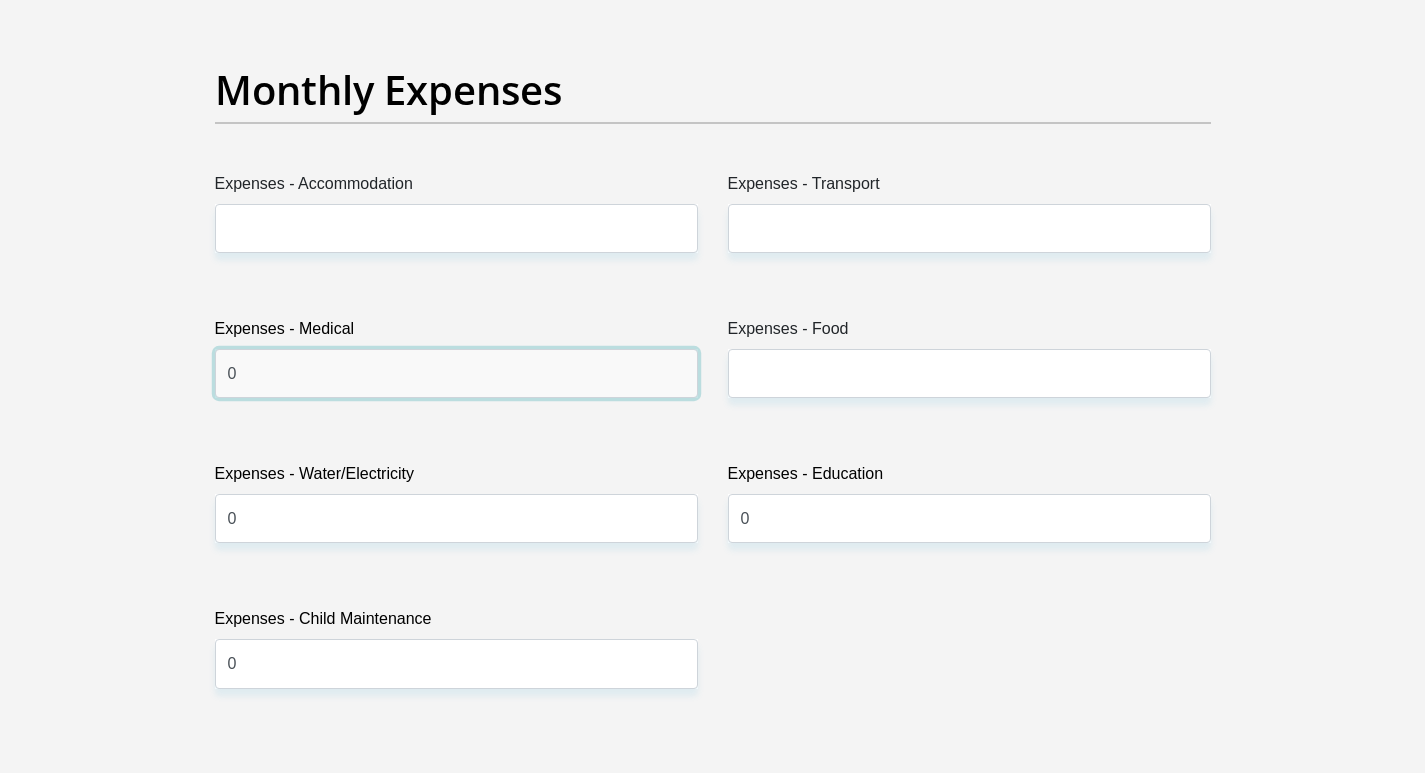 type on "0" 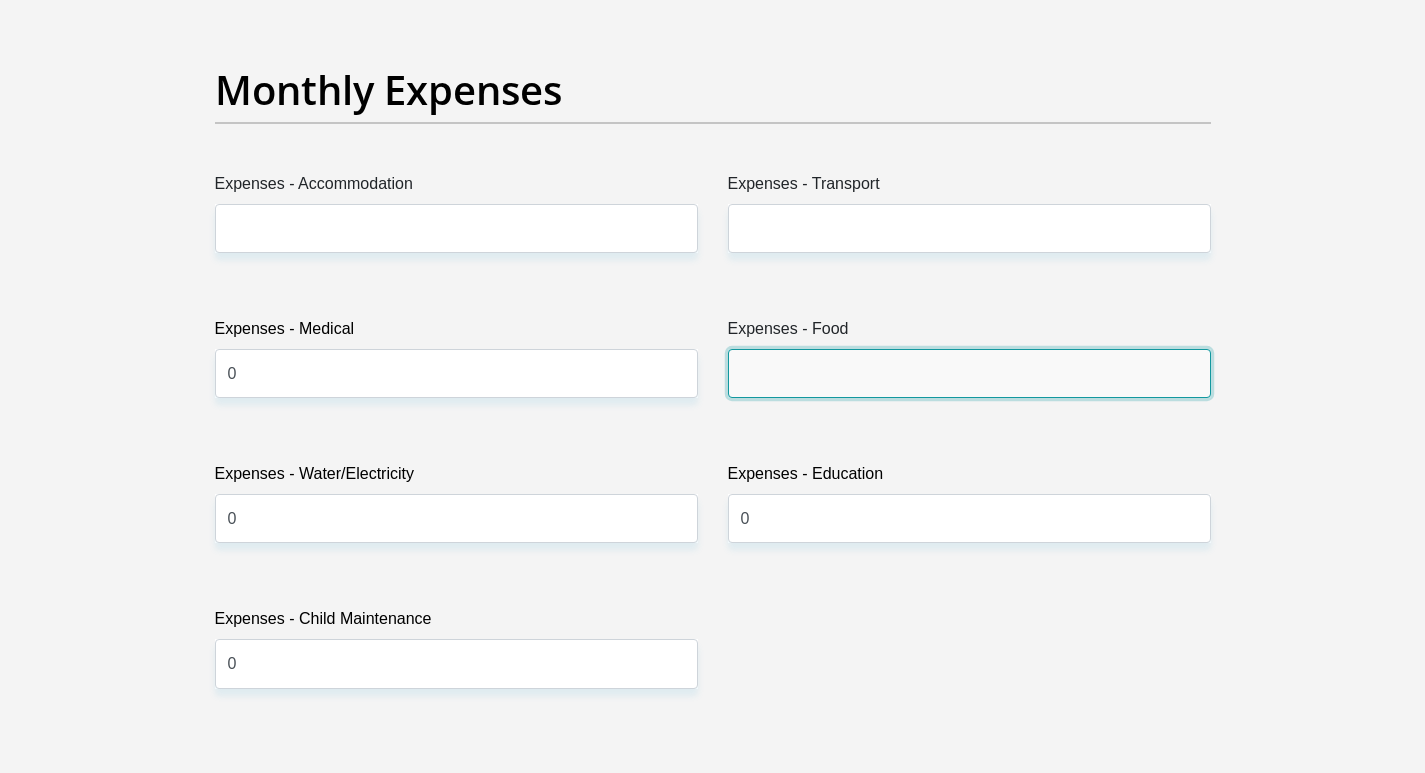 click on "Expenses - Food" at bounding box center [969, 373] 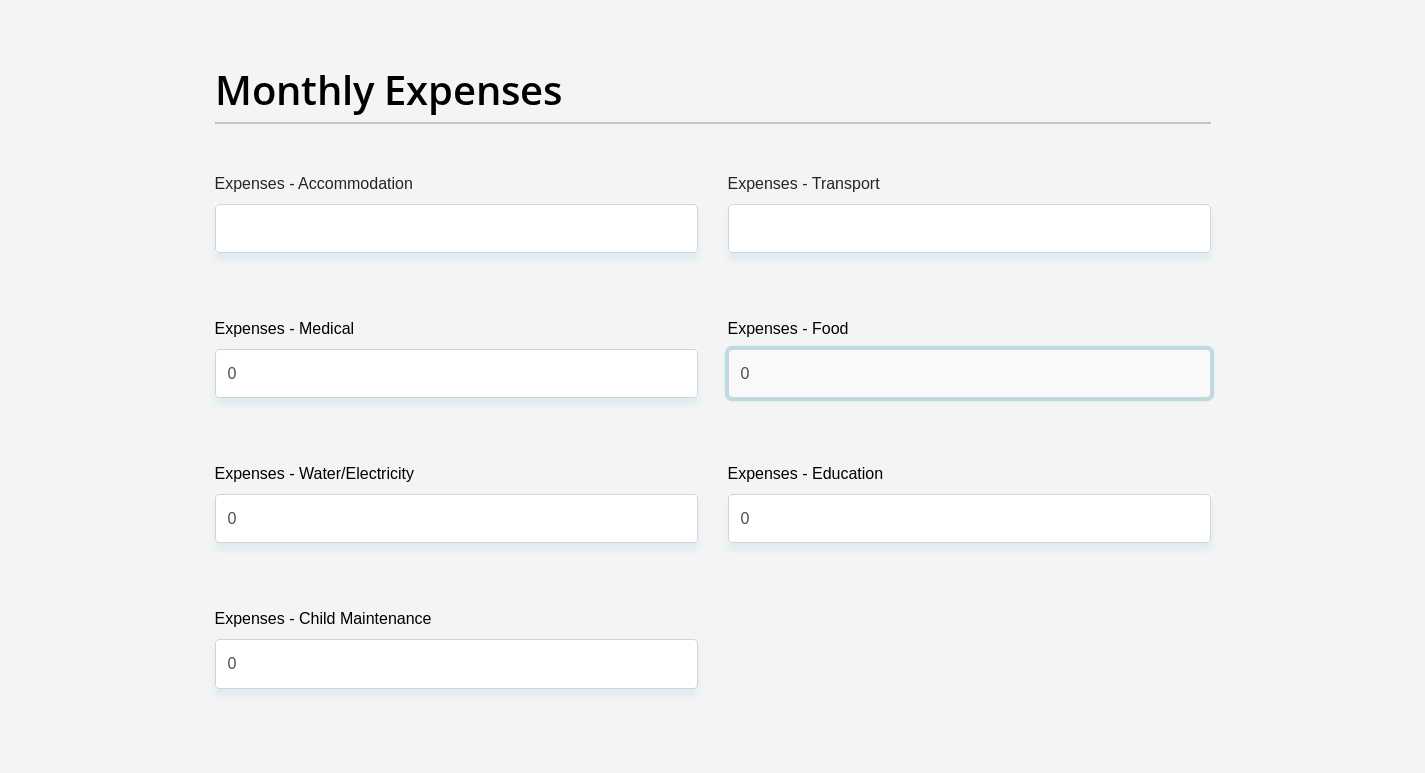 type on "0" 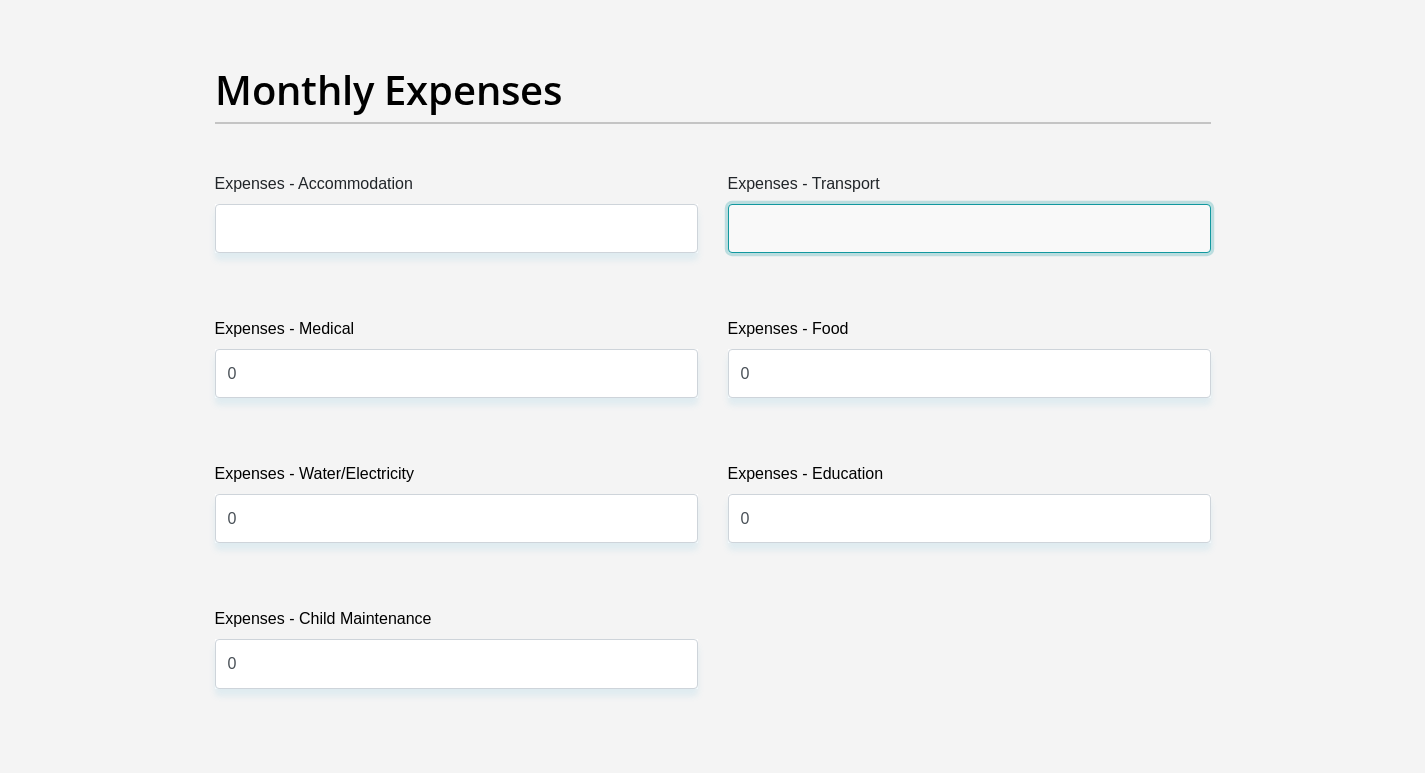 drag, startPoint x: 812, startPoint y: 221, endPoint x: 609, endPoint y: 254, distance: 205.66478 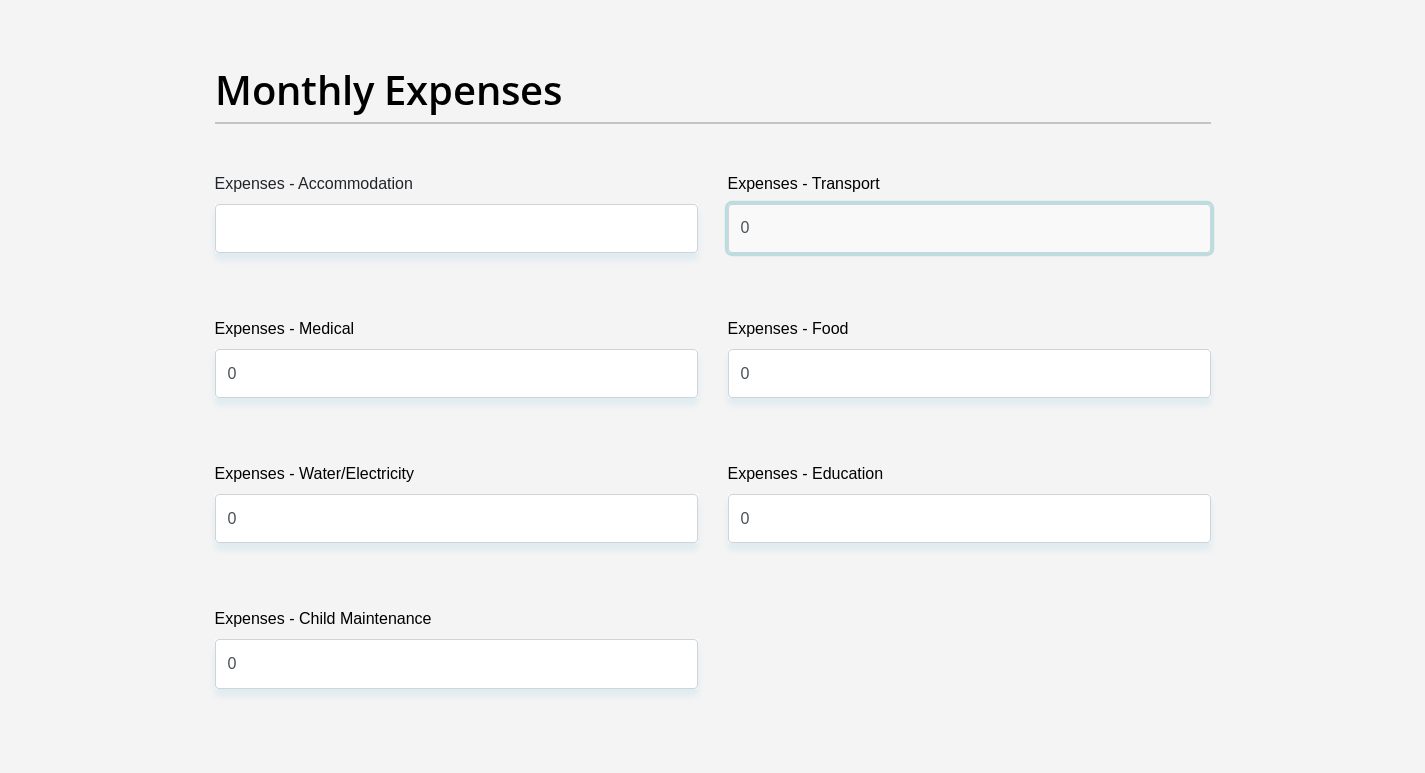 type on "0" 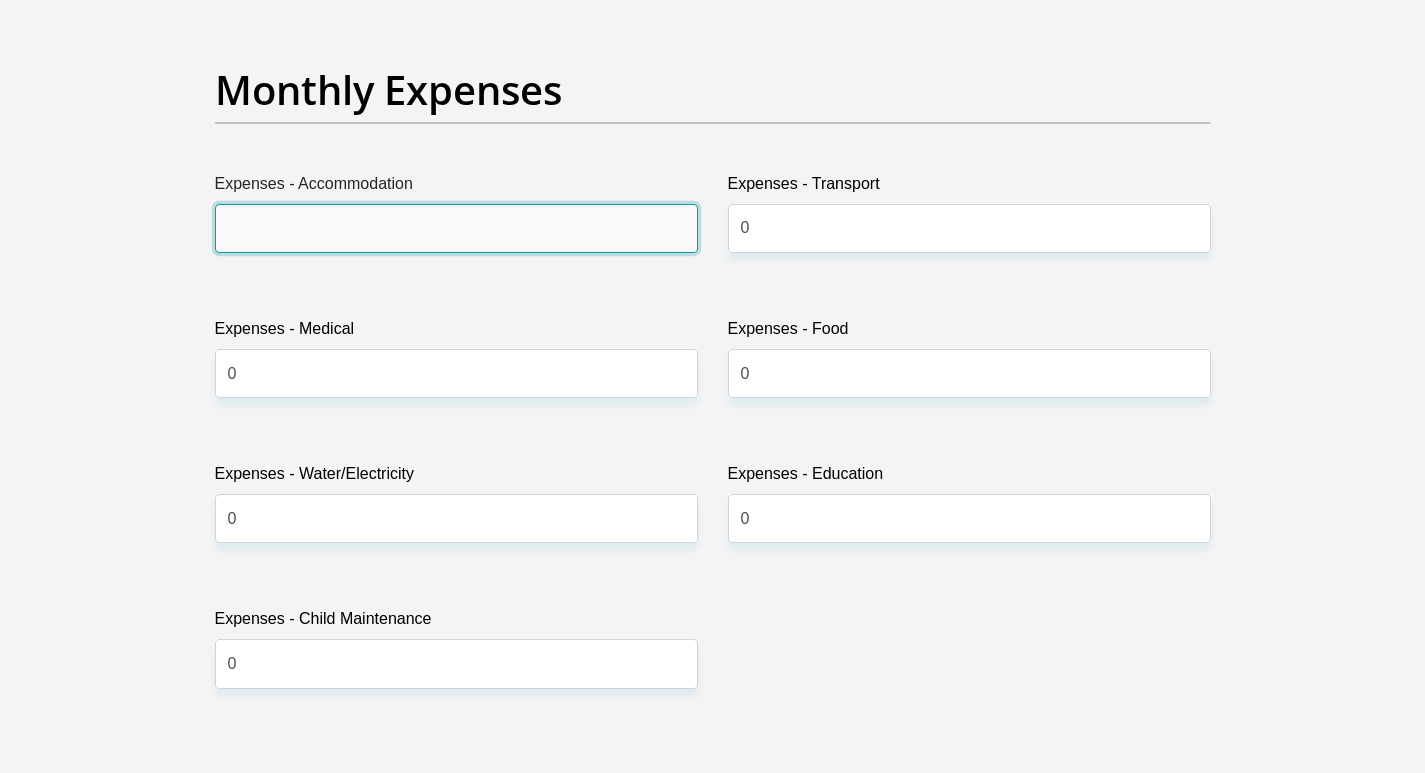 click on "Expenses - Accommodation" at bounding box center (456, 228) 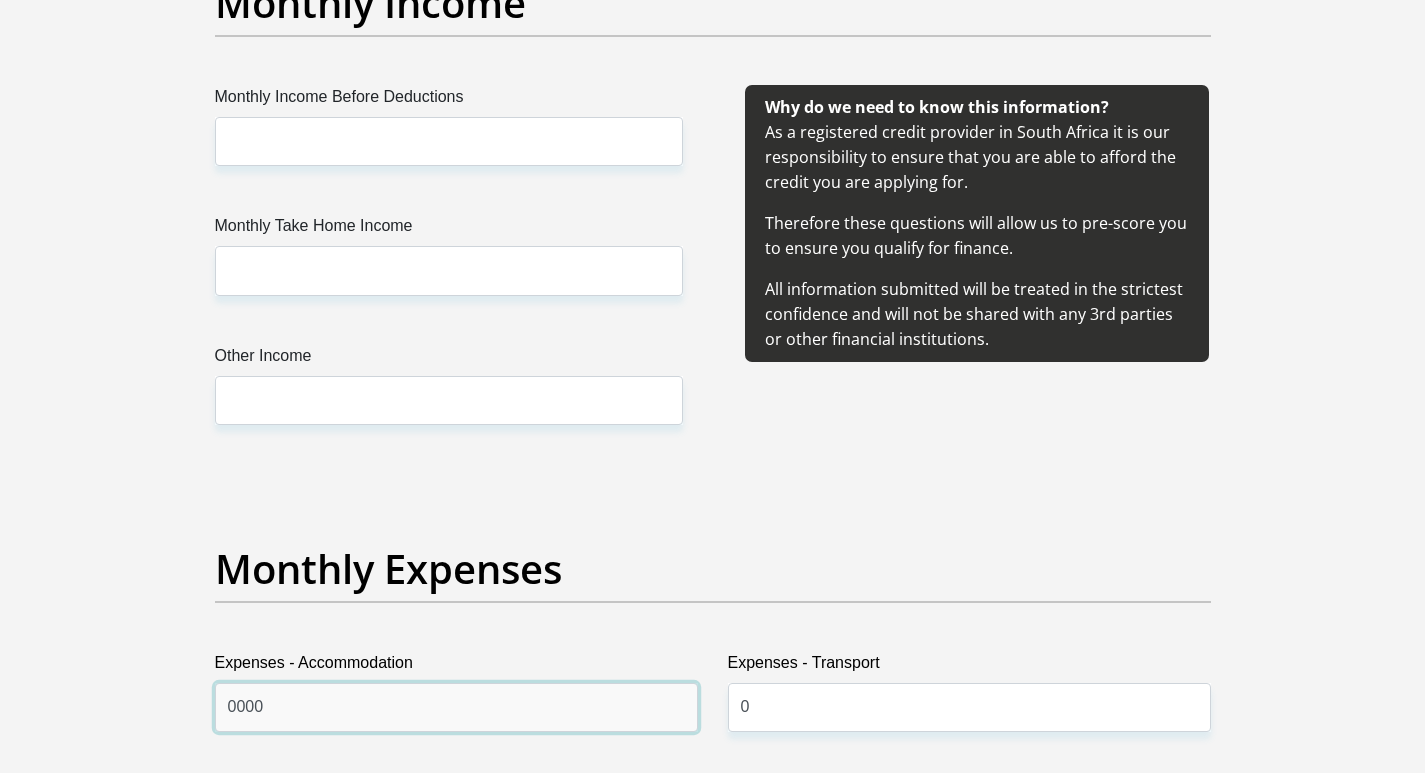 scroll, scrollTop: 2140, scrollLeft: 0, axis: vertical 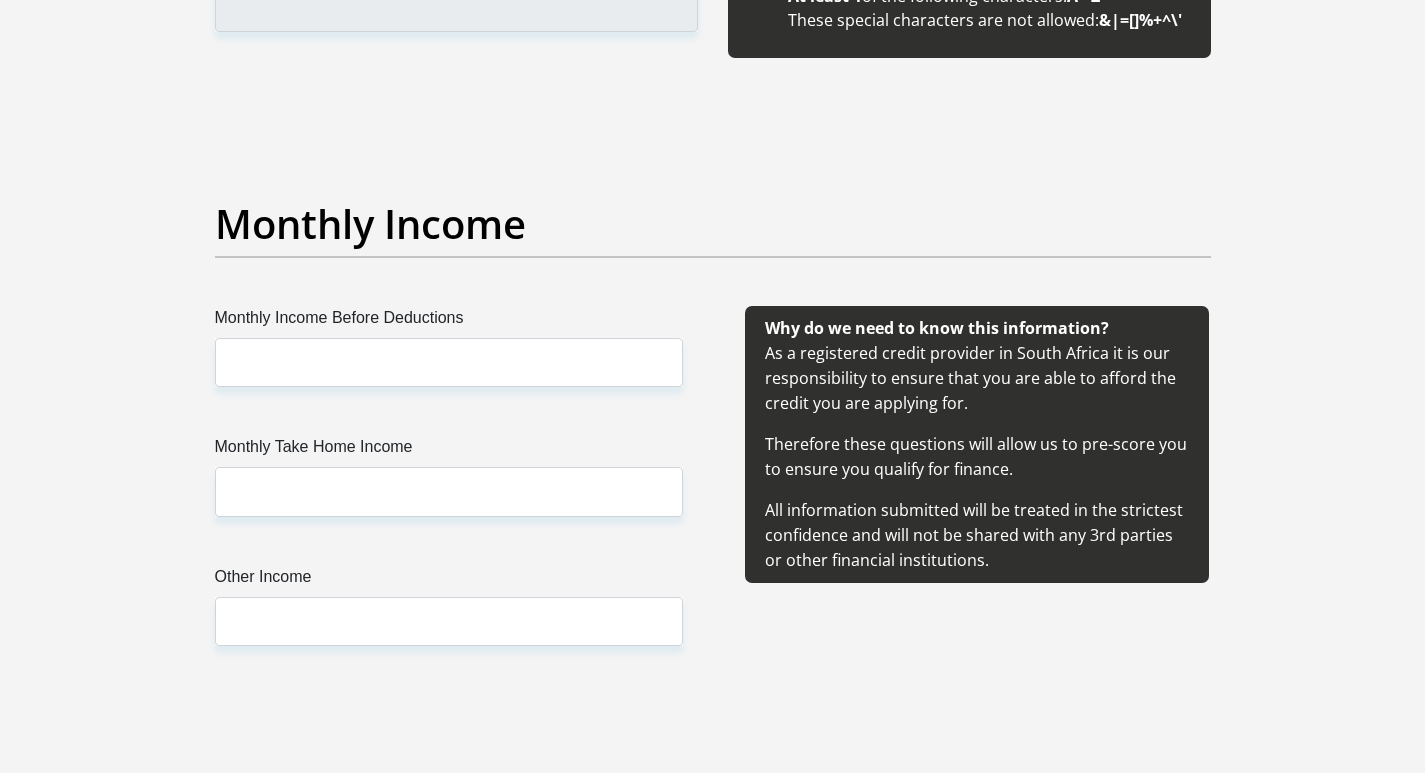type on "0000" 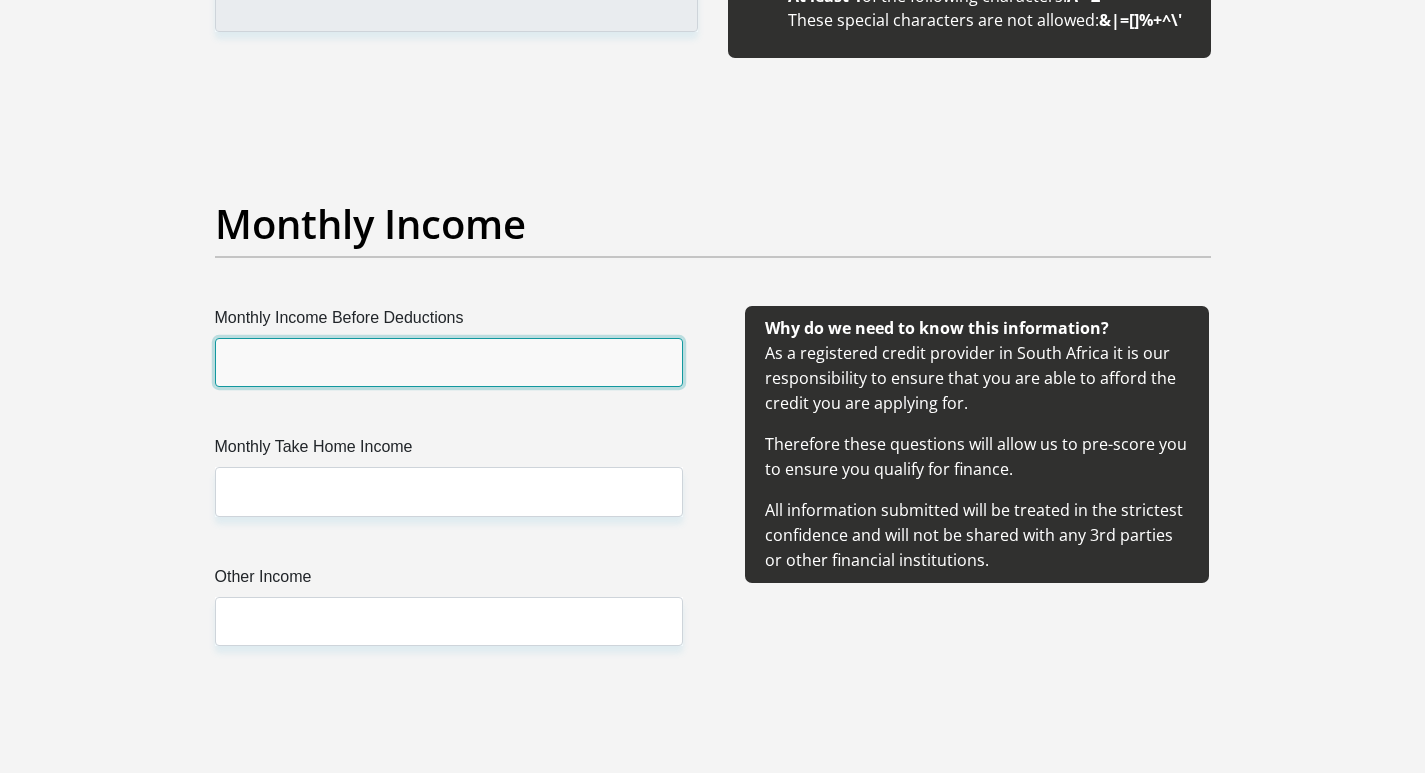 click on "Monthly Income Before Deductions" at bounding box center [449, 362] 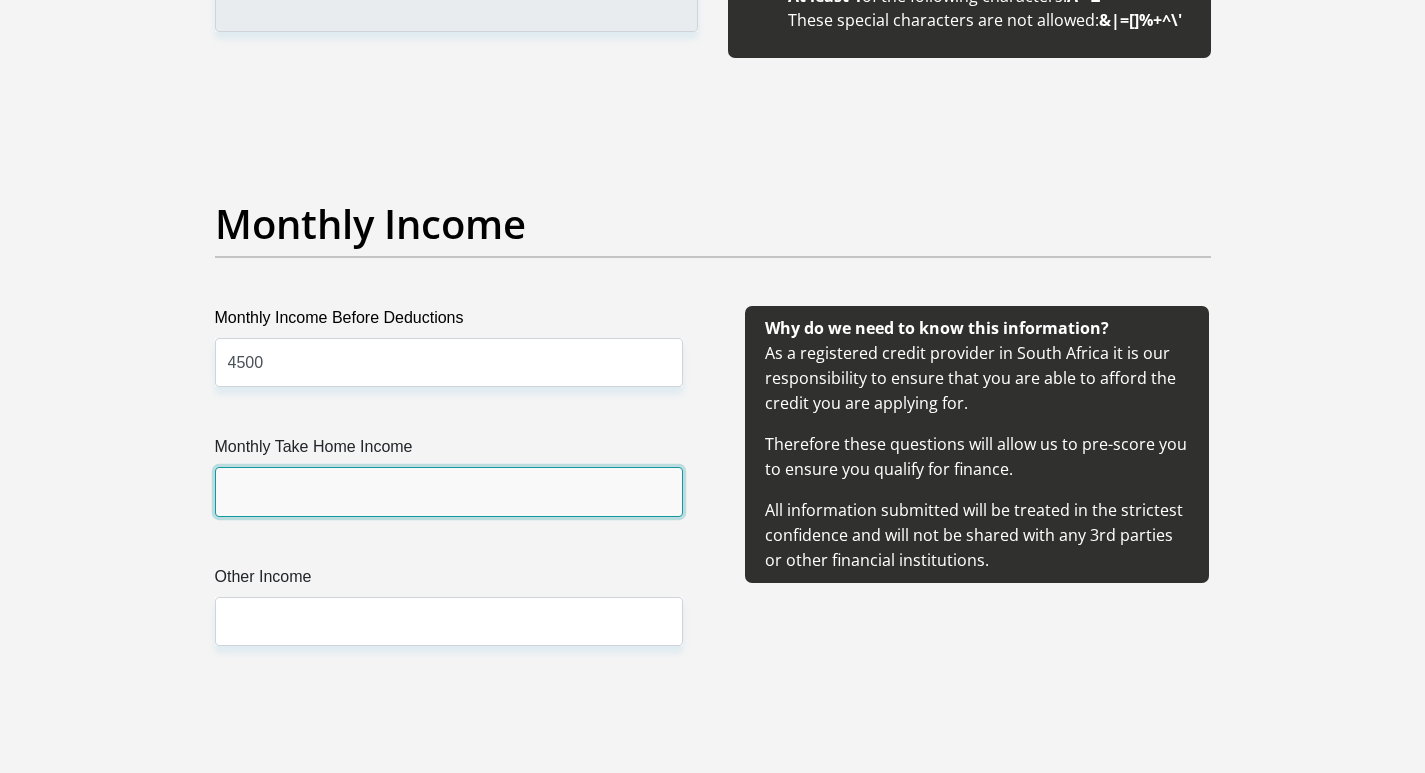 click on "Monthly Take Home Income" at bounding box center (449, 491) 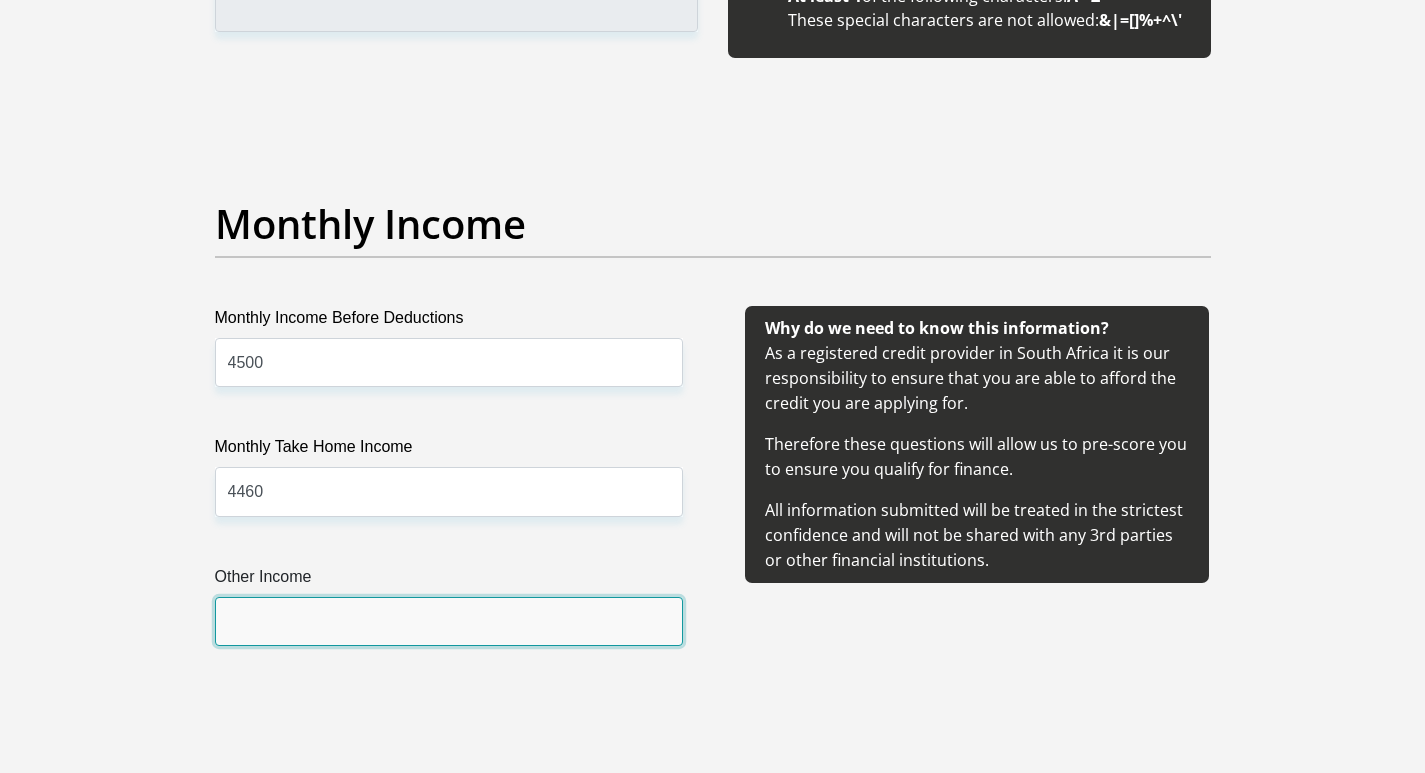 click on "Other Income" at bounding box center (449, 621) 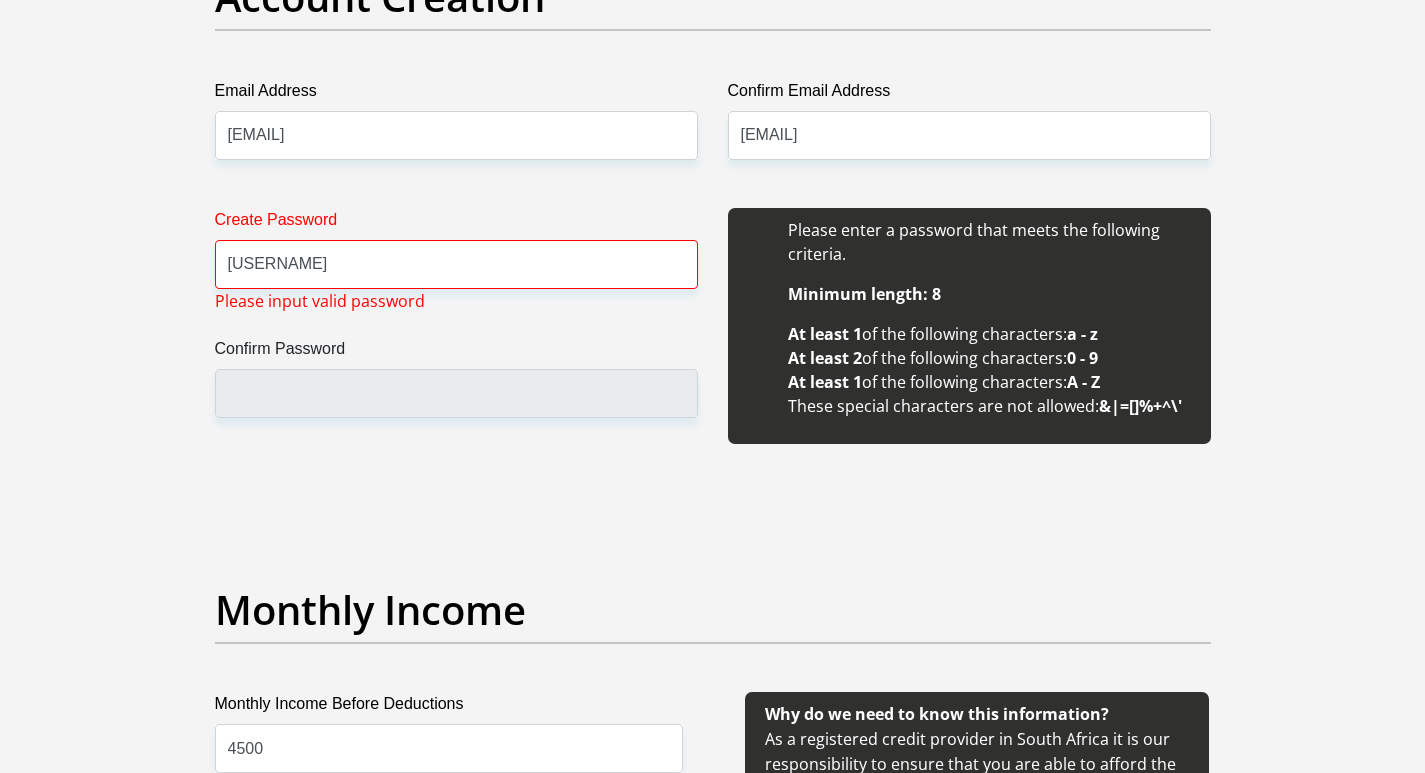 scroll, scrollTop: 1740, scrollLeft: 0, axis: vertical 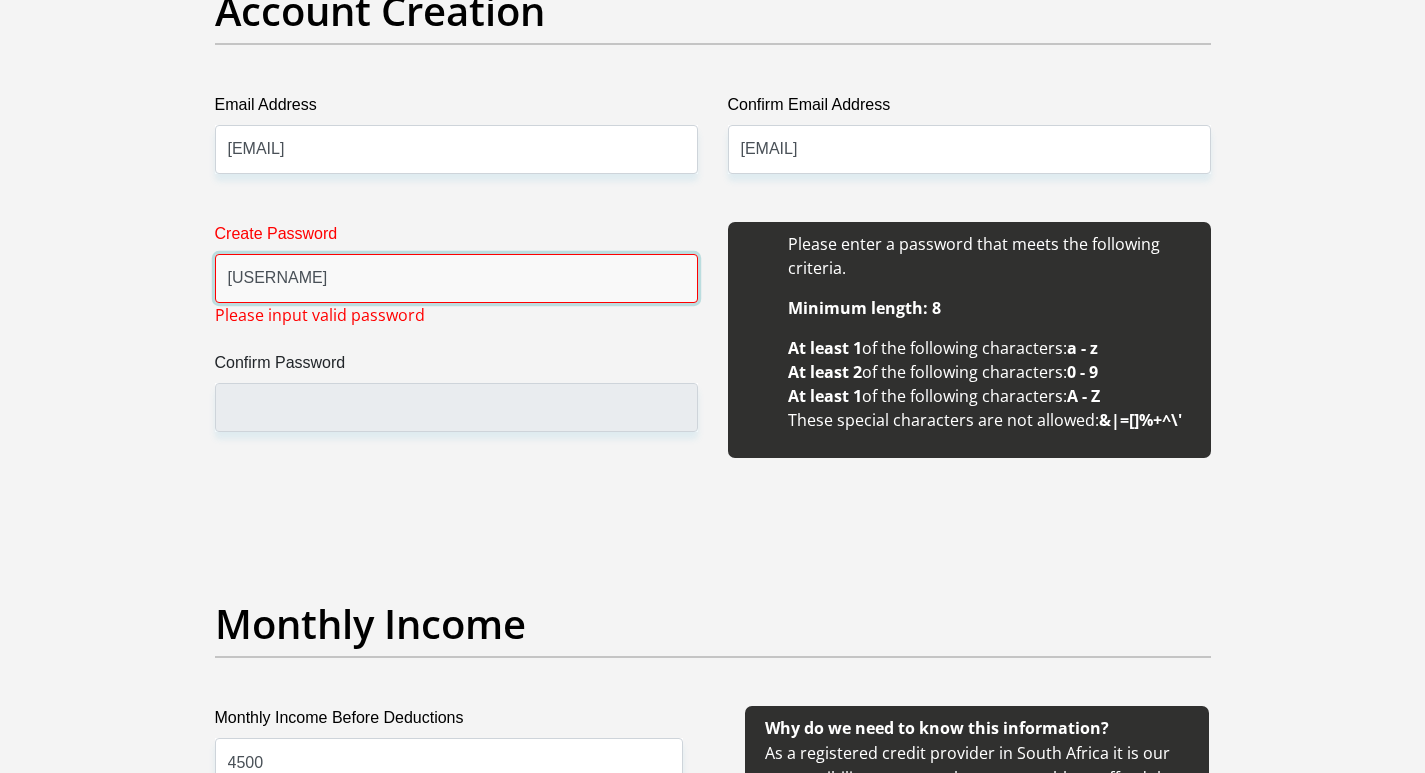 click on "[USERNAME]" at bounding box center (456, 278) 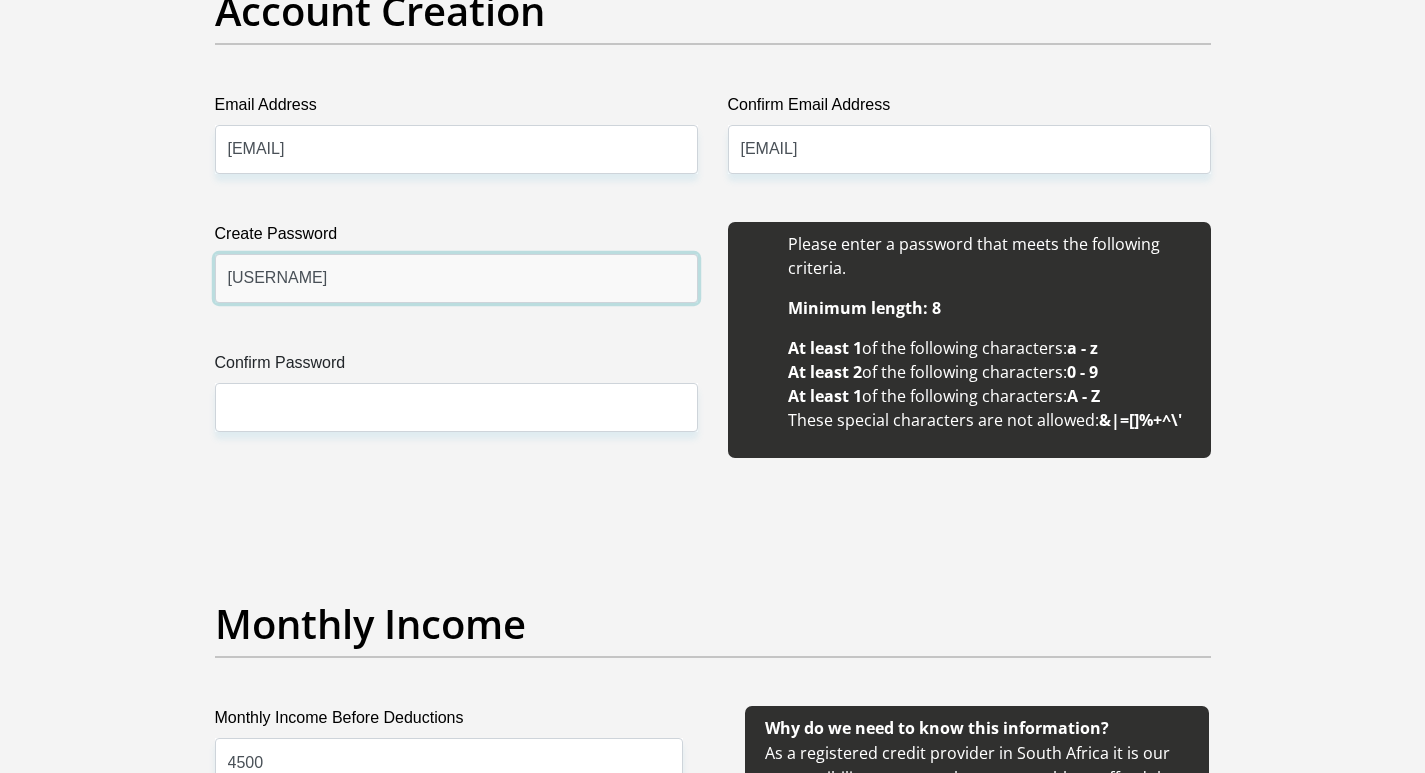 click on "[USERNAME]" at bounding box center (456, 278) 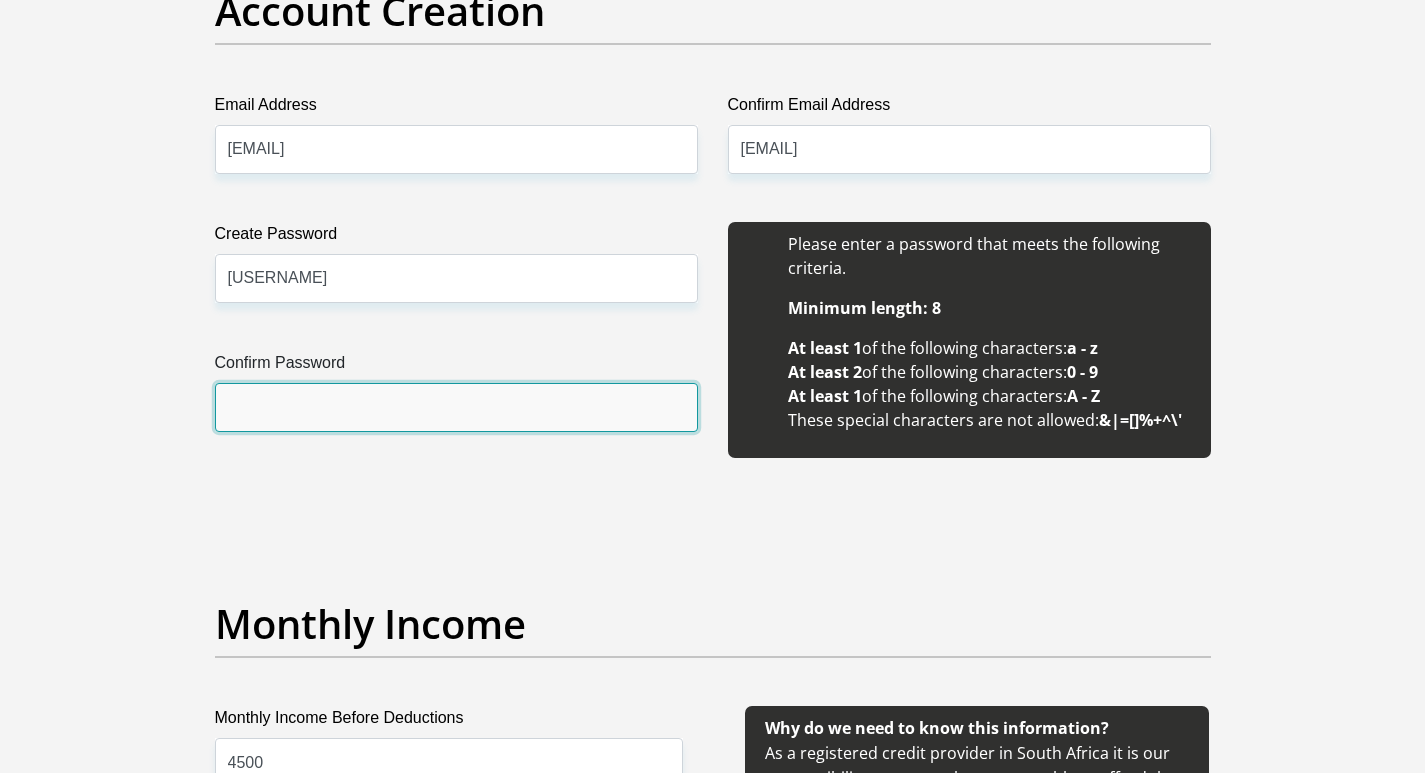 click on "Confirm Password" at bounding box center [456, 407] 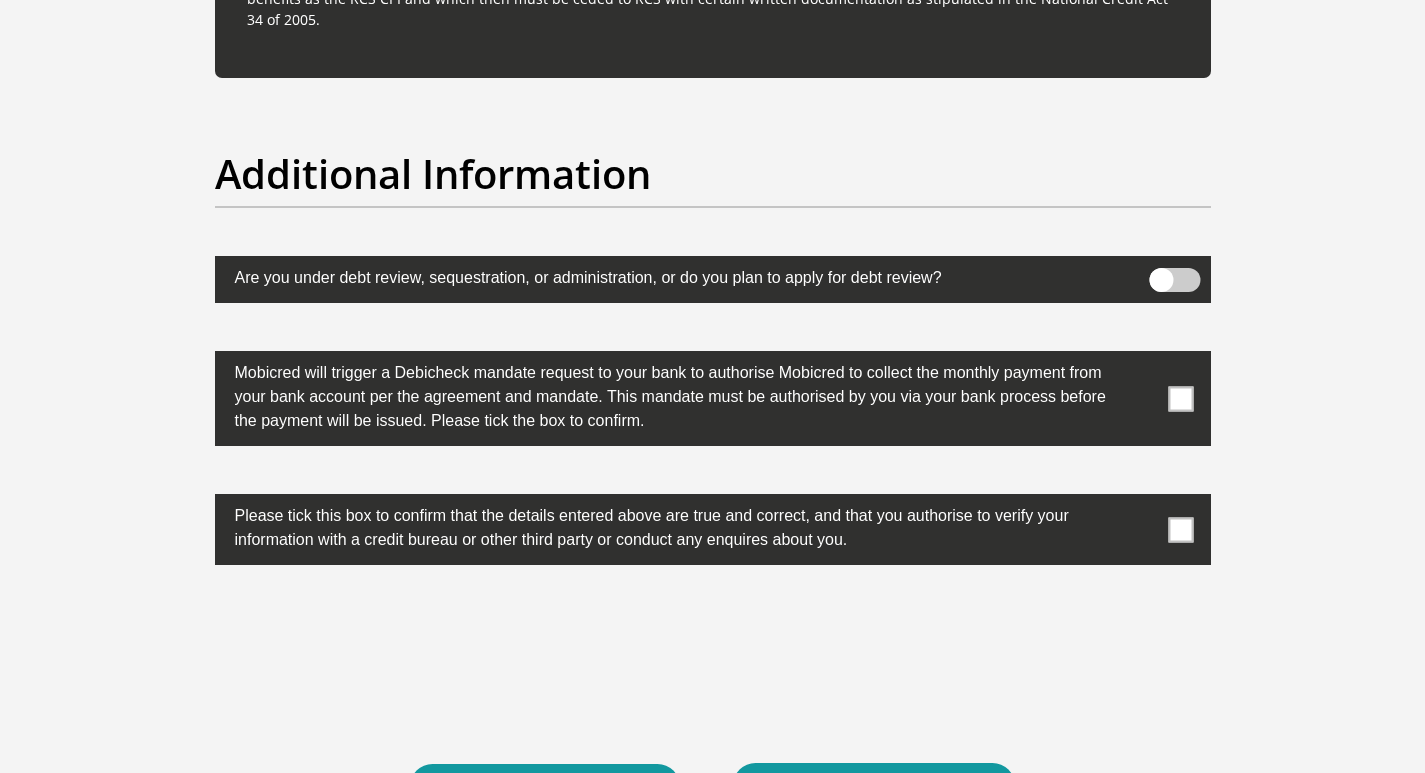 scroll, scrollTop: 6102, scrollLeft: 0, axis: vertical 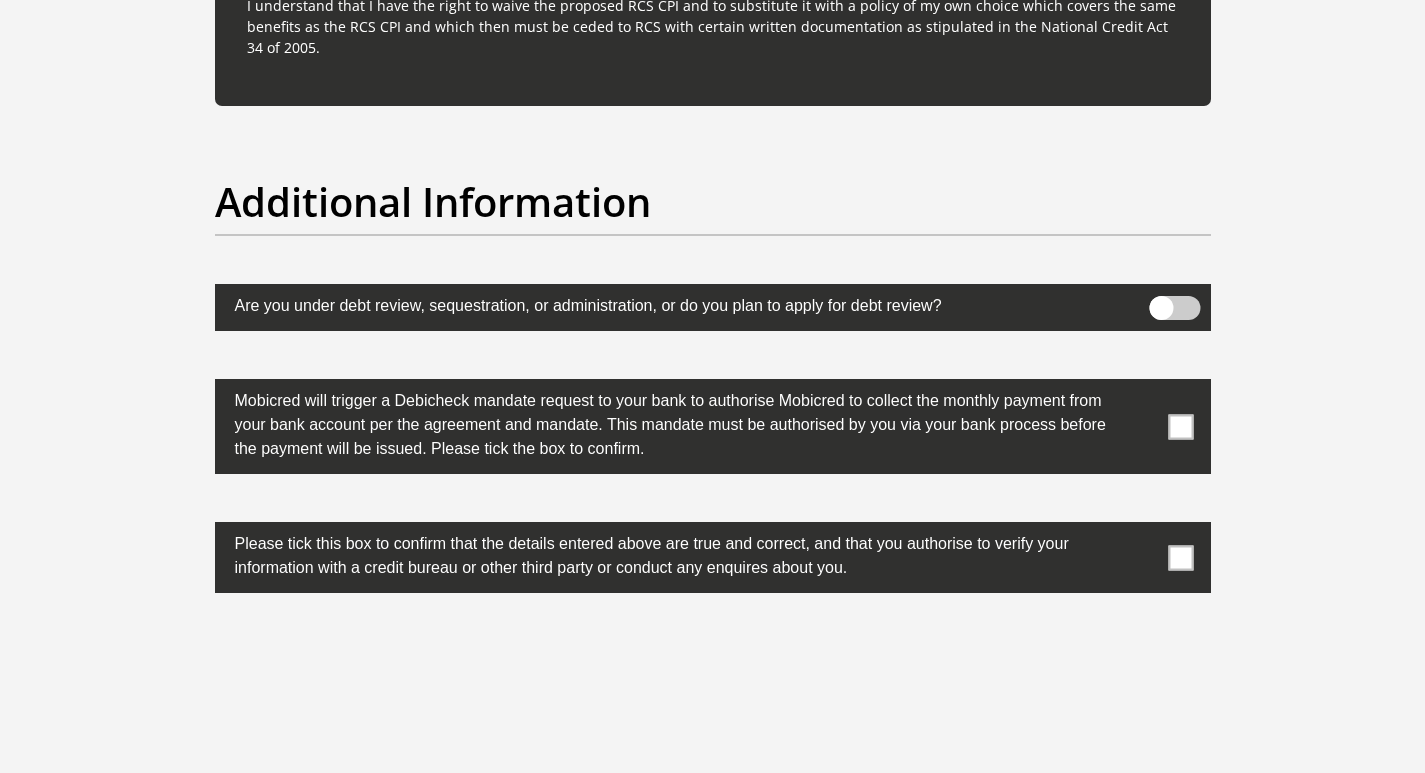 type on "[USERNAME]" 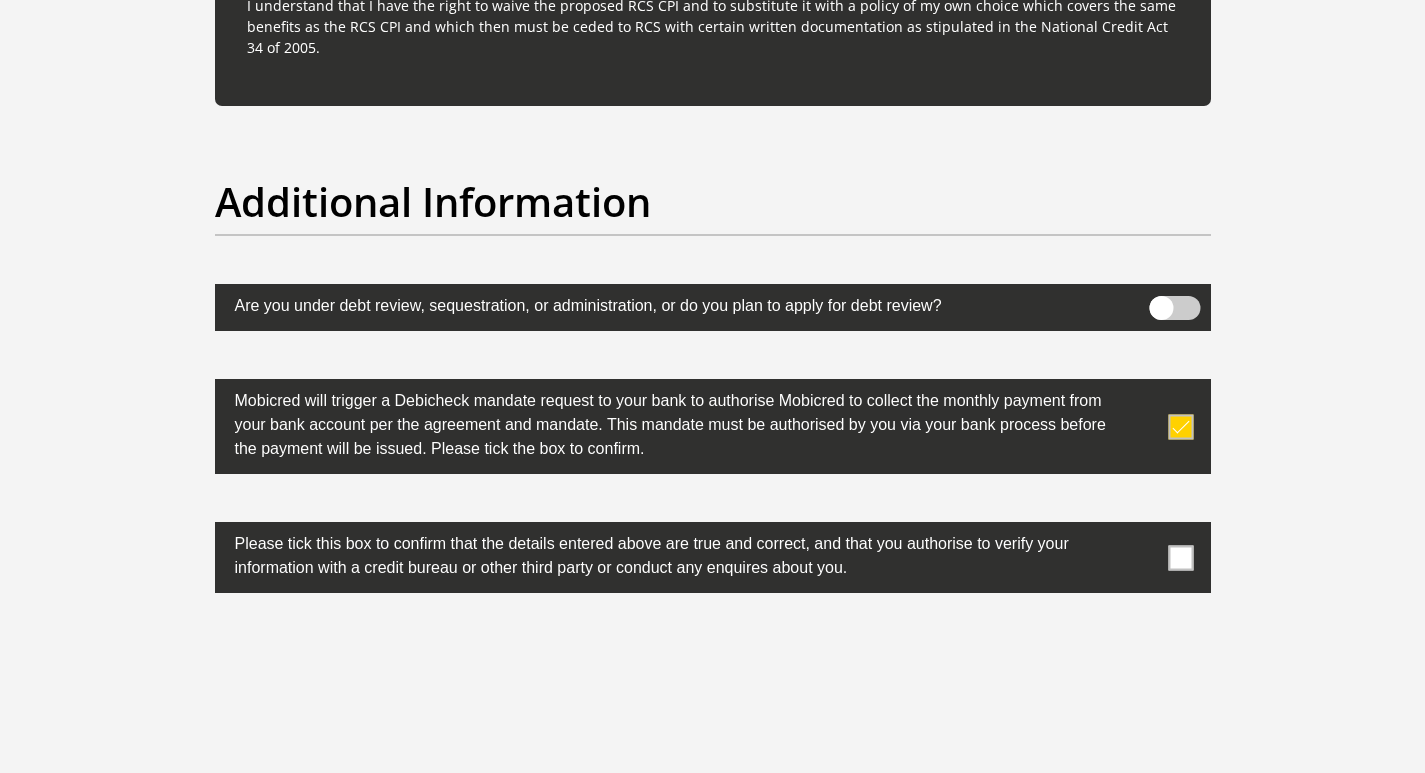 click at bounding box center (1180, 557) 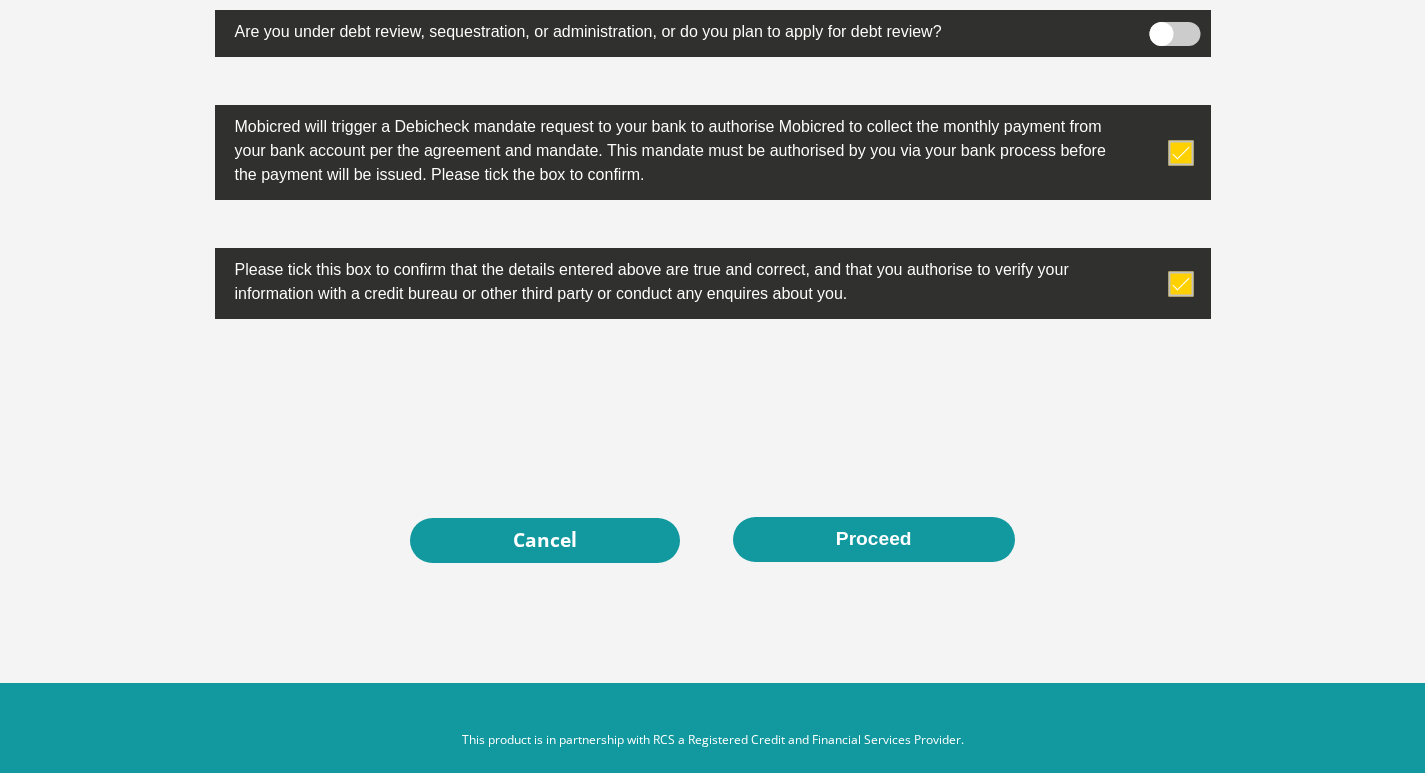 scroll, scrollTop: 6402, scrollLeft: 0, axis: vertical 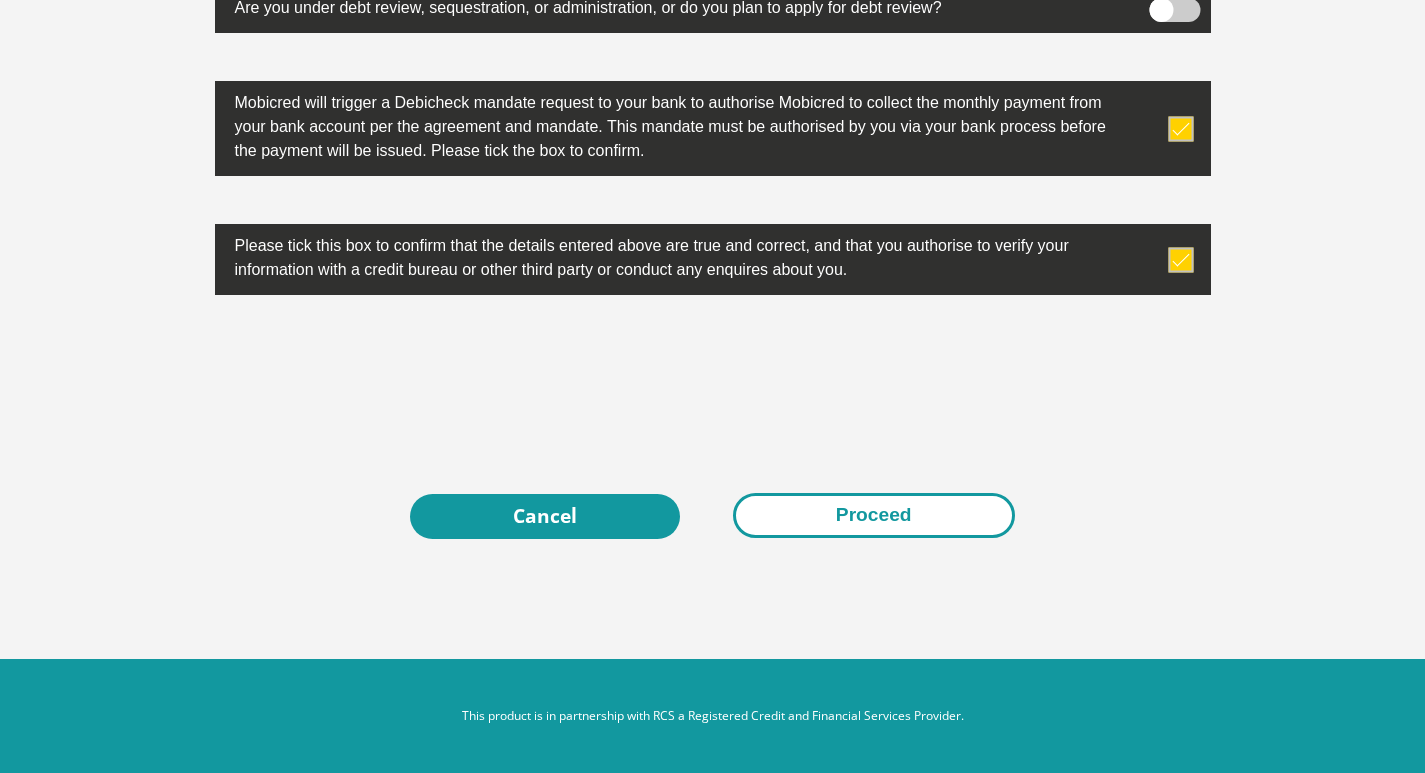click on "Proceed" at bounding box center [874, 515] 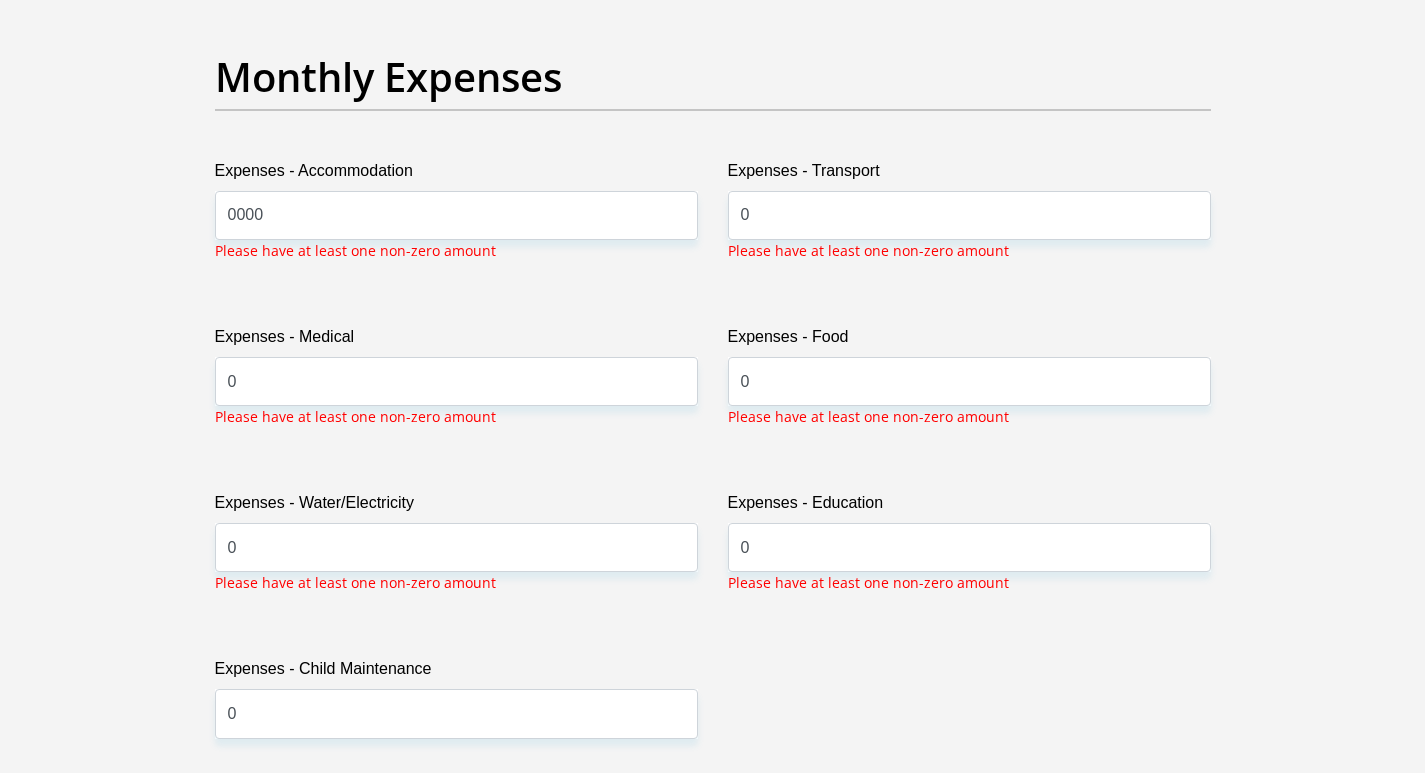 scroll, scrollTop: 2793, scrollLeft: 0, axis: vertical 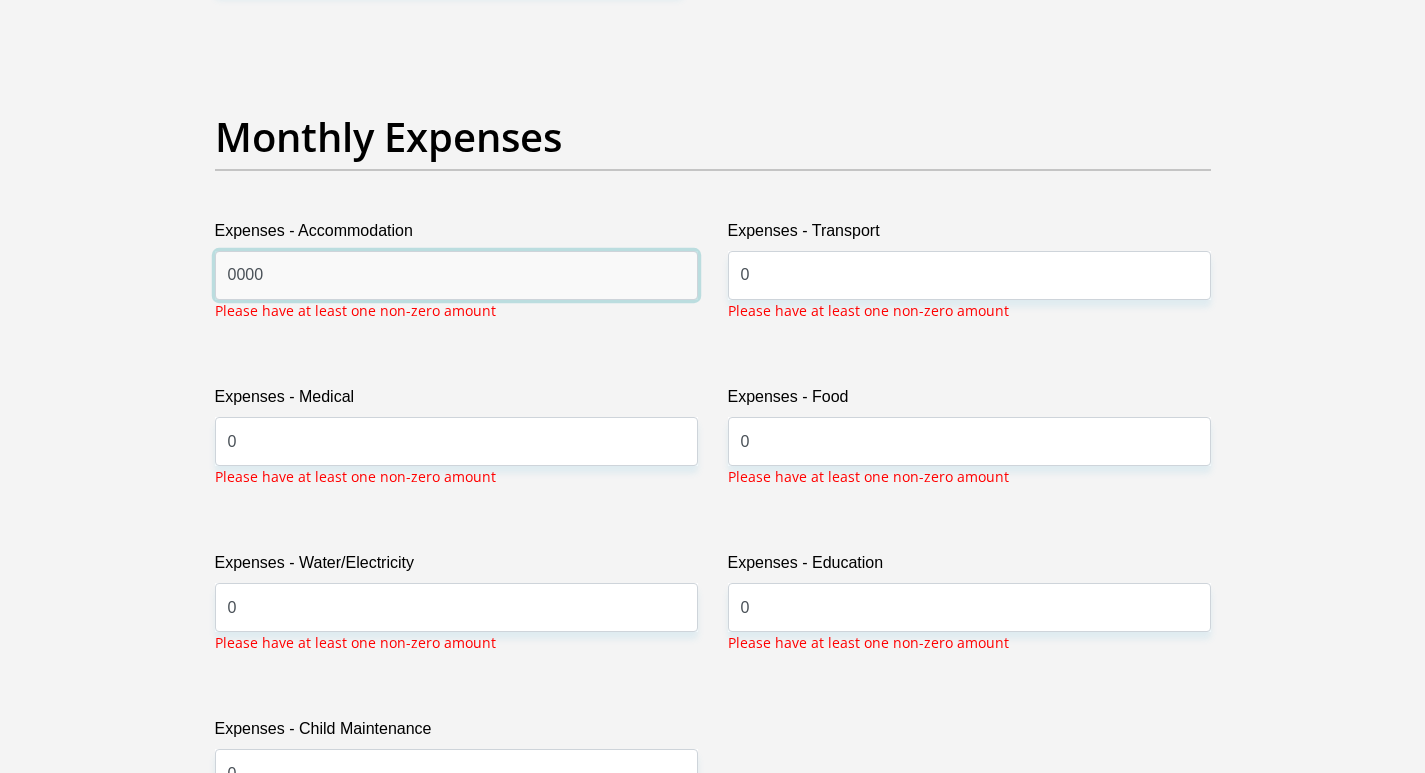 click on "0000" at bounding box center (456, 275) 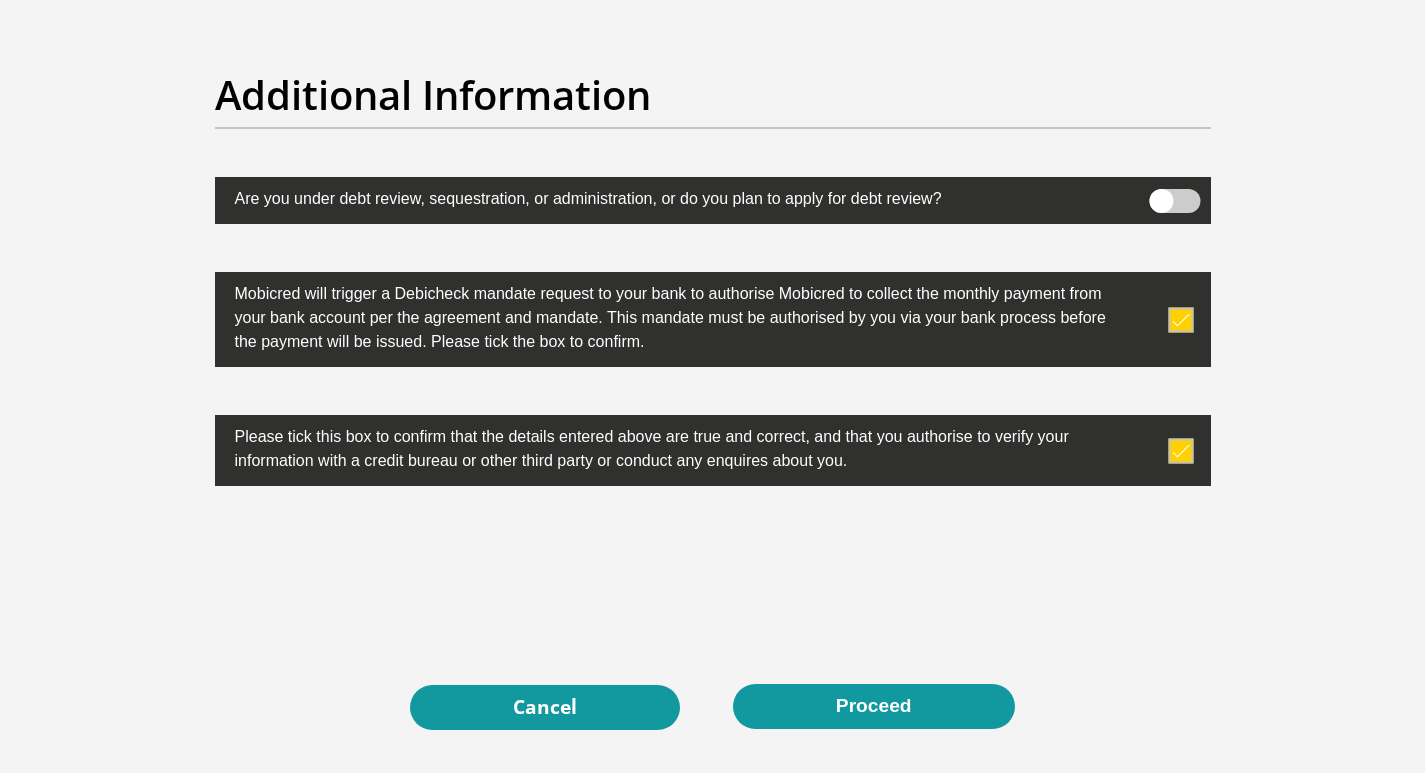 scroll, scrollTop: 6393, scrollLeft: 0, axis: vertical 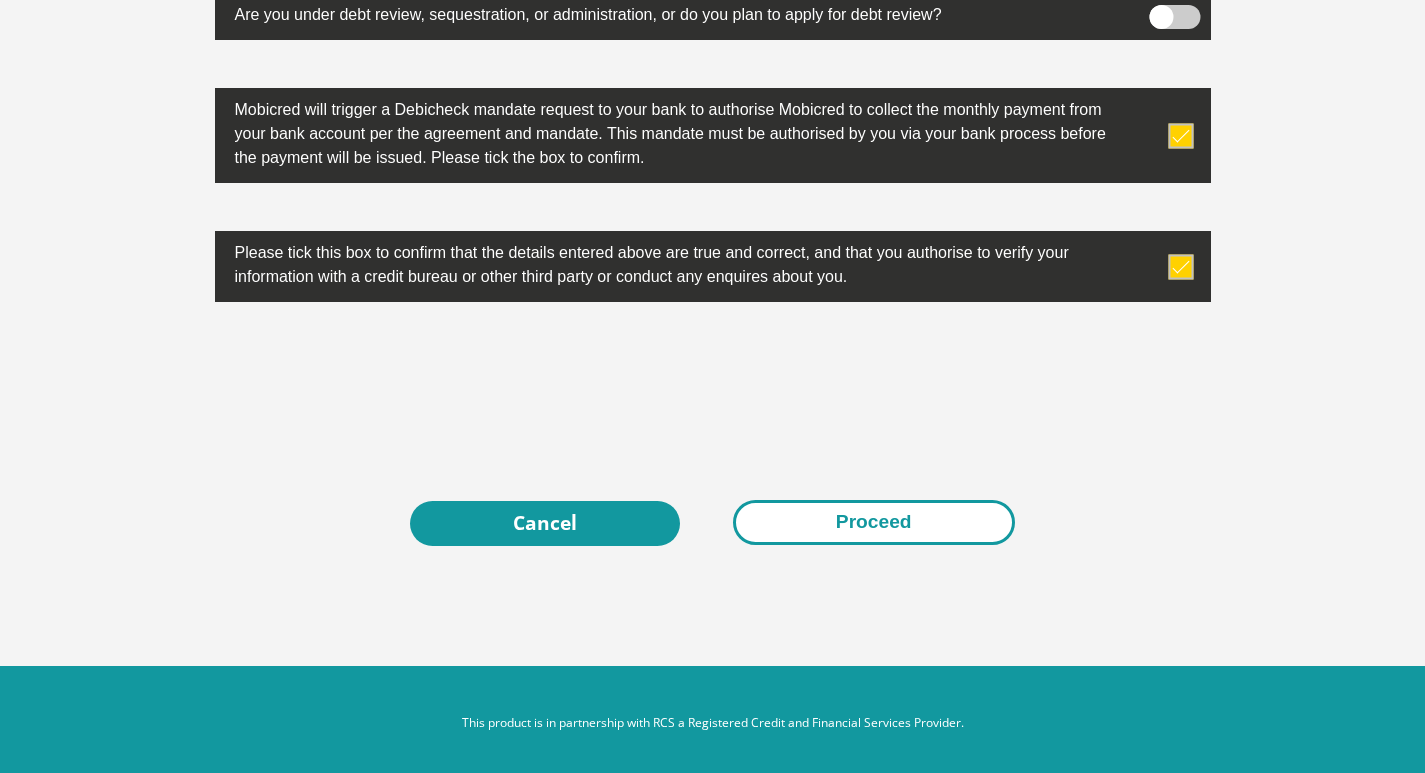 type on "1500" 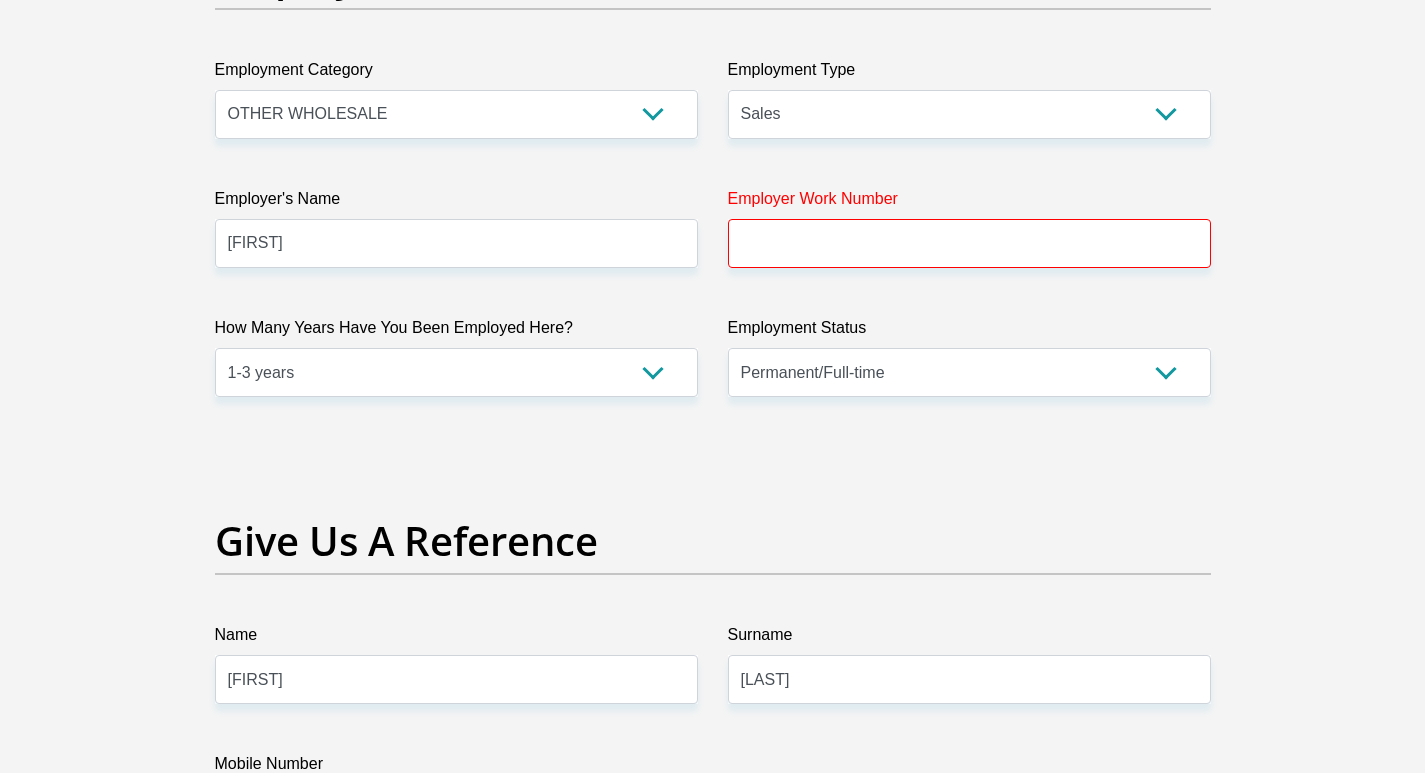 scroll, scrollTop: 3700, scrollLeft: 0, axis: vertical 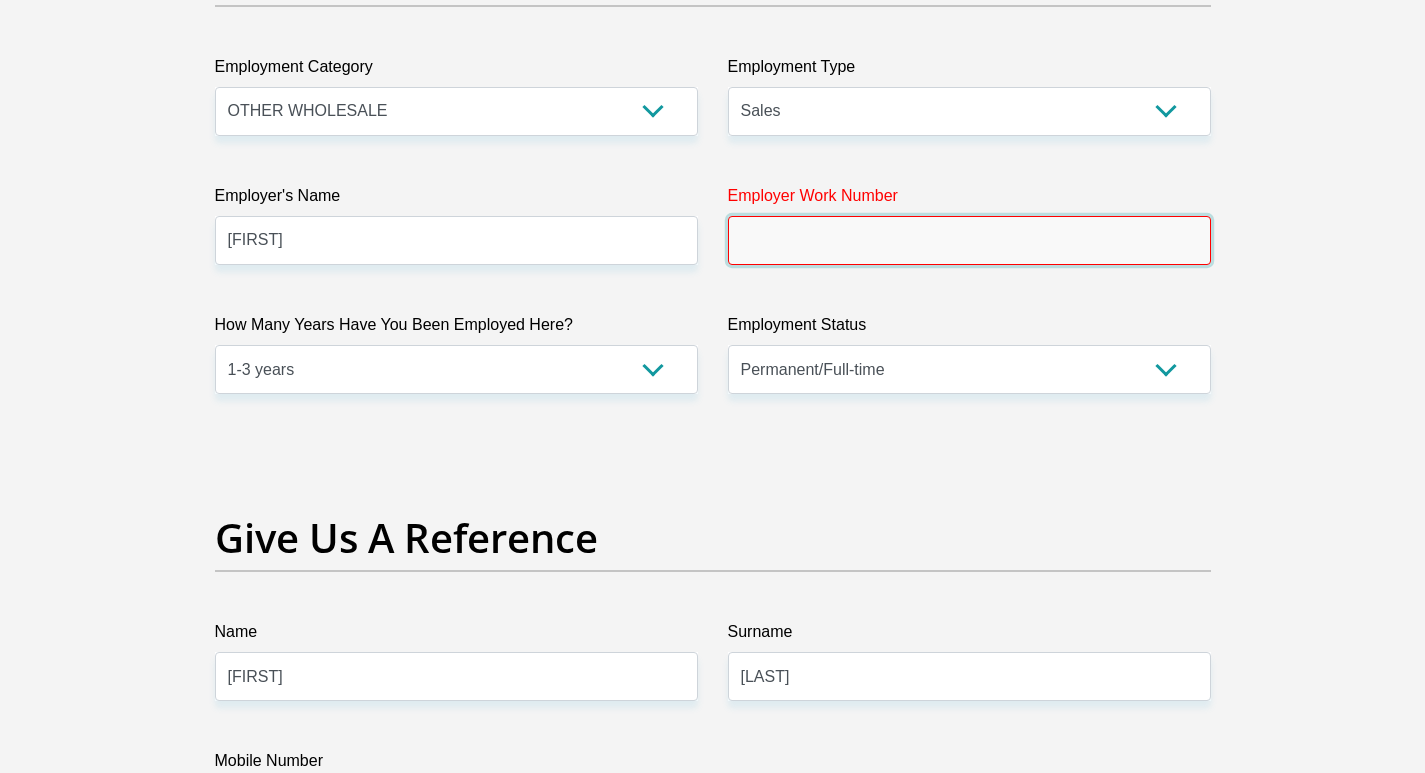 click on "Employer Work Number" at bounding box center [969, 240] 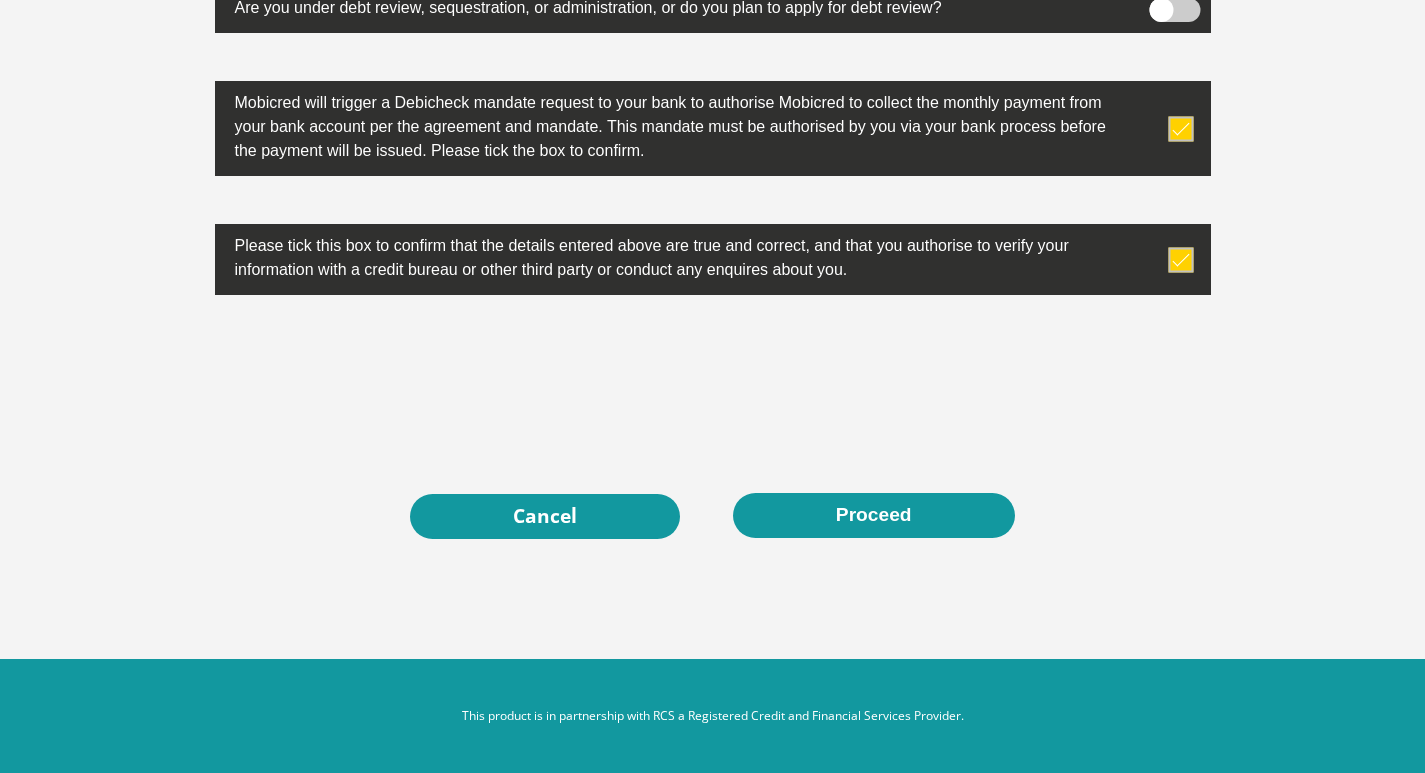 scroll, scrollTop: 6402, scrollLeft: 0, axis: vertical 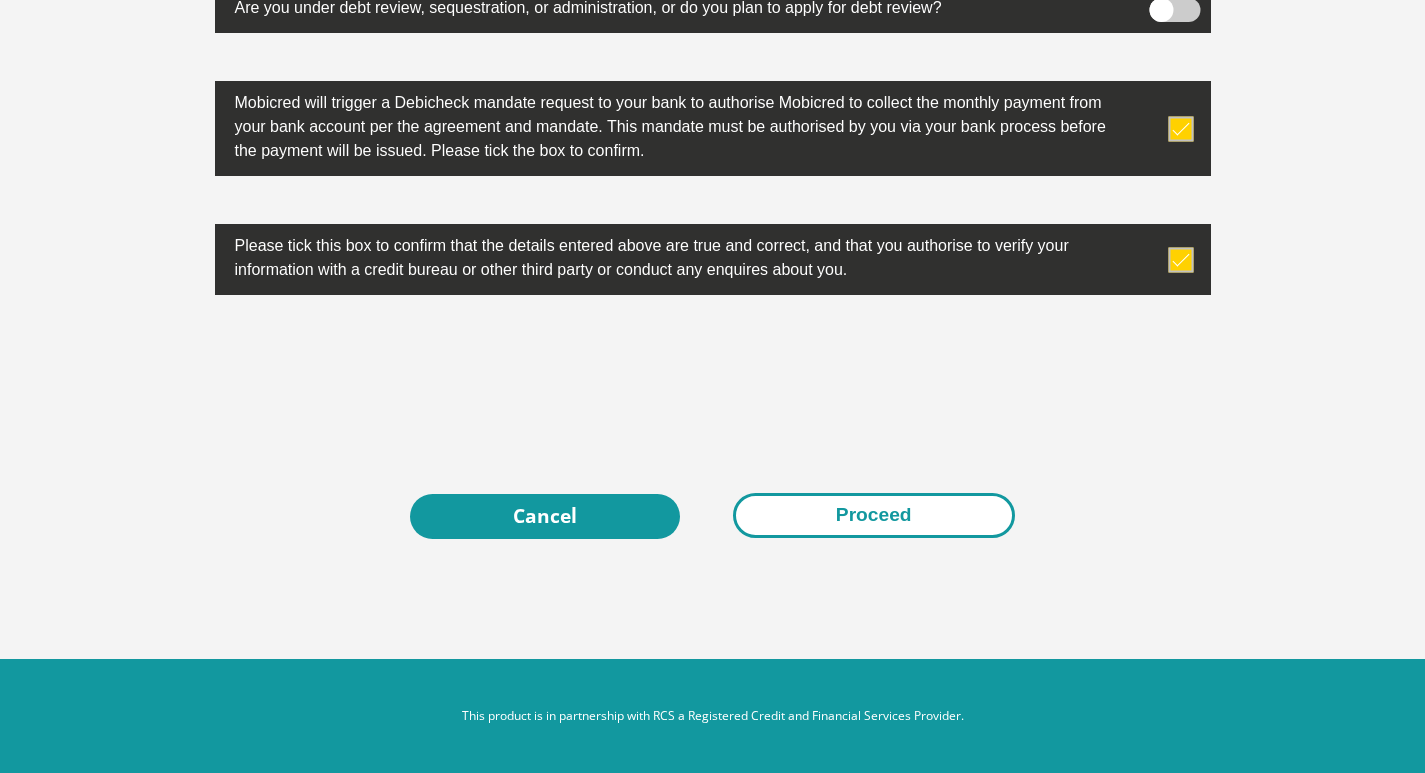 type on "[PHONE]" 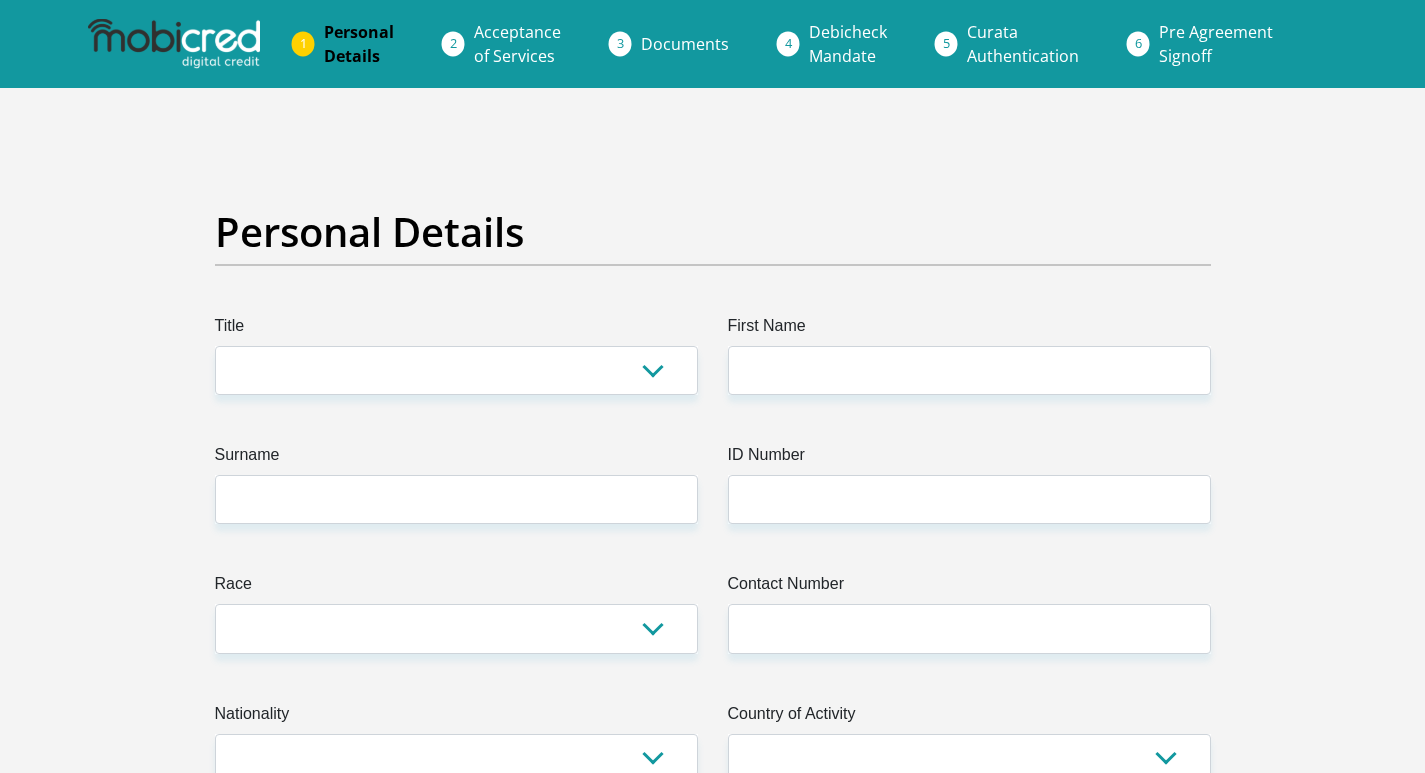 scroll, scrollTop: 0, scrollLeft: 0, axis: both 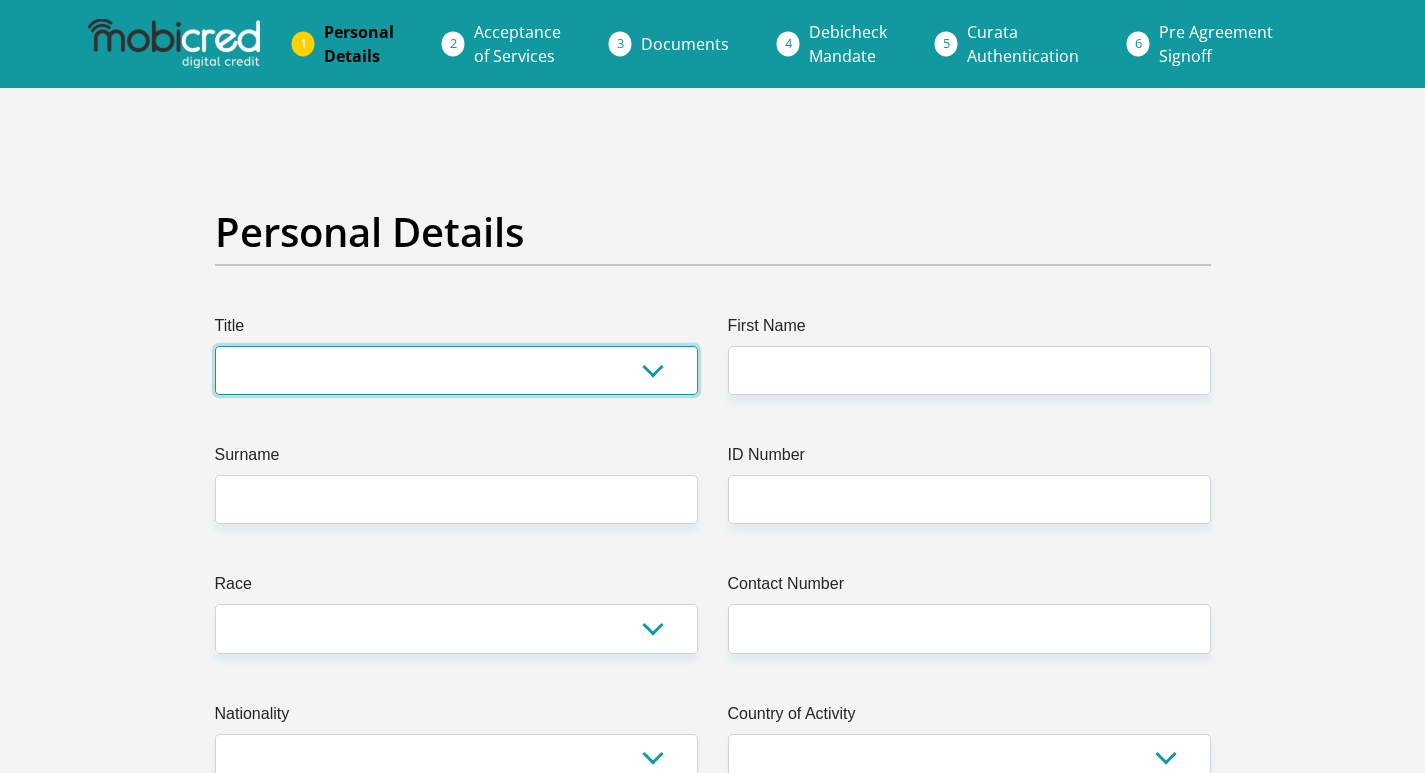 click on "Mr
Ms
Mrs
Dr
Other" at bounding box center [456, 370] 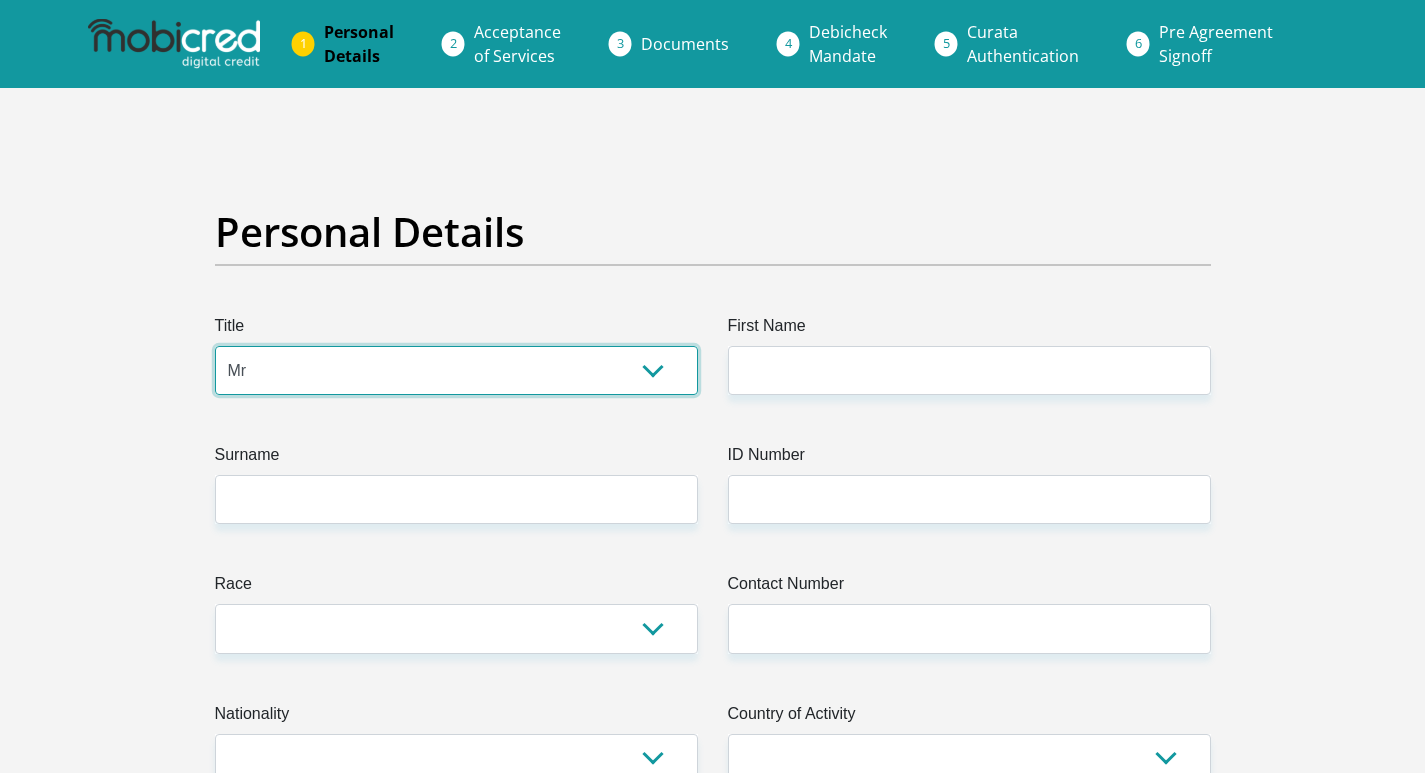 click on "Mr
Ms
Mrs
Dr
Other" at bounding box center (456, 370) 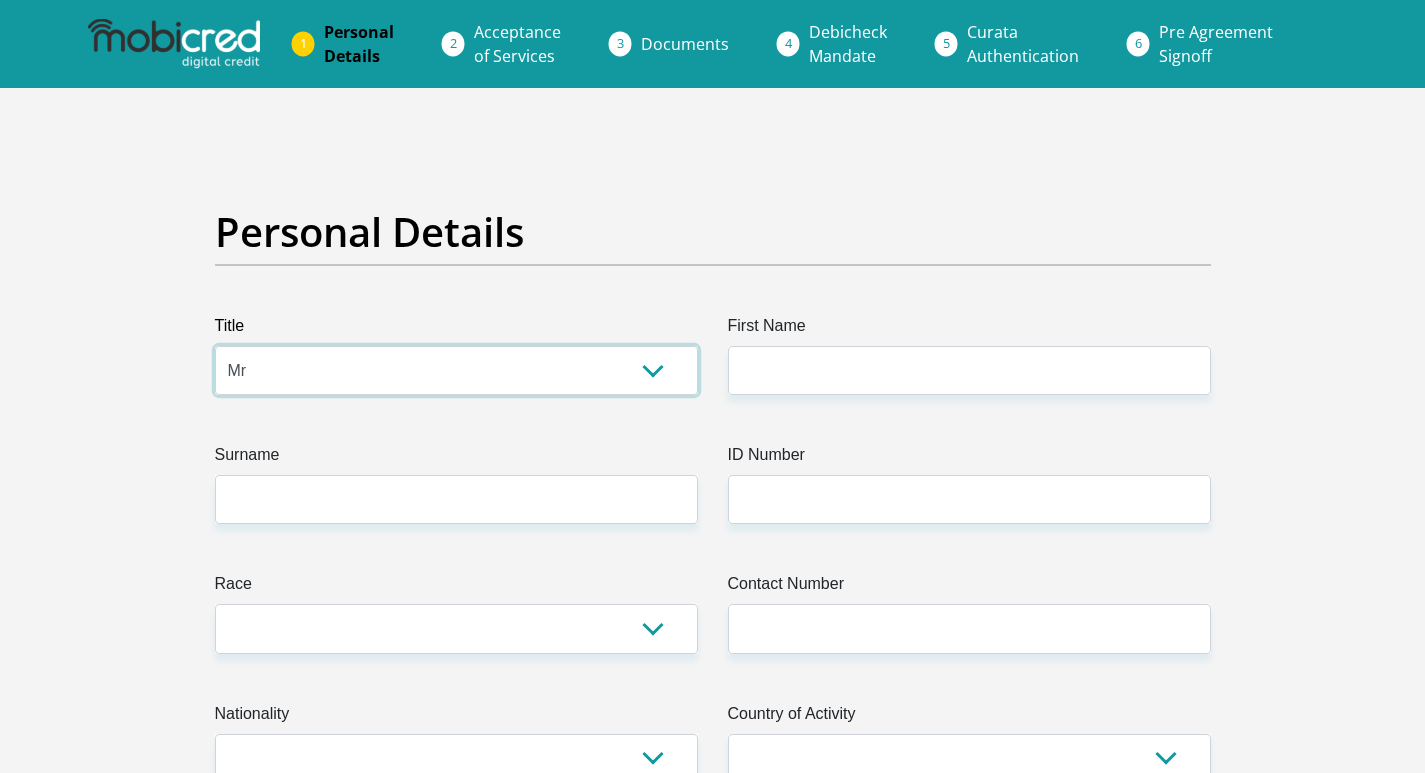 click on "Mr
Ms
Mrs
Dr
Other" at bounding box center (456, 370) 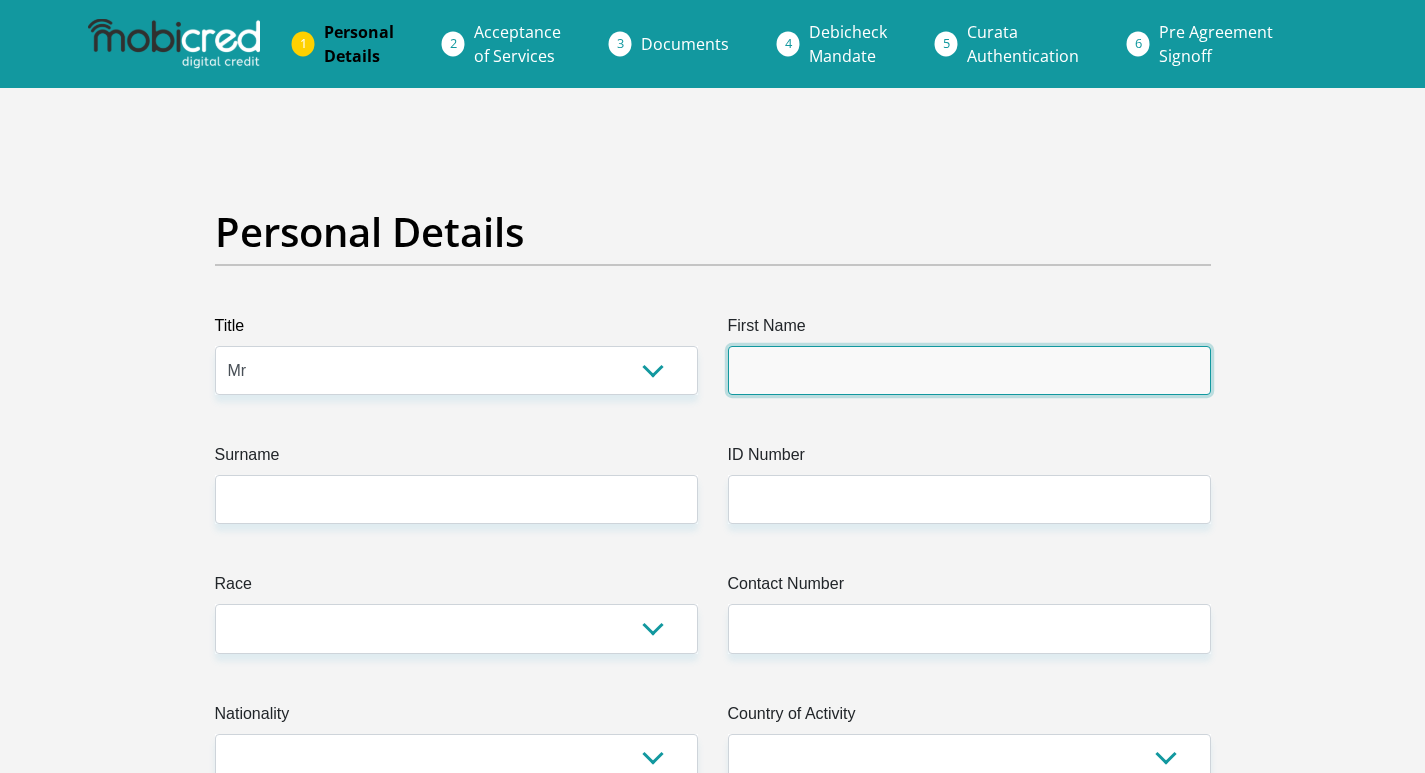 click on "Proceed" at bounding box center (874, 6915) 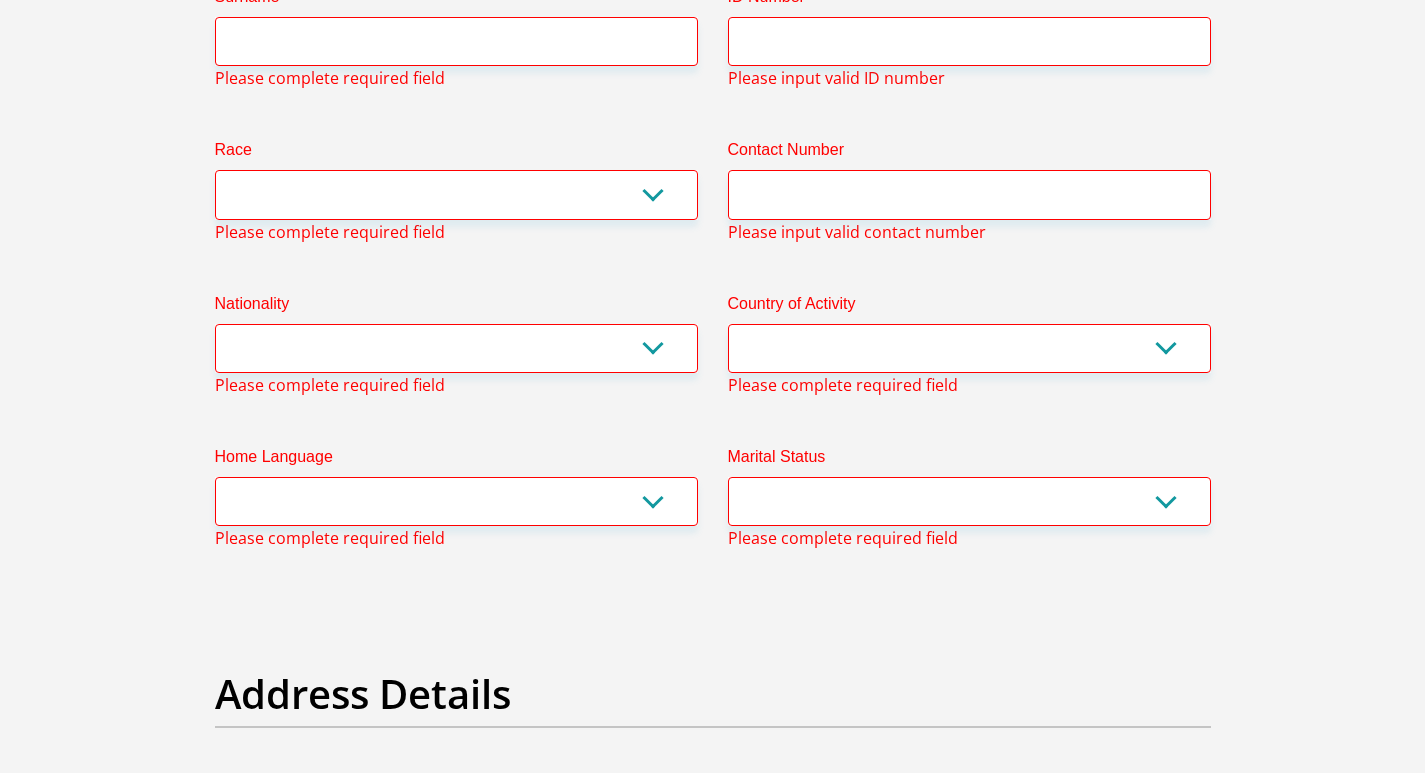 scroll, scrollTop: 857, scrollLeft: 0, axis: vertical 